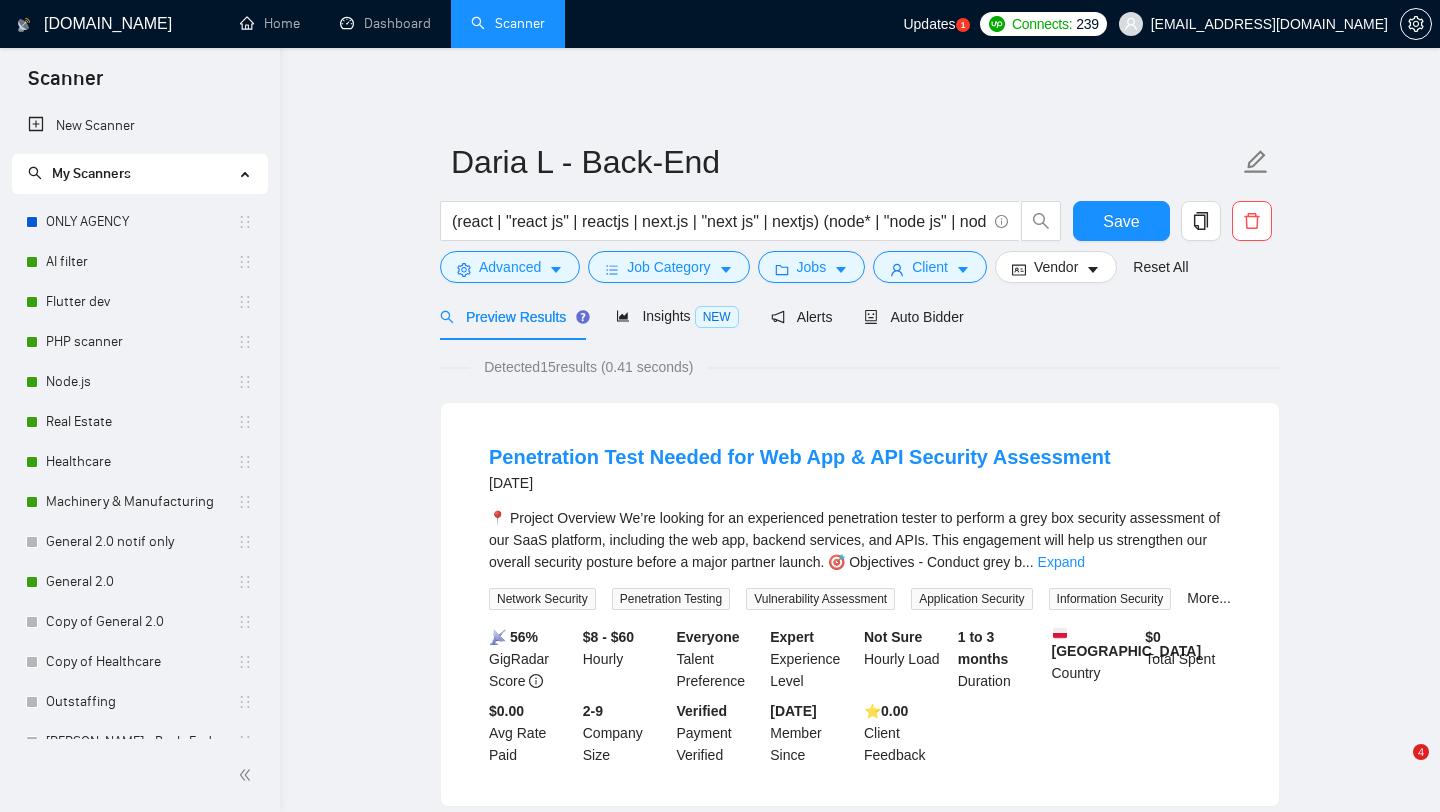scroll, scrollTop: 0, scrollLeft: 0, axis: both 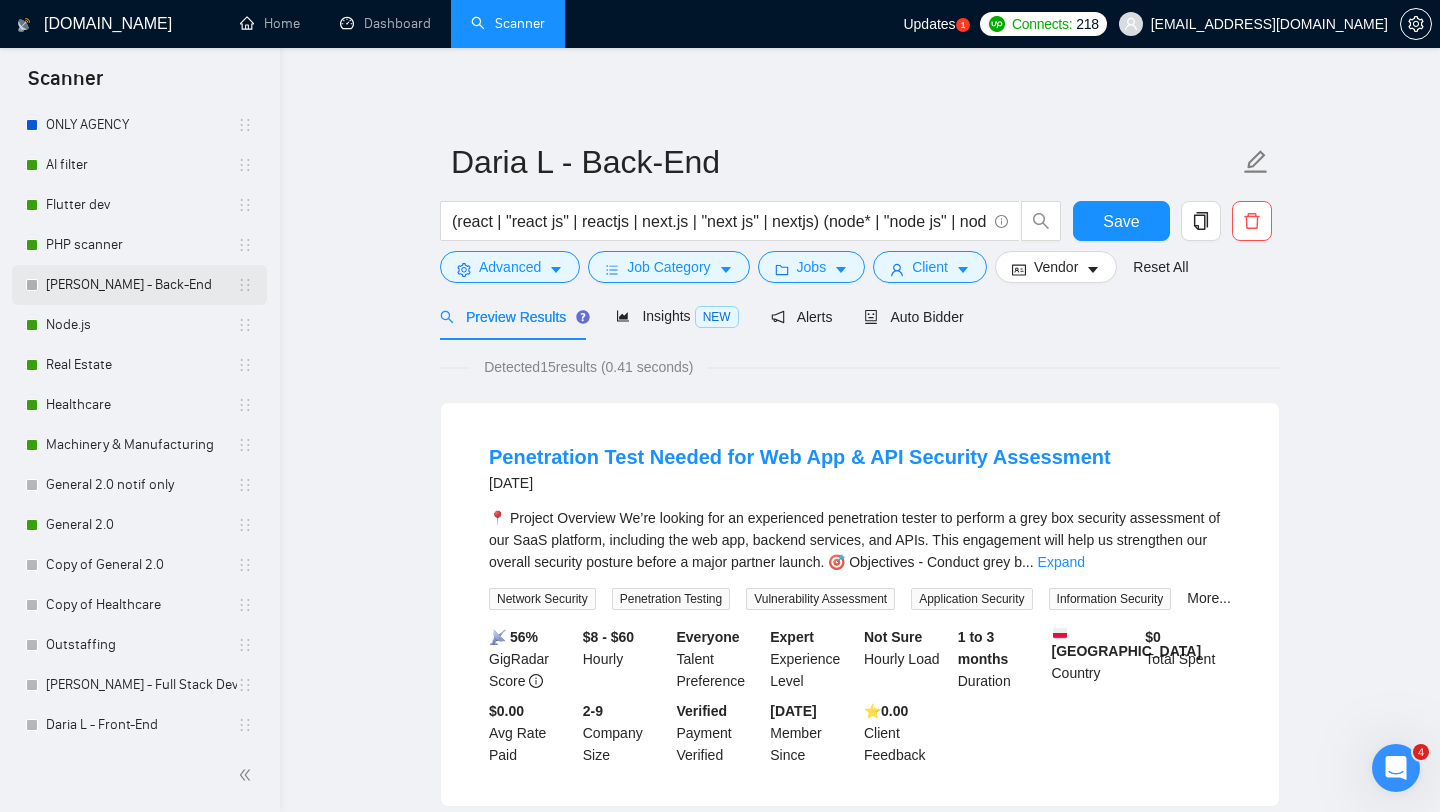 click on "[PERSON_NAME] - Back-End" at bounding box center [141, 285] 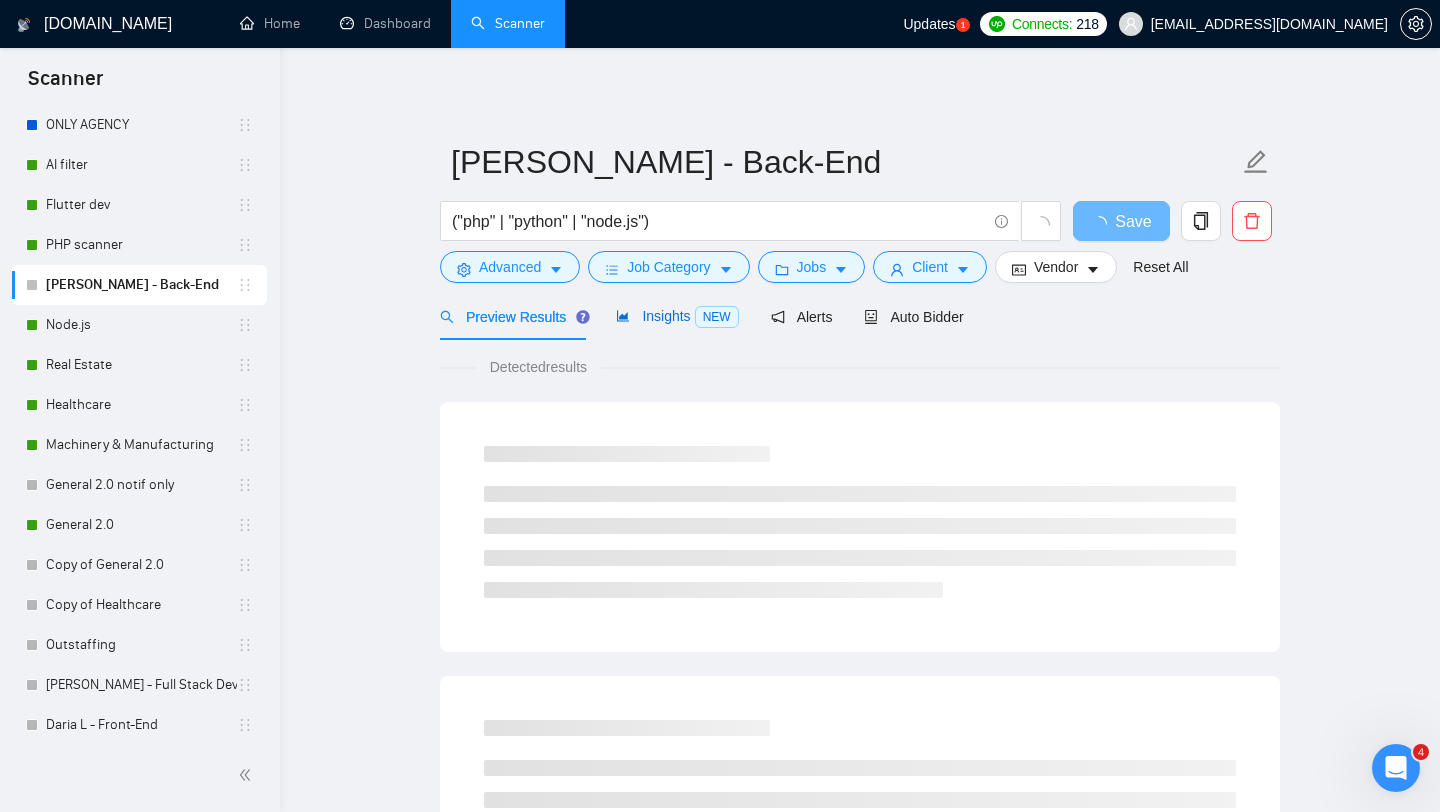 click on "Insights NEW" at bounding box center [677, 316] 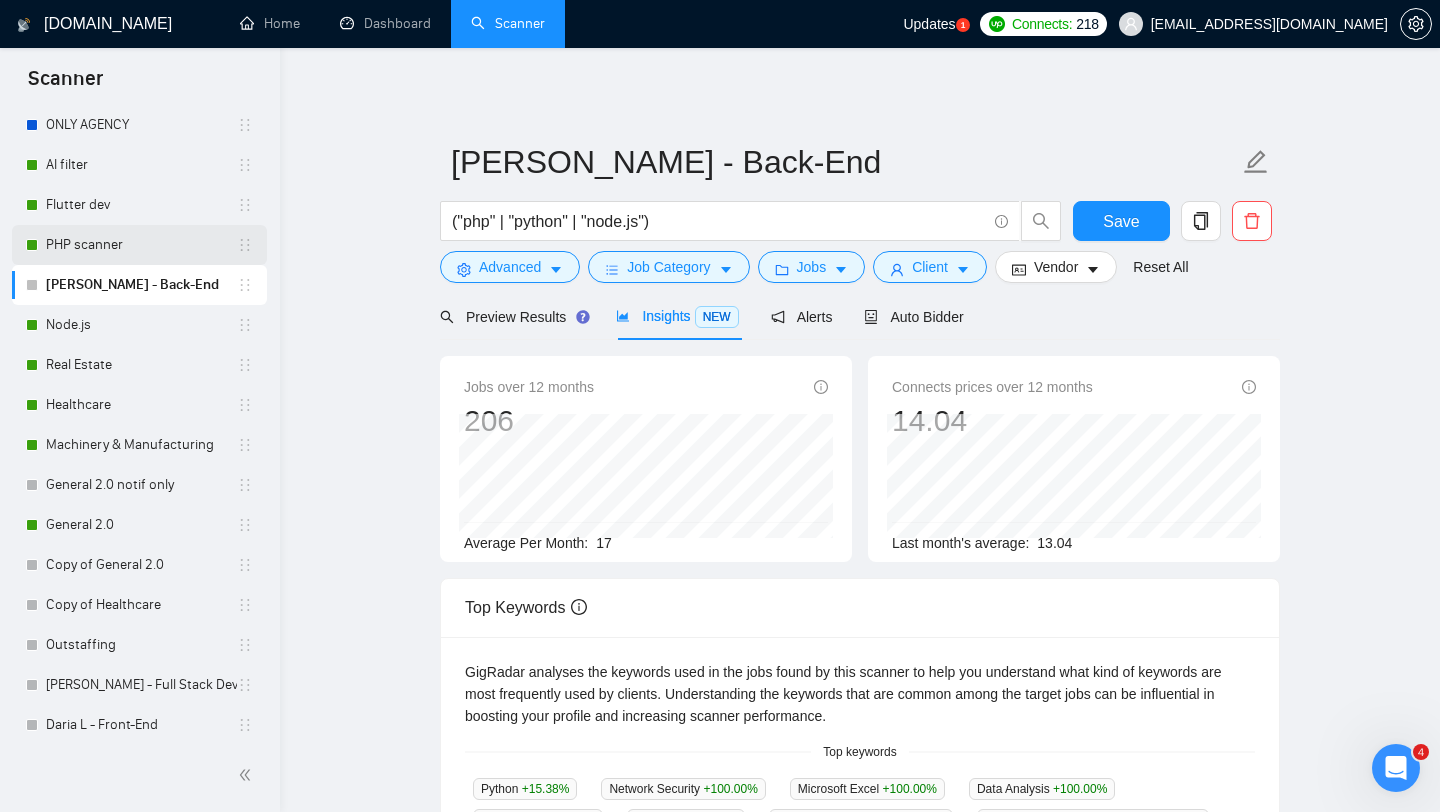 drag, startPoint x: 9, startPoint y: 279, endPoint x: 21, endPoint y: 246, distance: 35.1141 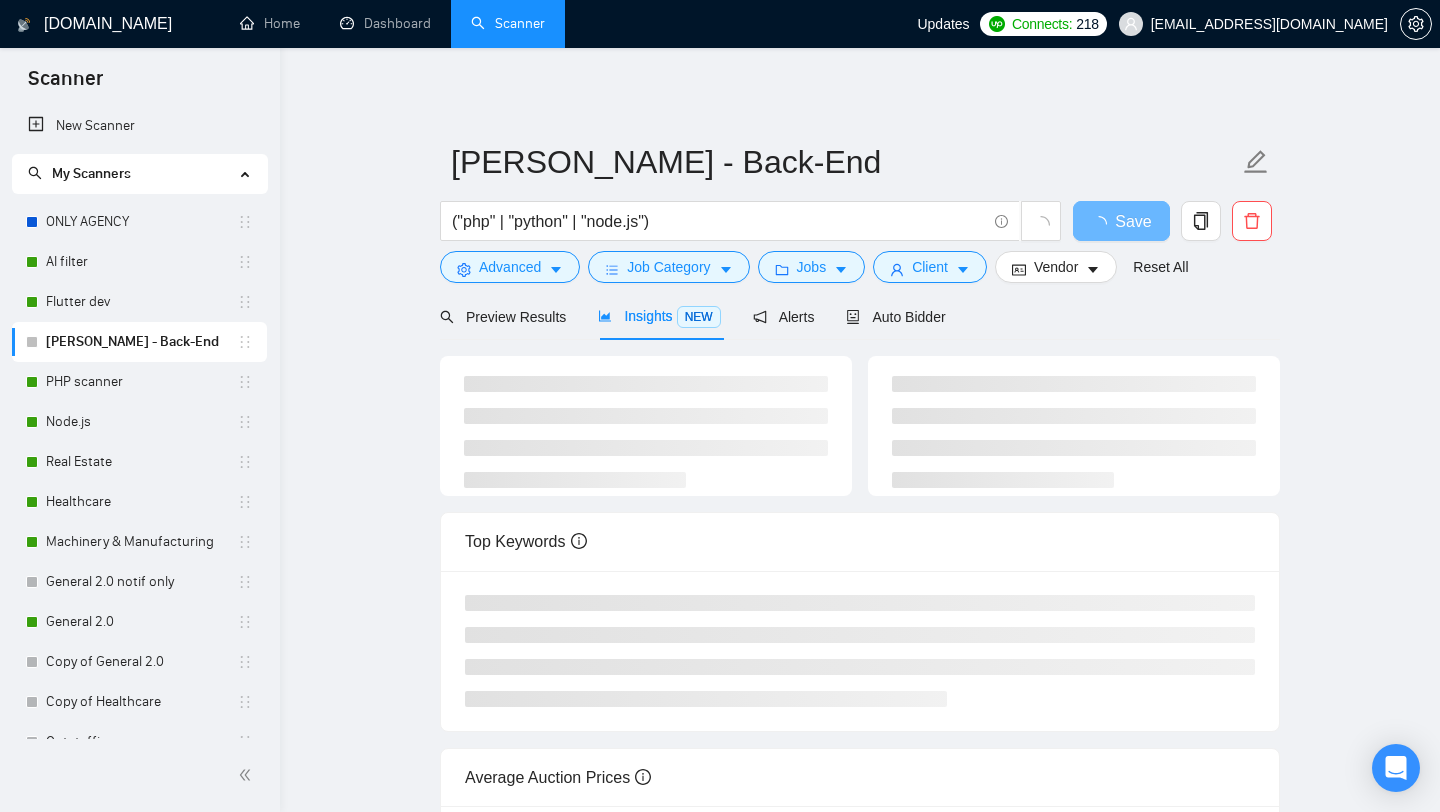 scroll, scrollTop: 0, scrollLeft: 0, axis: both 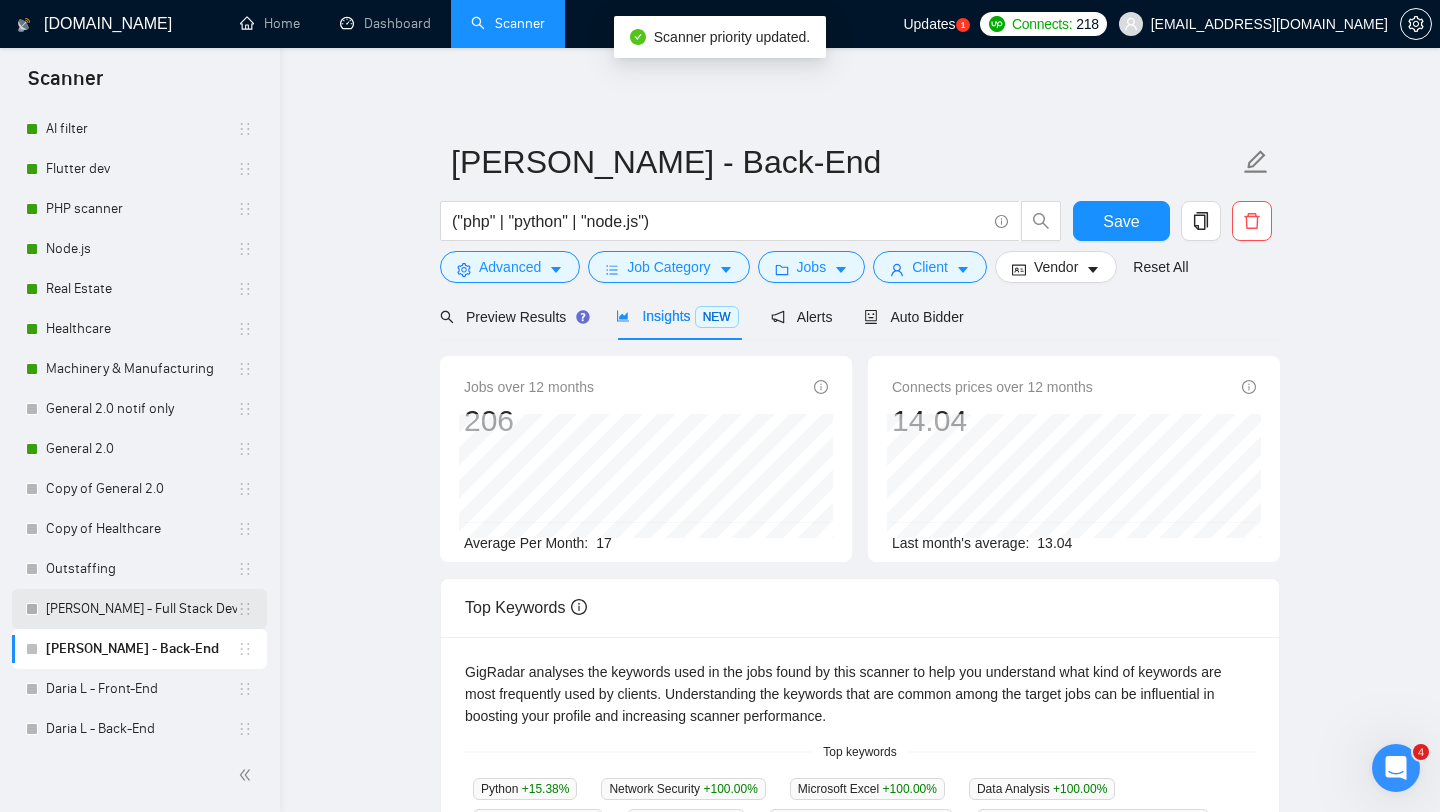 click on "[PERSON_NAME] - Full Stack Developer" at bounding box center (141, 609) 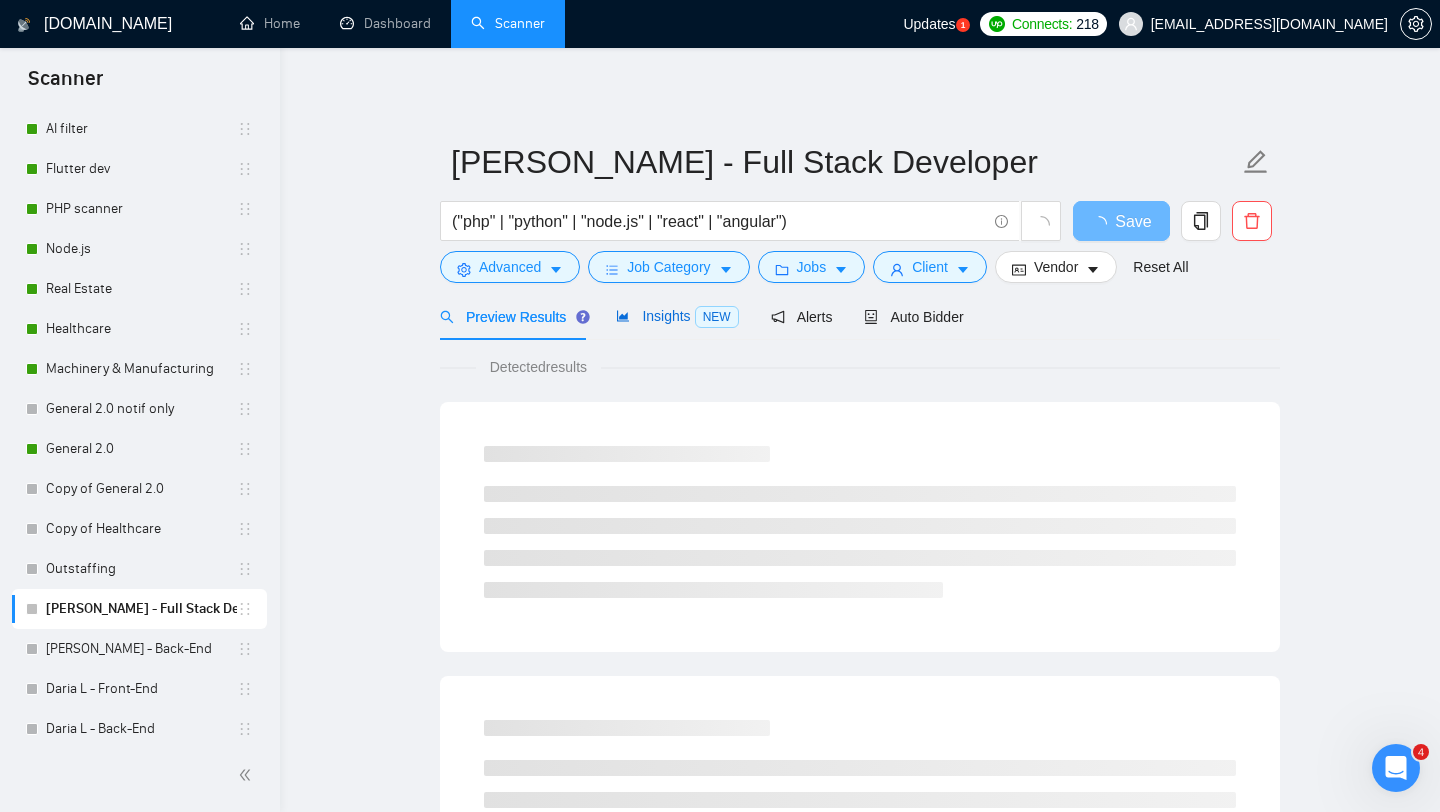 click on "Insights NEW" at bounding box center (677, 316) 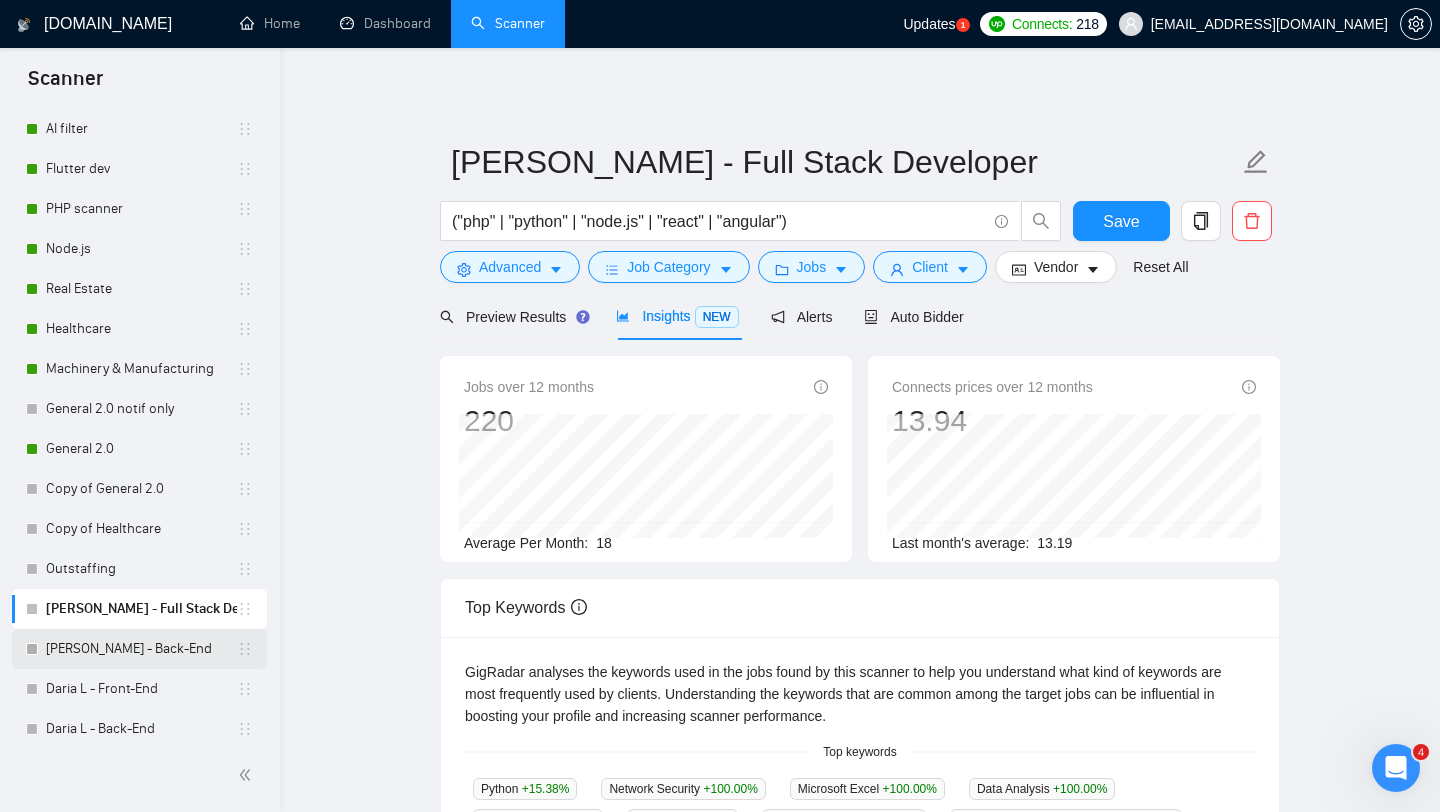 click on "[PERSON_NAME] - Back-End" at bounding box center (141, 649) 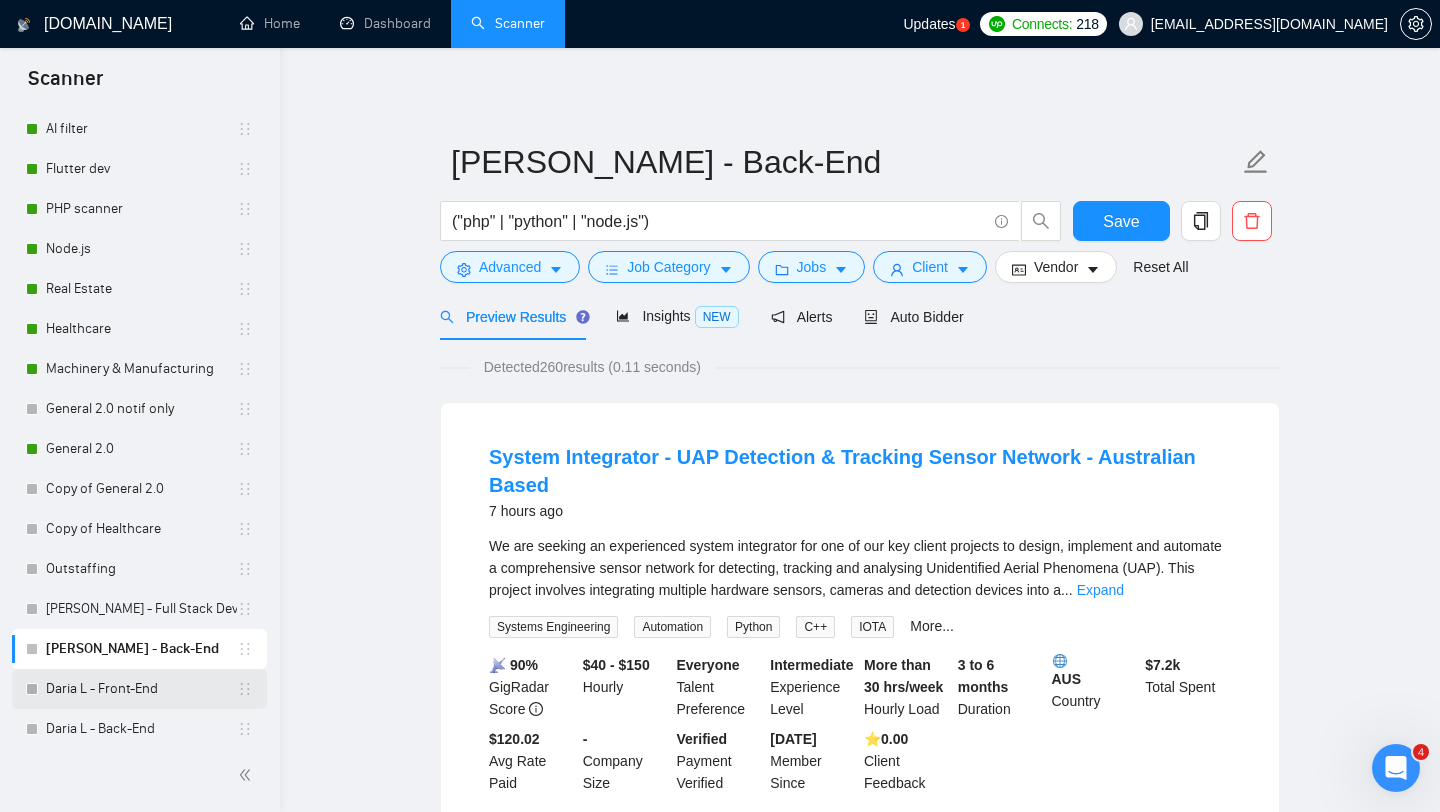 click on "Daria L - Front-End" at bounding box center (141, 689) 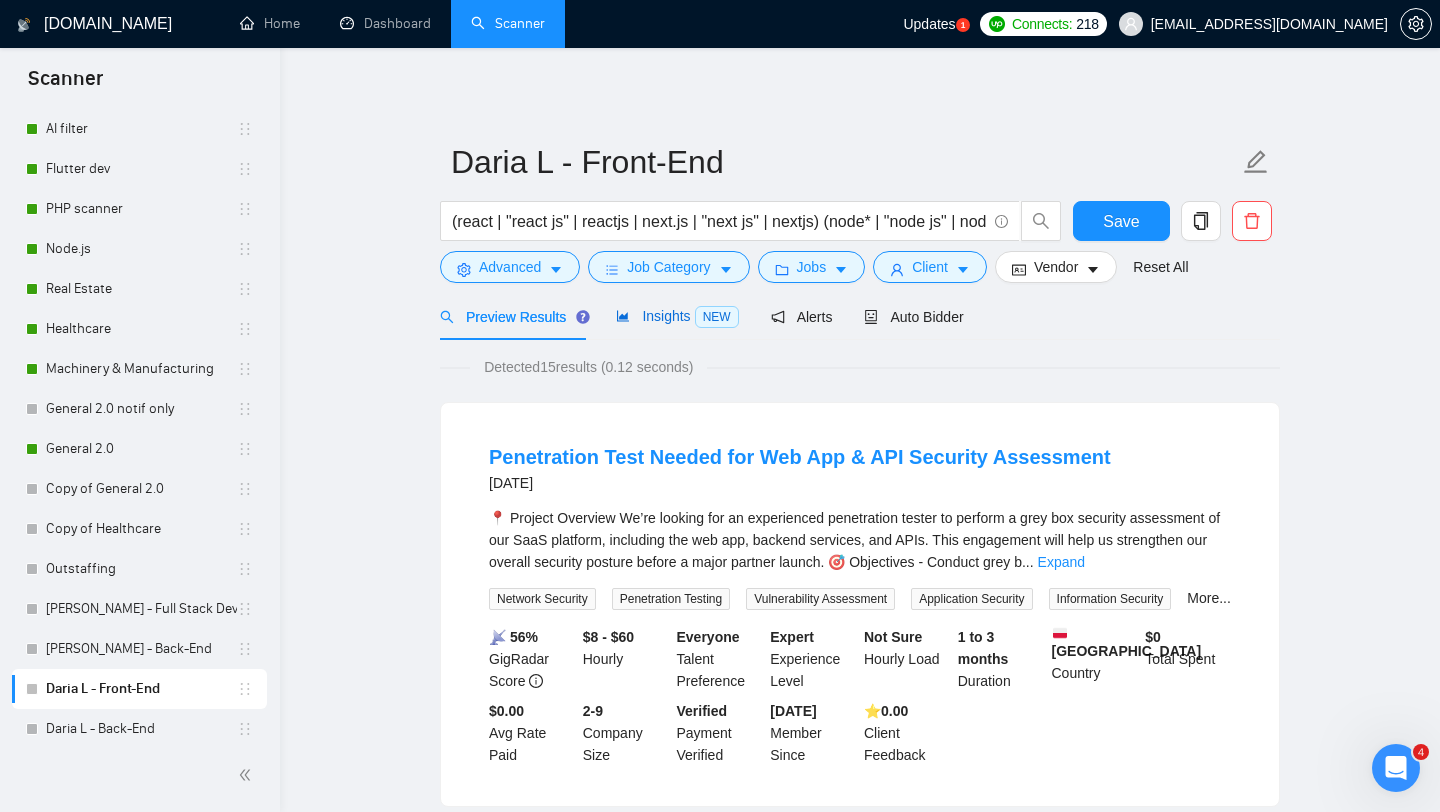 click on "Insights NEW" at bounding box center (677, 316) 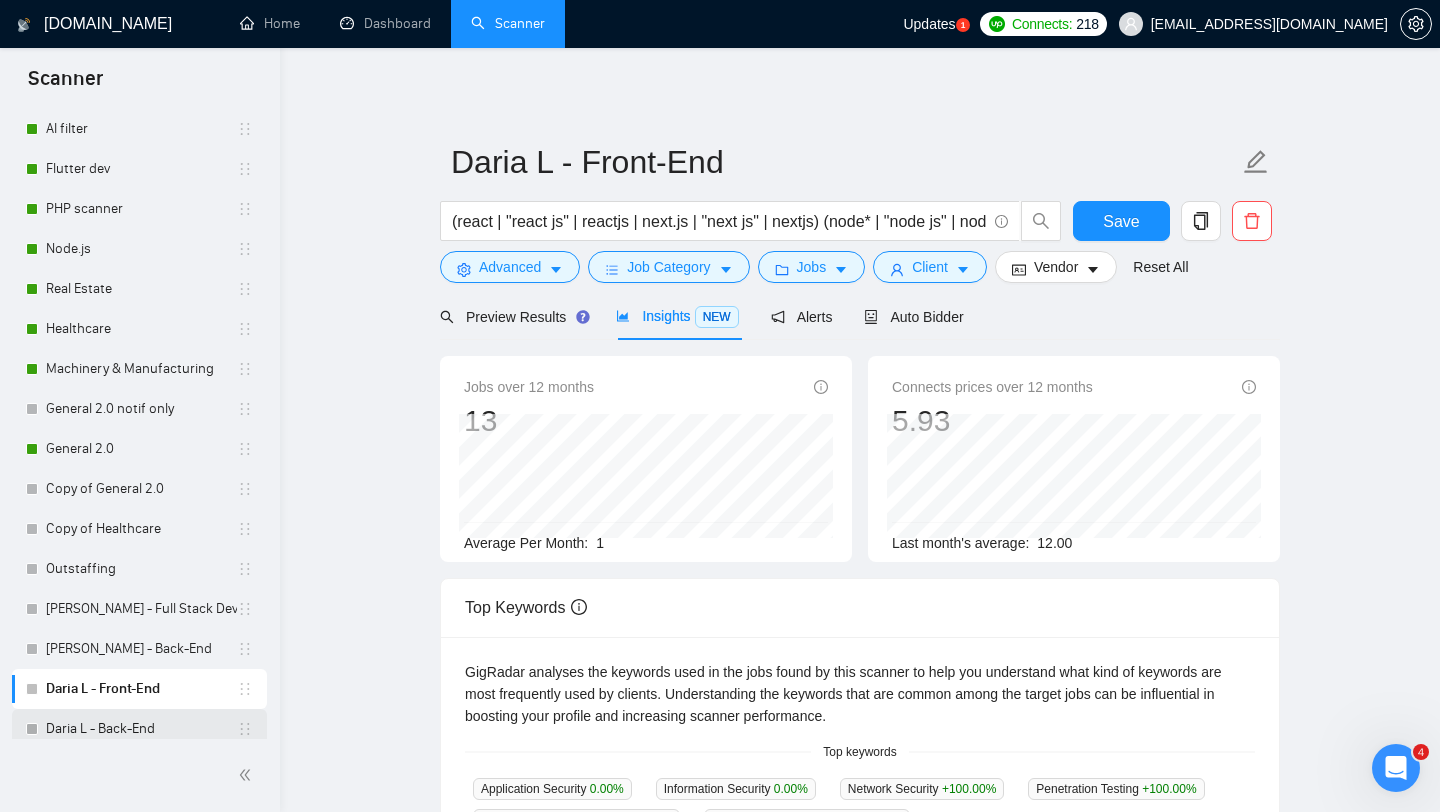 click on "Daria L - Back-End" at bounding box center [141, 729] 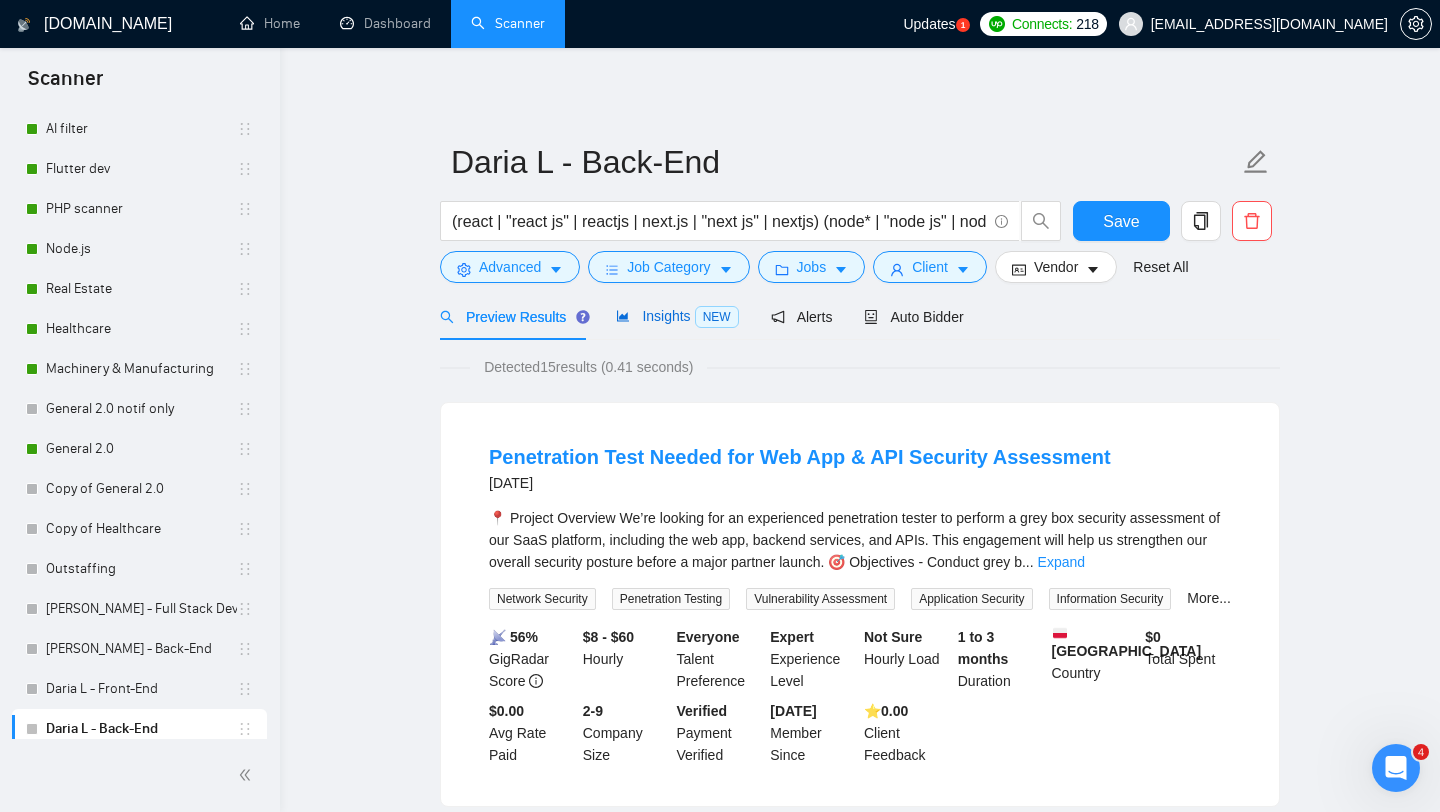 click on "Insights NEW" at bounding box center (677, 316) 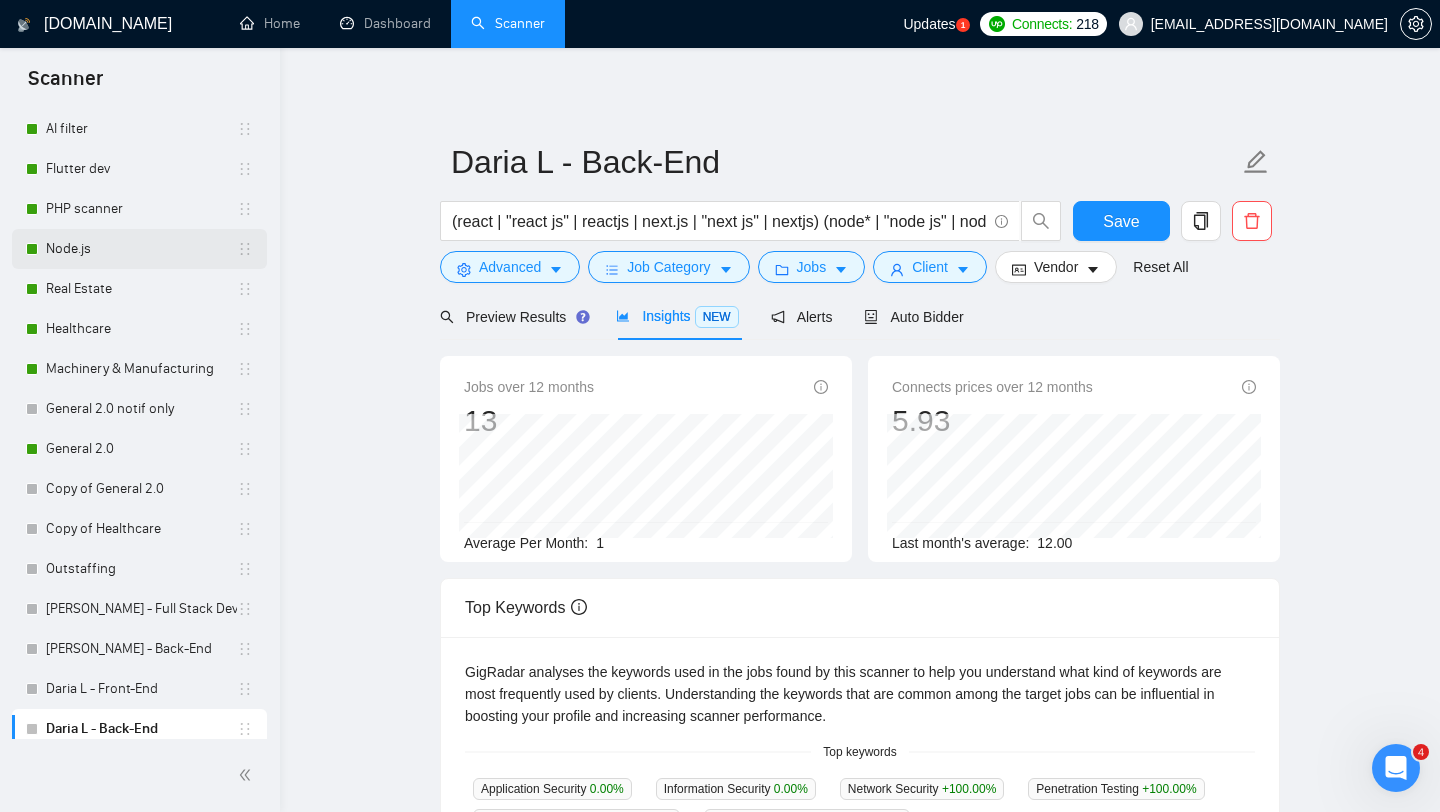 click on "Node.js" at bounding box center (141, 249) 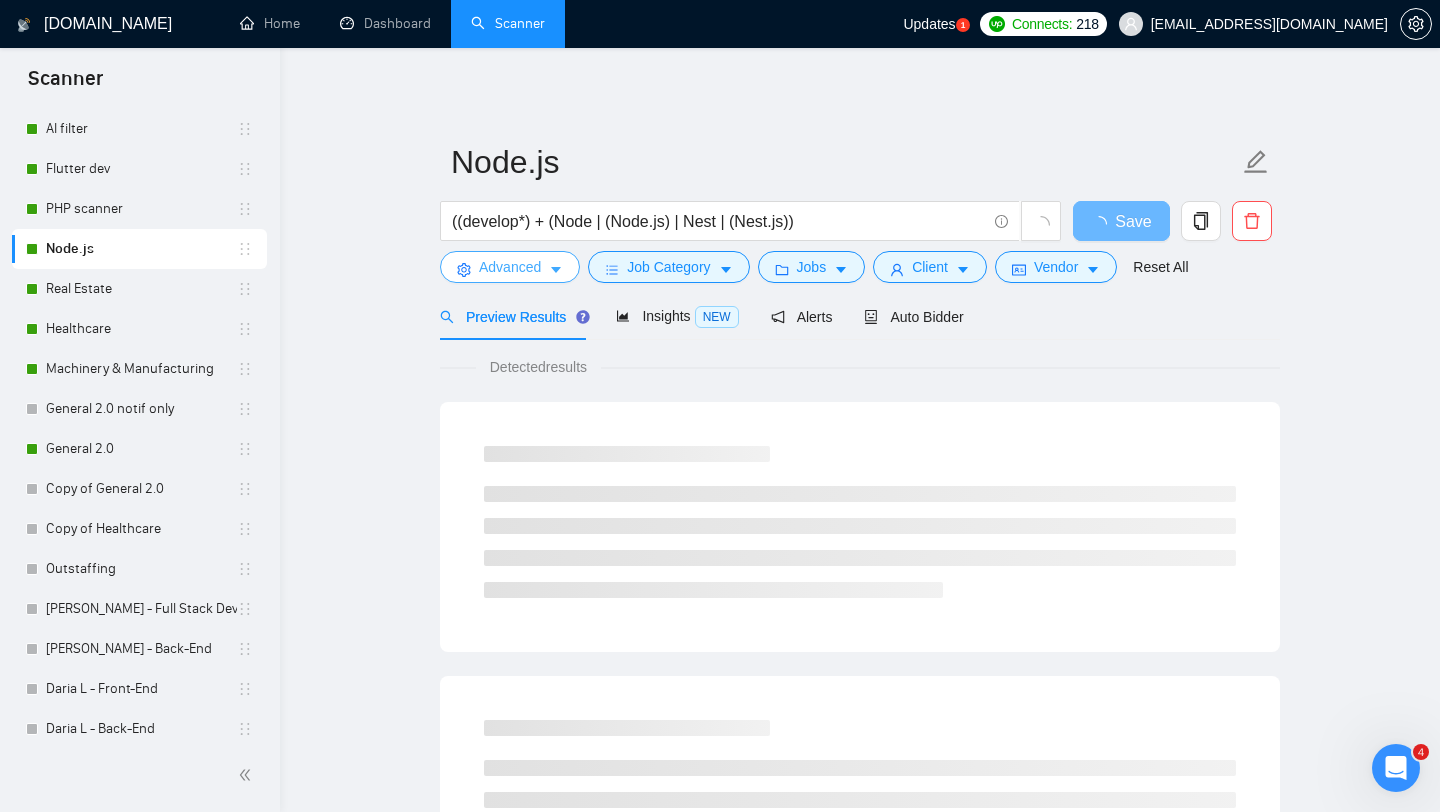 click 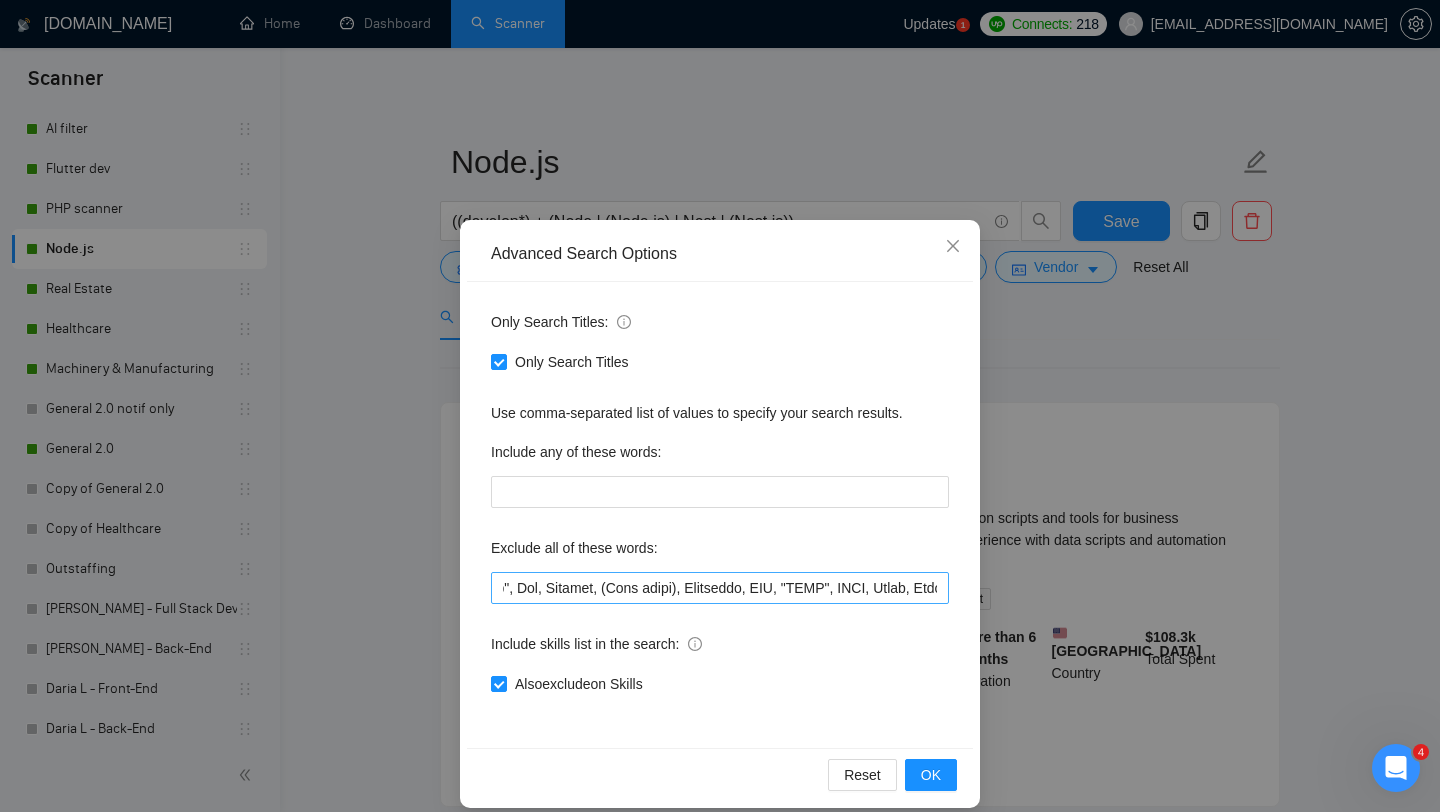scroll, scrollTop: 0, scrollLeft: 41, axis: horizontal 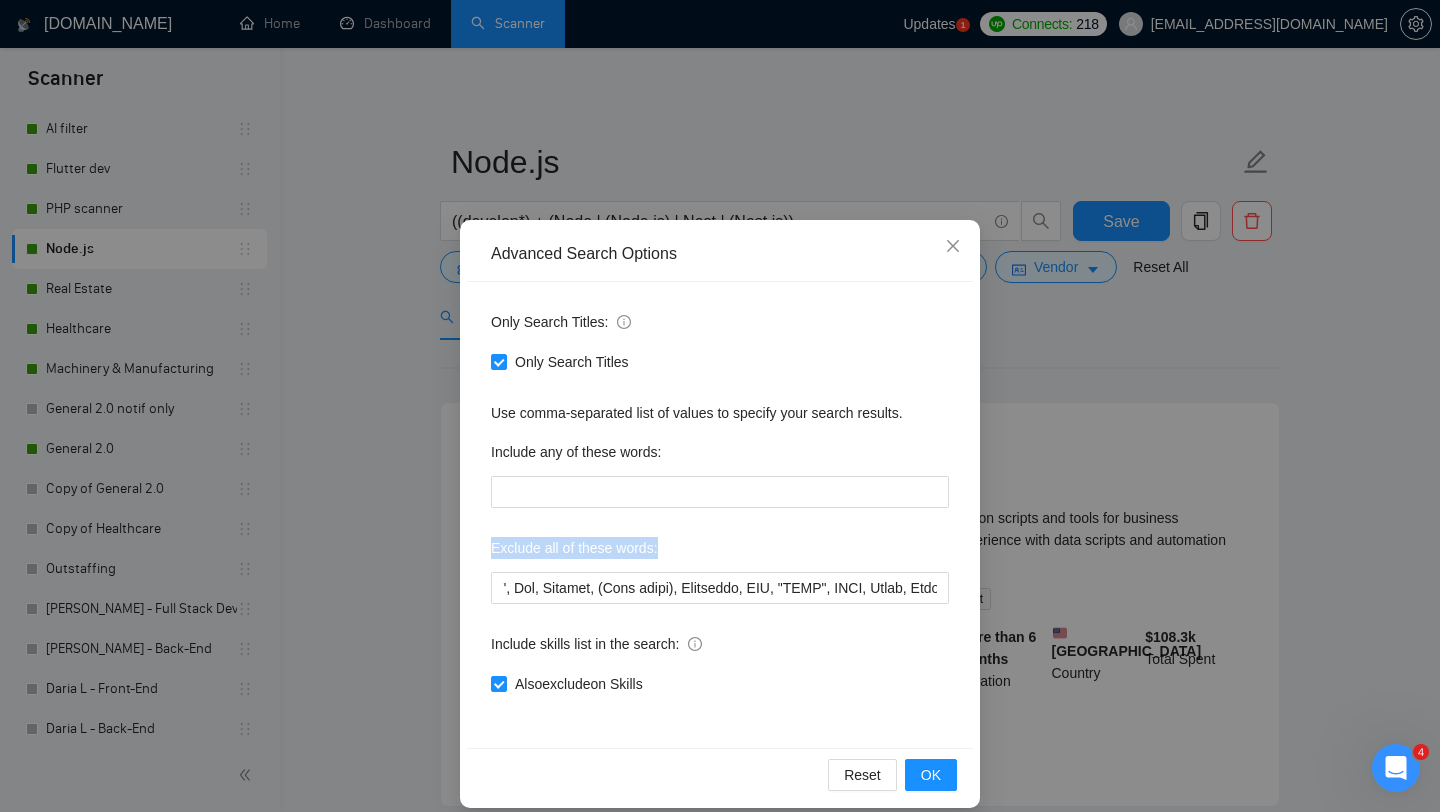 drag, startPoint x: 680, startPoint y: 546, endPoint x: 487, endPoint y: 538, distance: 193.16573 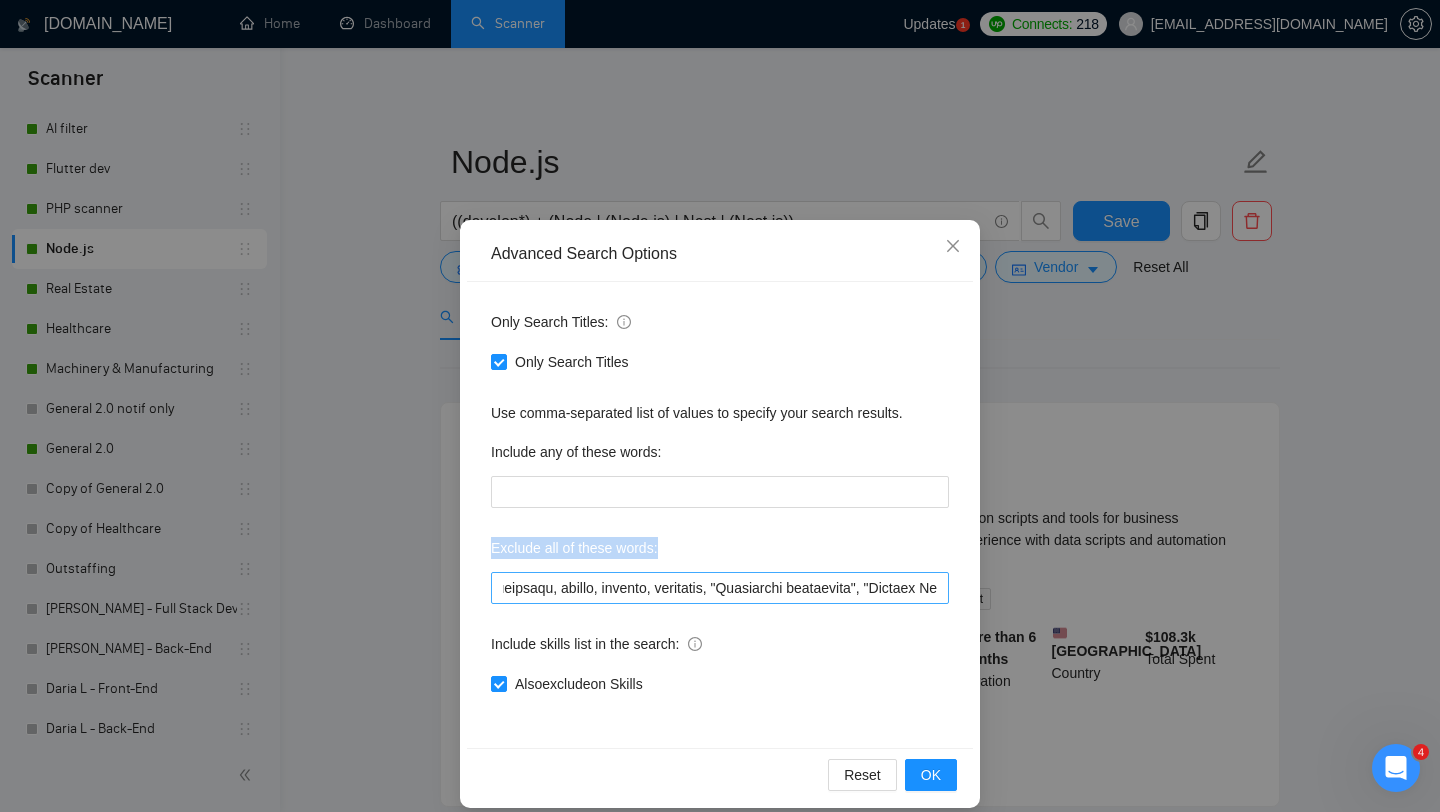 scroll, scrollTop: 0, scrollLeft: 2722, axis: horizontal 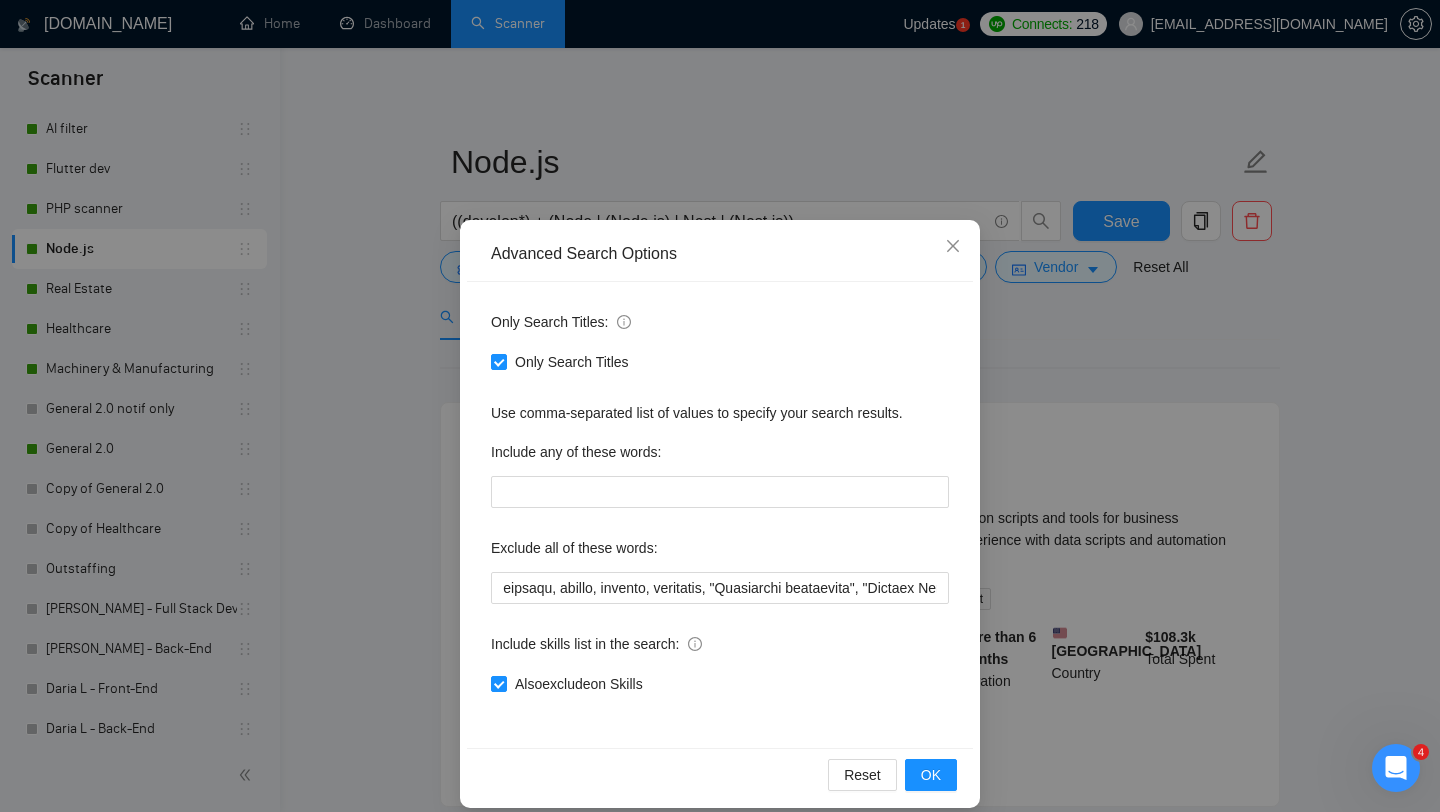 click on "Advanced Search Options Only Search Titles:   Only Search Titles Use comma-separated list of values to specify your search results. Include any of these words: Exclude all of these words: Include skills list in the search:   Also  exclude  on Skills Reset OK" at bounding box center [720, 406] 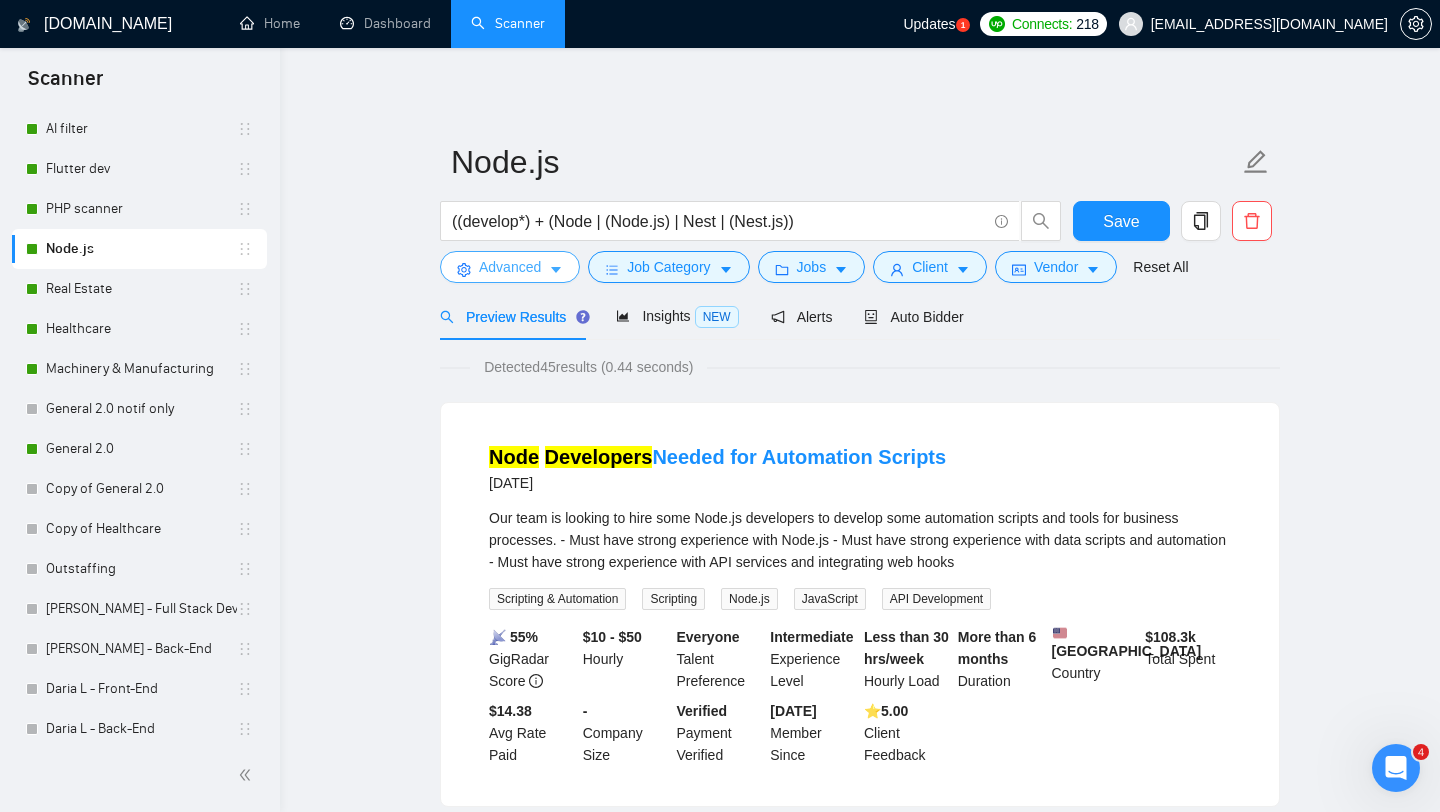 click 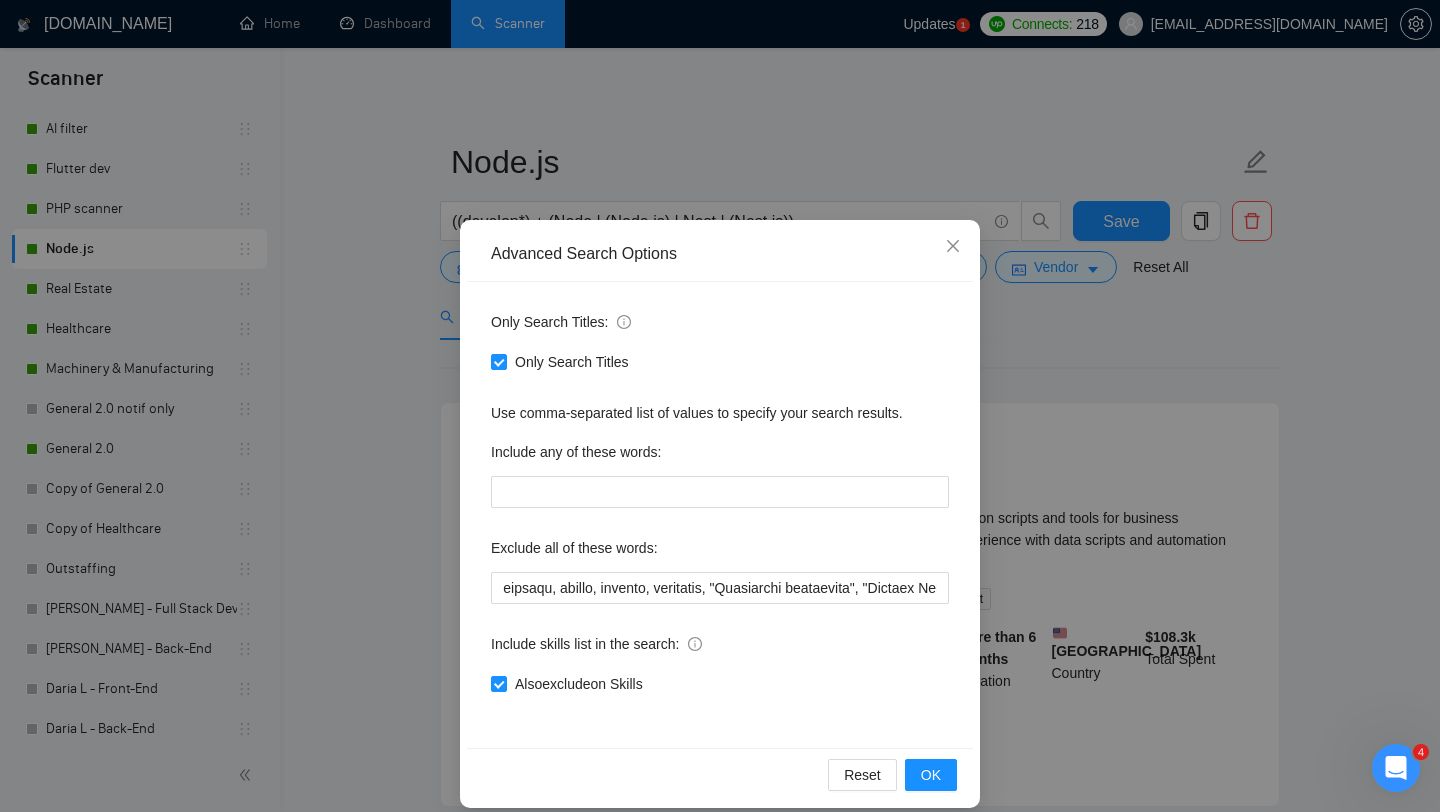 click on "Advanced Search Options Only Search Titles:   Only Search Titles Use comma-separated list of values to specify your search results. Include any of these words: Exclude all of these words: Include skills list in the search:   Also  exclude  on Skills Reset OK" at bounding box center (720, 406) 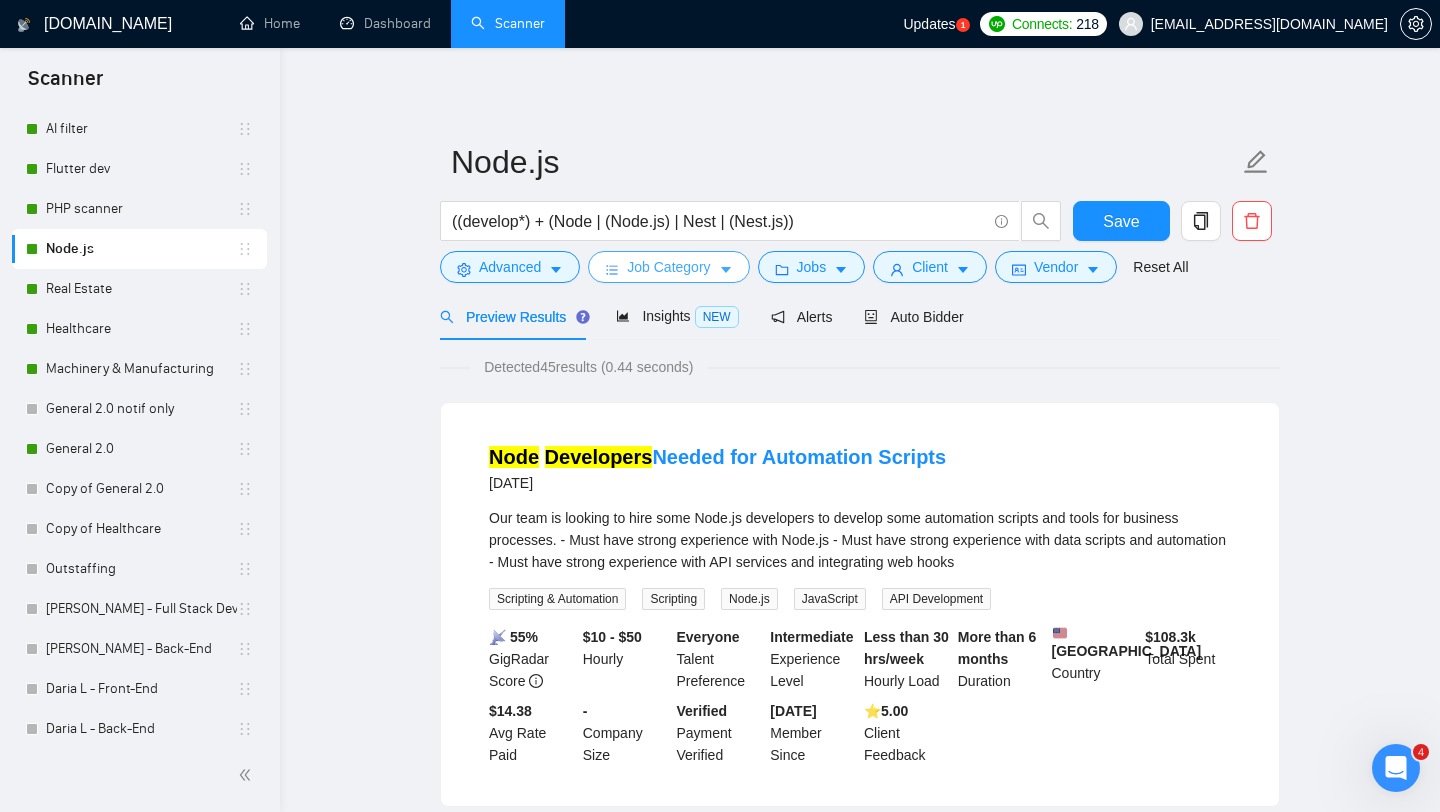 click on "Job Category" at bounding box center [668, 267] 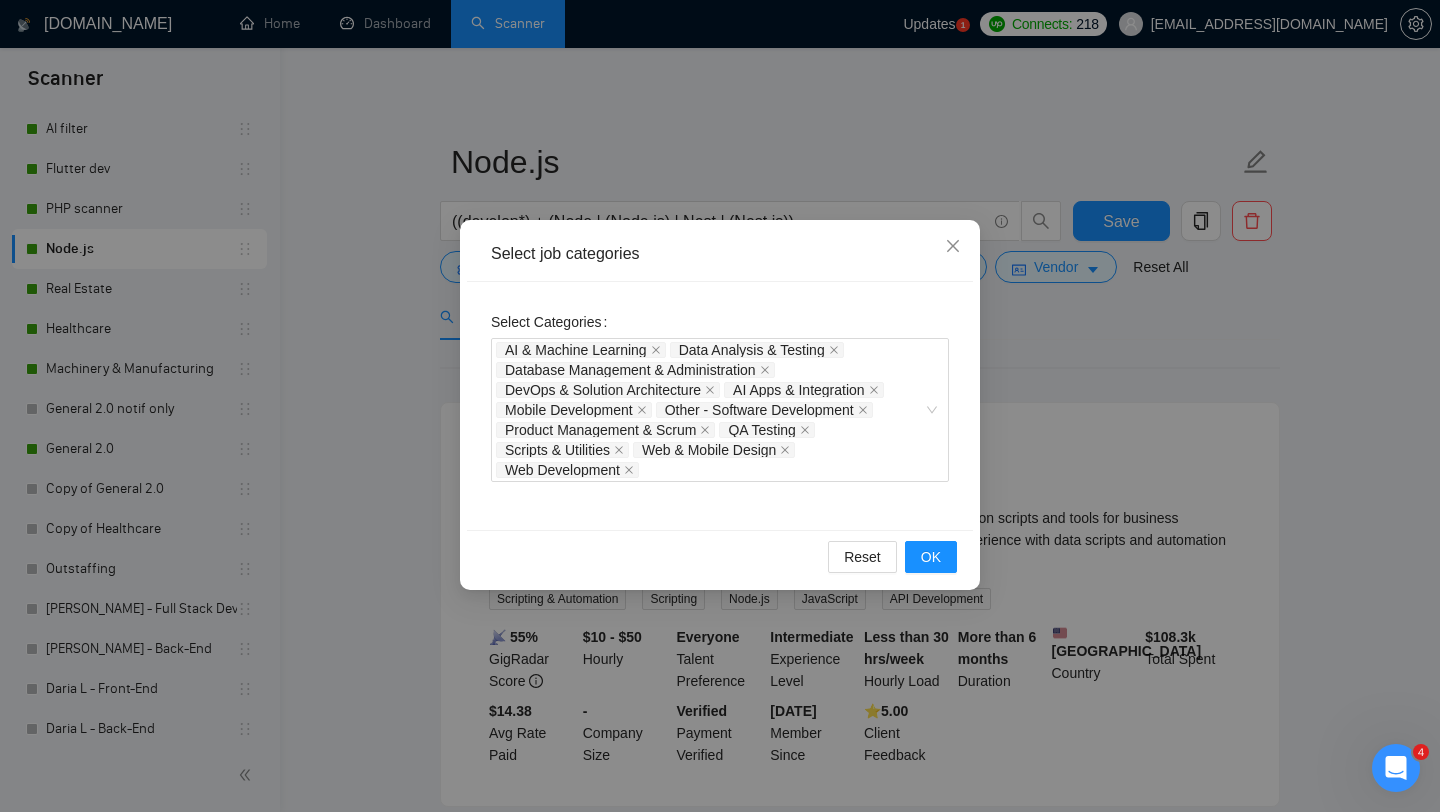 click on "Select job categories Select Categories AI & Machine Learning Data Analysis & Testing Database Management & Administration DevOps & Solution Architecture AI Apps & Integration Mobile Development Other - Software Development Product Management & Scrum QA Testing Scripts & Utilities Web & Mobile Design Web Development   Reset OK" at bounding box center (720, 406) 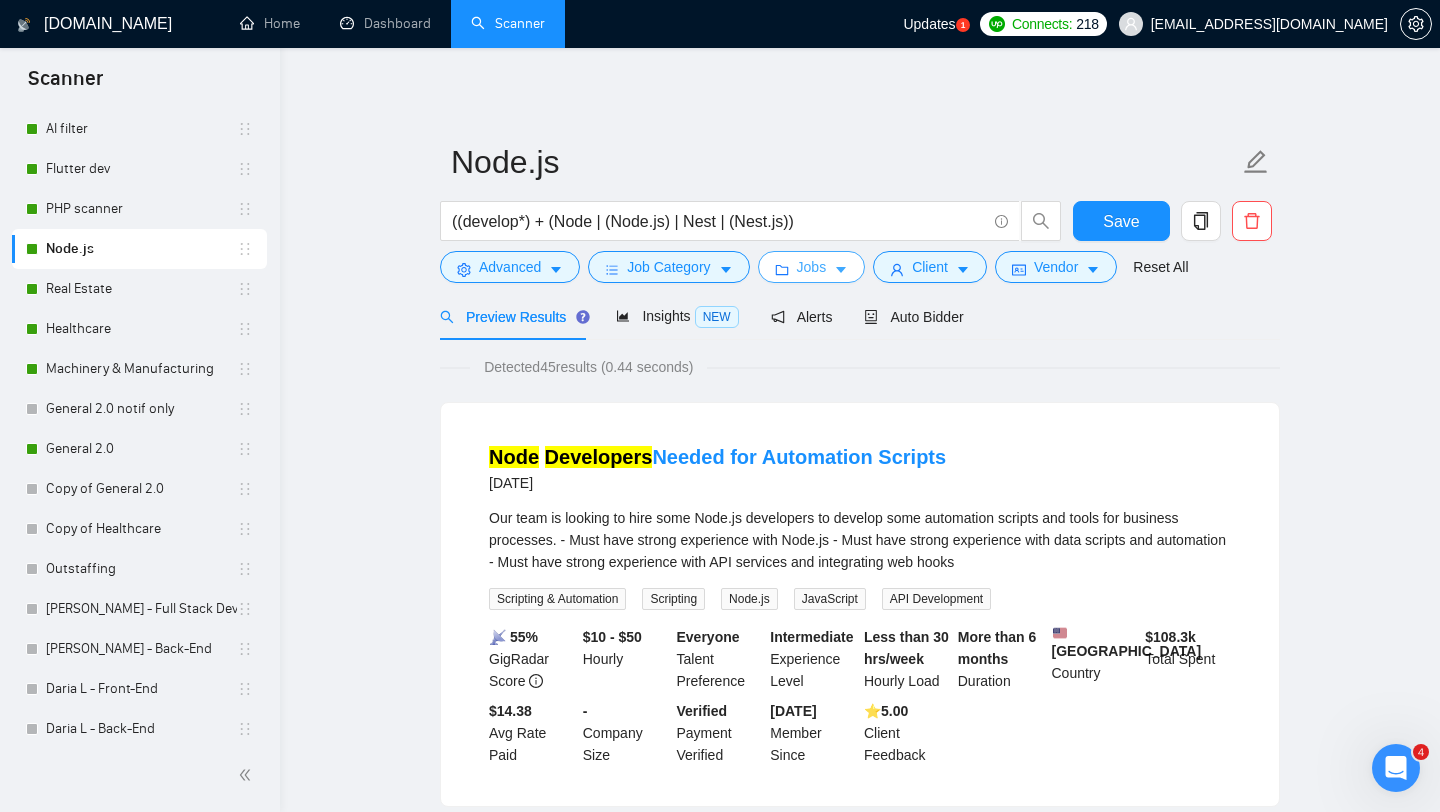 click on "Jobs" at bounding box center (812, 267) 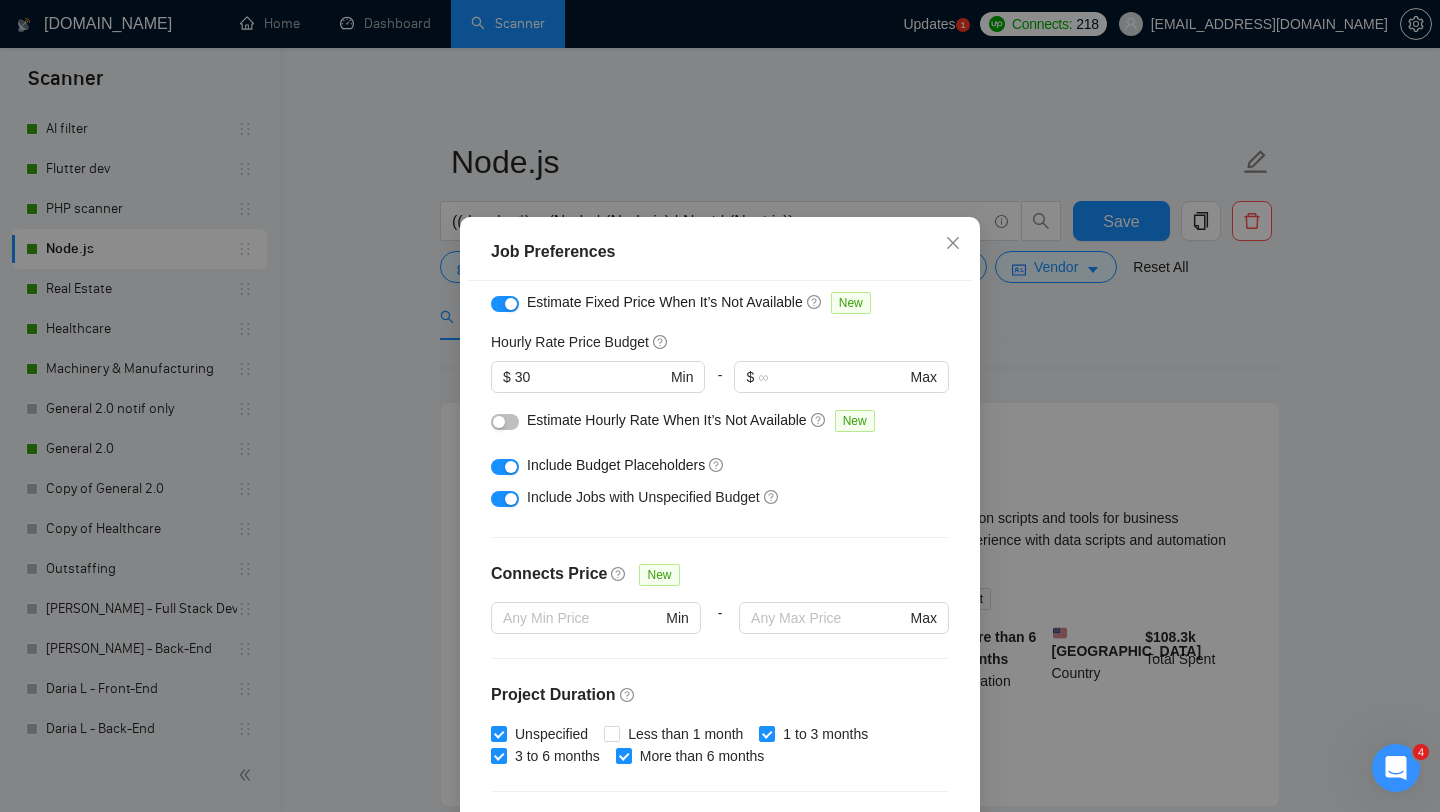 scroll, scrollTop: 237, scrollLeft: 0, axis: vertical 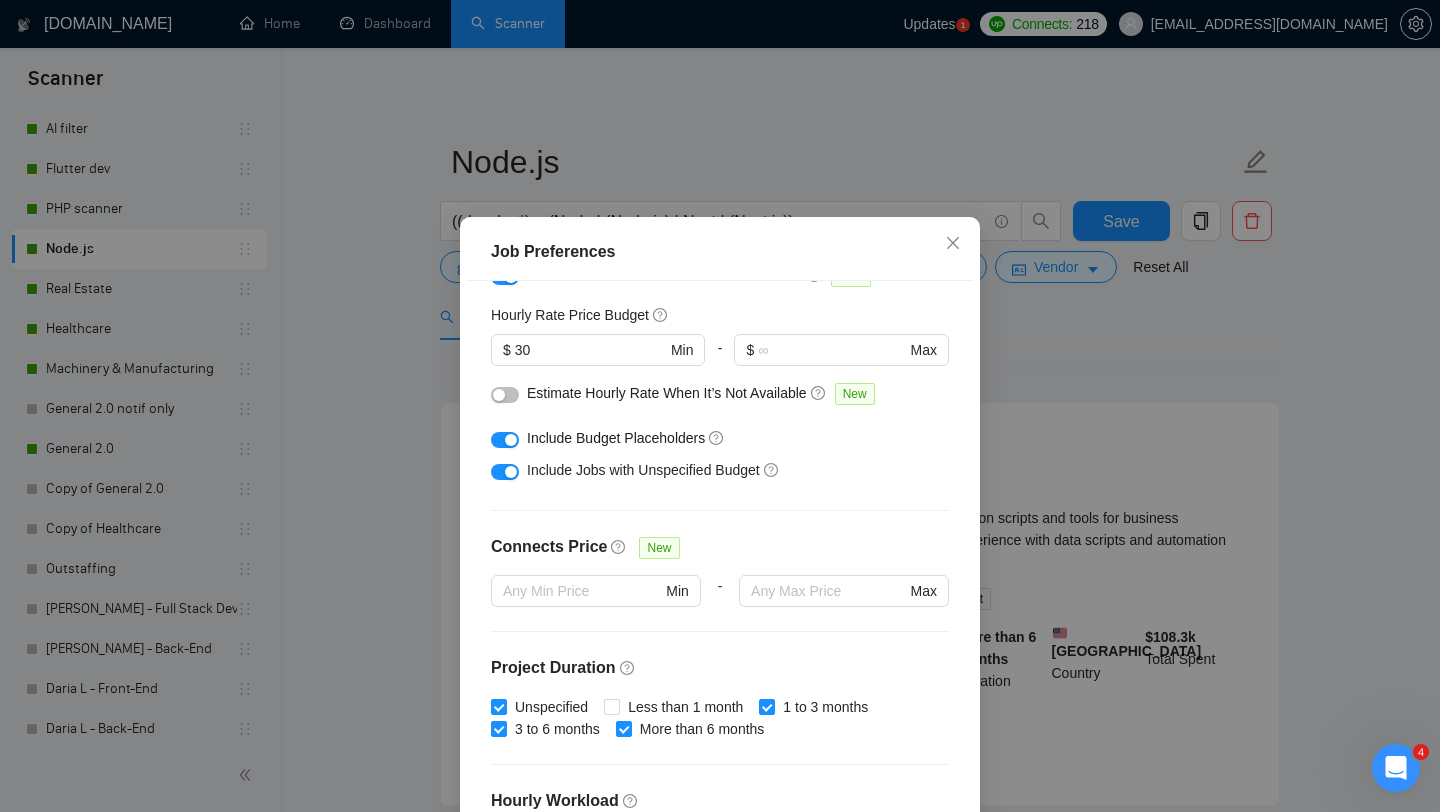 click on "Job Preferences Budget Project Type All Fixed Price Hourly Rate   Fixed Price Budget $ 5000 Min - $ Max Estimate Fixed Price When It’s Not Available New   Hourly Rate Price Budget $ 30 Min - $ Max Estimate Hourly Rate When It’s Not Available New Include Budget Placeholders Include Jobs with Unspecified Budget   Connects Price New Min - Max Project Duration   Unspecified Less than 1 month 1 to 3 months 3 to 6 months More than 6 months Hourly Workload   Unspecified <30 hrs/week >30 hrs/week Hours TBD Unsure Job Posting Questions New   Any posting questions Description Preferences Description Size New   Any description size Reset OK" at bounding box center [720, 406] 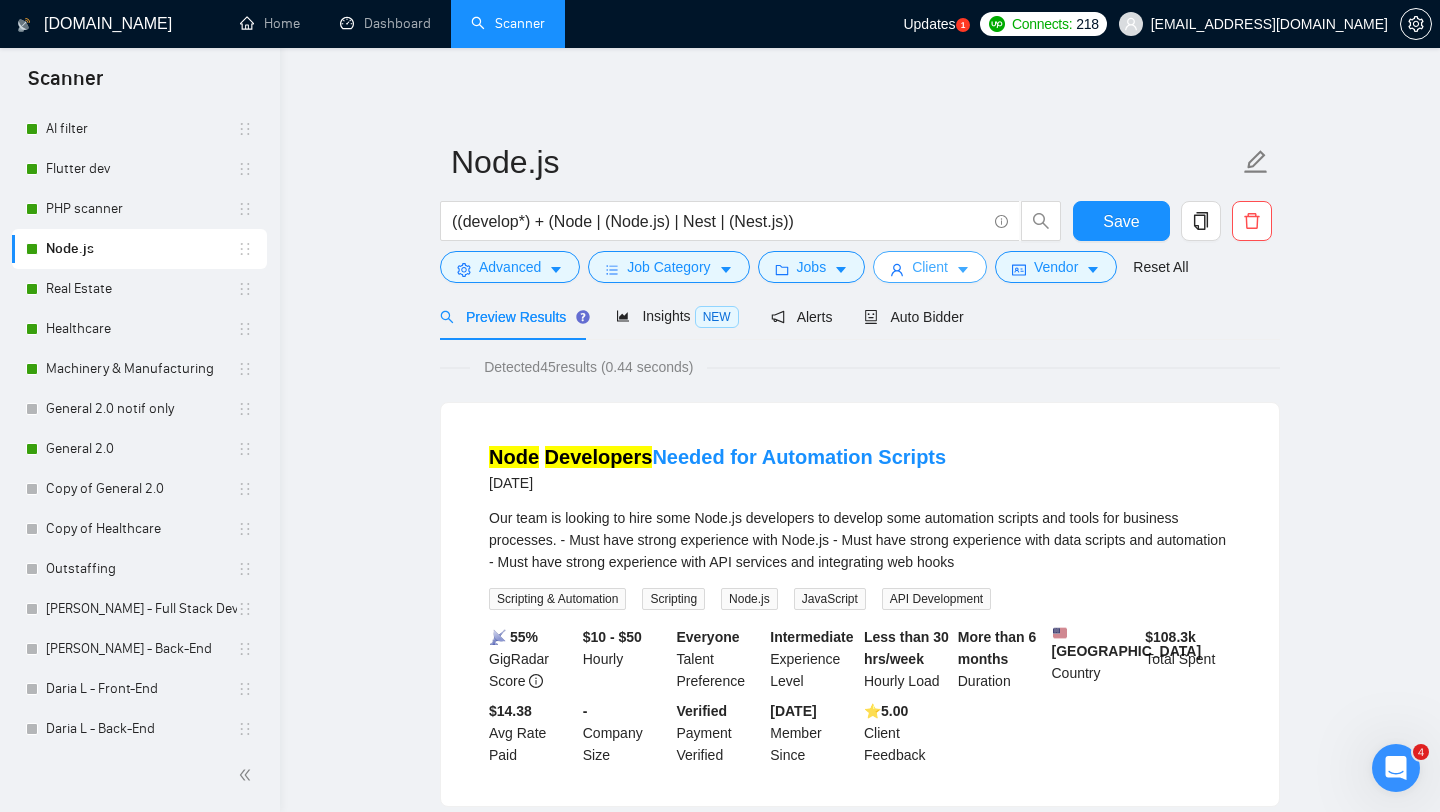 click on "Client" at bounding box center (930, 267) 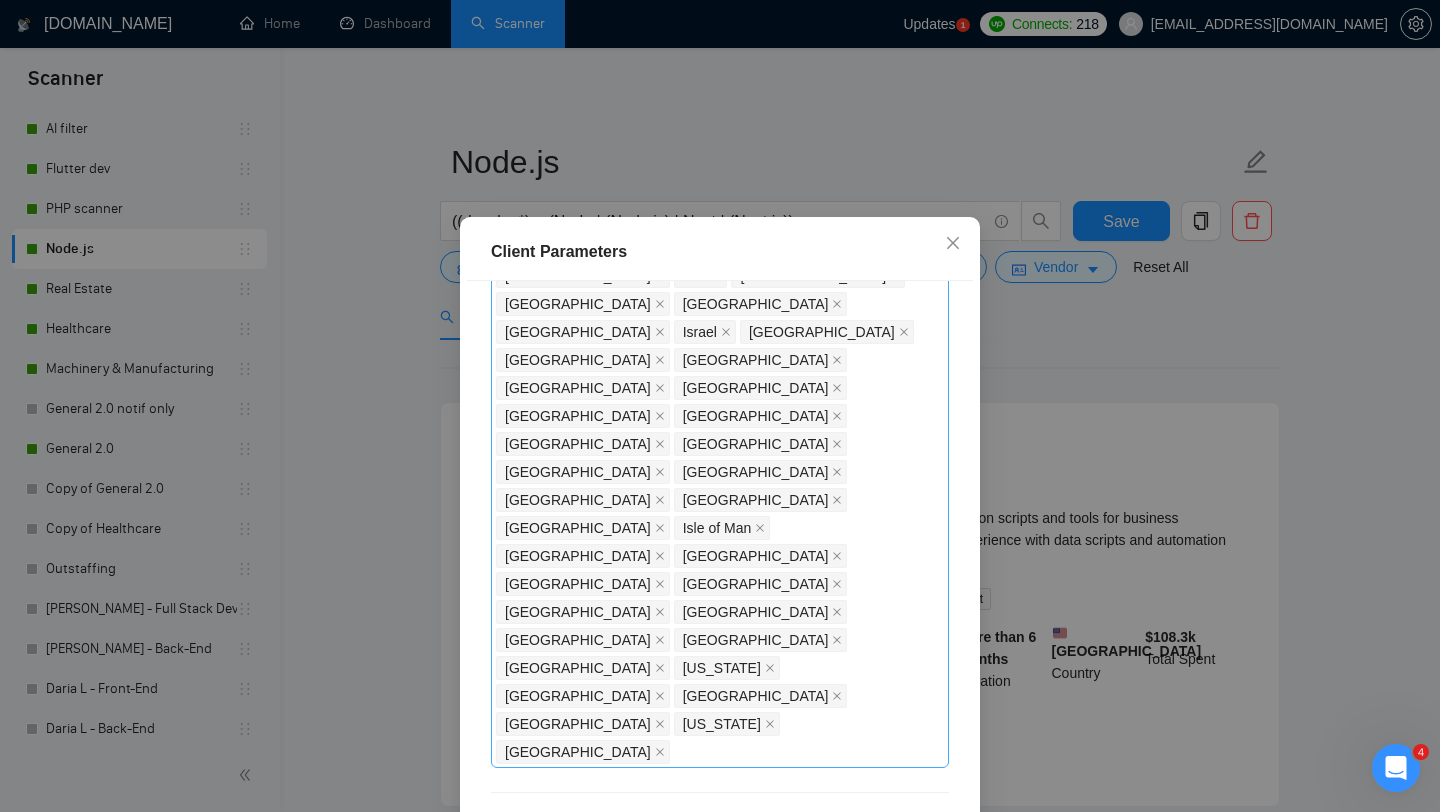 scroll, scrollTop: 1630, scrollLeft: 0, axis: vertical 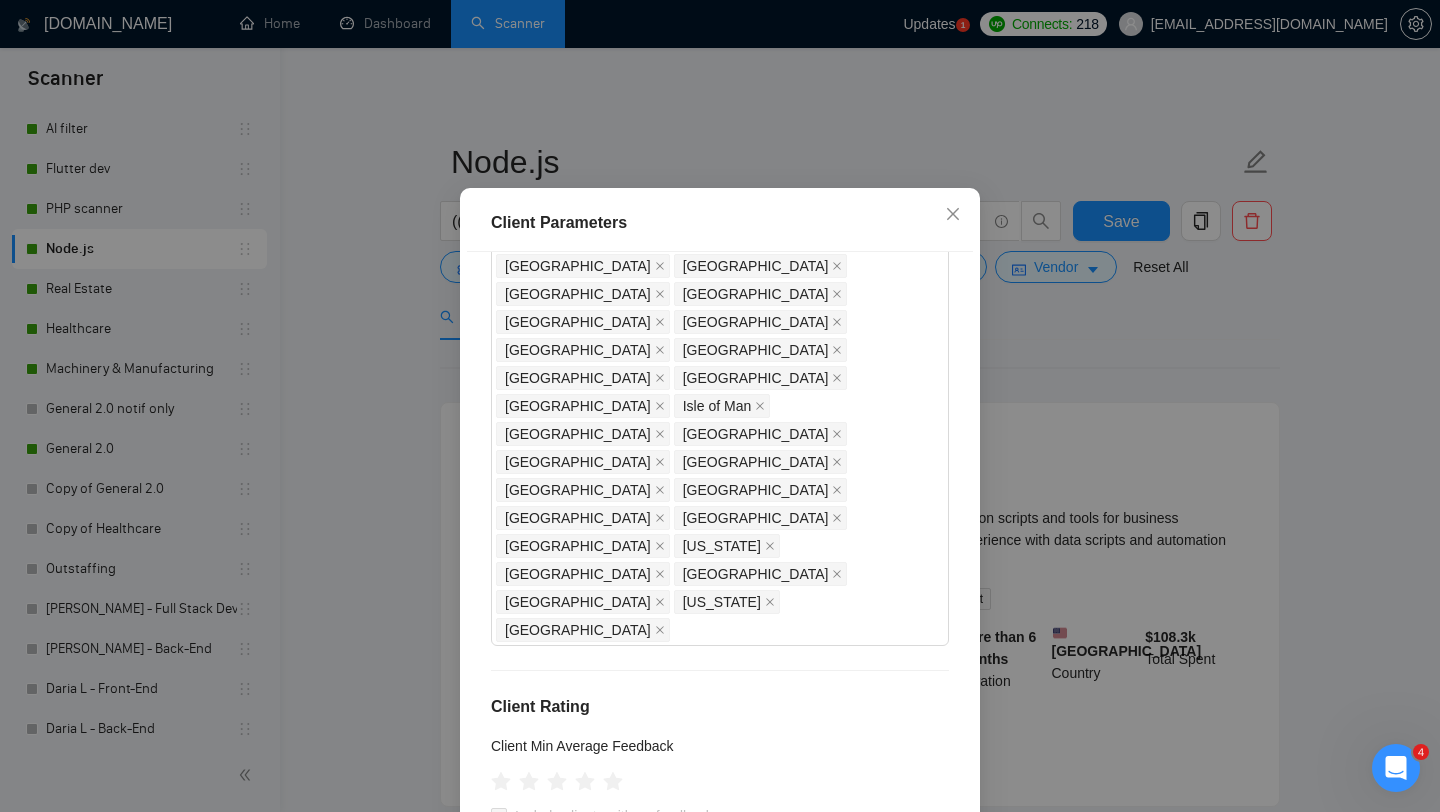 click on "Client Parameters Client Location Include Client Countries   Select Exclude Client Countries [GEOGRAPHIC_DATA] [GEOGRAPHIC_DATA] [GEOGRAPHIC_DATA] [GEOGRAPHIC_DATA] [GEOGRAPHIC_DATA] [GEOGRAPHIC_DATA] [GEOGRAPHIC_DATA] [GEOGRAPHIC_DATA] [GEOGRAPHIC_DATA] [GEOGRAPHIC_DATA] [GEOGRAPHIC_DATA] [GEOGRAPHIC_DATA] [GEOGRAPHIC_DATA] [GEOGRAPHIC_DATA] [GEOGRAPHIC_DATA] [GEOGRAPHIC_DATA] [GEOGRAPHIC_DATA] [GEOGRAPHIC_DATA] [GEOGRAPHIC_DATA] [GEOGRAPHIC_DATA] [GEOGRAPHIC_DATA] [GEOGRAPHIC_DATA] [GEOGRAPHIC_DATA] [GEOGRAPHIC_DATA] [GEOGRAPHIC_DATA] [GEOGRAPHIC_DATA] [GEOGRAPHIC_DATA] [GEOGRAPHIC_DATA] [GEOGRAPHIC_DATA] [GEOGRAPHIC_DATA] [GEOGRAPHIC_DATA] [GEOGRAPHIC_DATA] [GEOGRAPHIC_DATA] [GEOGRAPHIC_DATA] [GEOGRAPHIC_DATA] [GEOGRAPHIC_DATA] [GEOGRAPHIC_DATA] [GEOGRAPHIC_DATA] [GEOGRAPHIC_DATA] [GEOGRAPHIC_DATA] [GEOGRAPHIC_DATA] [GEOGRAPHIC_DATA] [GEOGRAPHIC_DATA] [GEOGRAPHIC_DATA] [GEOGRAPHIC_DATA] [GEOGRAPHIC_DATA] [GEOGRAPHIC_DATA] [GEOGRAPHIC_DATA] [GEOGRAPHIC_DATA] [GEOGRAPHIC_DATA] [GEOGRAPHIC_DATA] [GEOGRAPHIC_DATA] [GEOGRAPHIC_DATA] [GEOGRAPHIC_DATA] [GEOGRAPHIC_DATA] [GEOGRAPHIC_DATA] [GEOGRAPHIC_DATA] [GEOGRAPHIC_DATA] [GEOGRAPHIC_DATA] [GEOGRAPHIC_DATA] [GEOGRAPHIC_DATA] [GEOGRAPHIC_DATA] [GEOGRAPHIC_DATA] [GEOGRAPHIC_DATA] [GEOGRAPHIC_DATA] [GEOGRAPHIC_DATA] [GEOGRAPHIC_DATA] [GEOGRAPHIC_DATA] [GEOGRAPHIC_DATA] [GEOGRAPHIC_DATA] [GEOGRAPHIC_DATA] [GEOGRAPHIC_DATA] [US_STATE] [GEOGRAPHIC_DATA] [GEOGRAPHIC_DATA], [GEOGRAPHIC_DATA] [GEOGRAPHIC_DATA] [GEOGRAPHIC_DATA] [GEOGRAPHIC_DATA] [GEOGRAPHIC_DATA] [GEOGRAPHIC_DATA] [GEOGRAPHIC_DATA] [GEOGRAPHIC_DATA] [GEOGRAPHIC_DATA] [GEOGRAPHIC_DATA] [US_STATE] [GEOGRAPHIC_DATA] [GEOGRAPHIC_DATA] [GEOGRAPHIC_DATA] [GEOGRAPHIC_DATA], [GEOGRAPHIC_DATA] [US_STATE] [GEOGRAPHIC_DATA] [GEOGRAPHIC_DATA] [GEOGRAPHIC_DATA] [GEOGRAPHIC_DATA] [GEOGRAPHIC_DATA] [GEOGRAPHIC_DATA] [GEOGRAPHIC_DATA] [GEOGRAPHIC_DATA]" at bounding box center [720, 406] 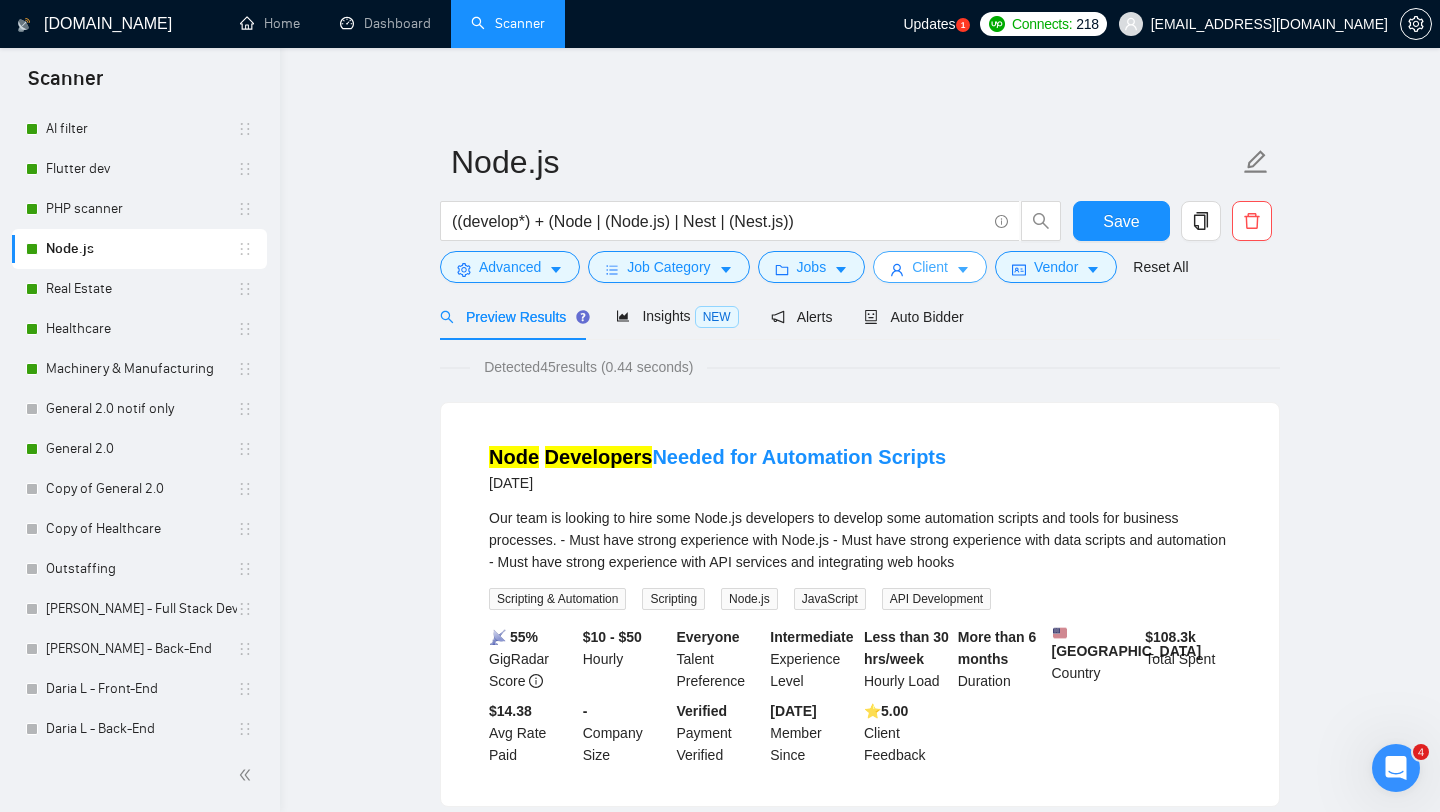 scroll, scrollTop: 0, scrollLeft: 0, axis: both 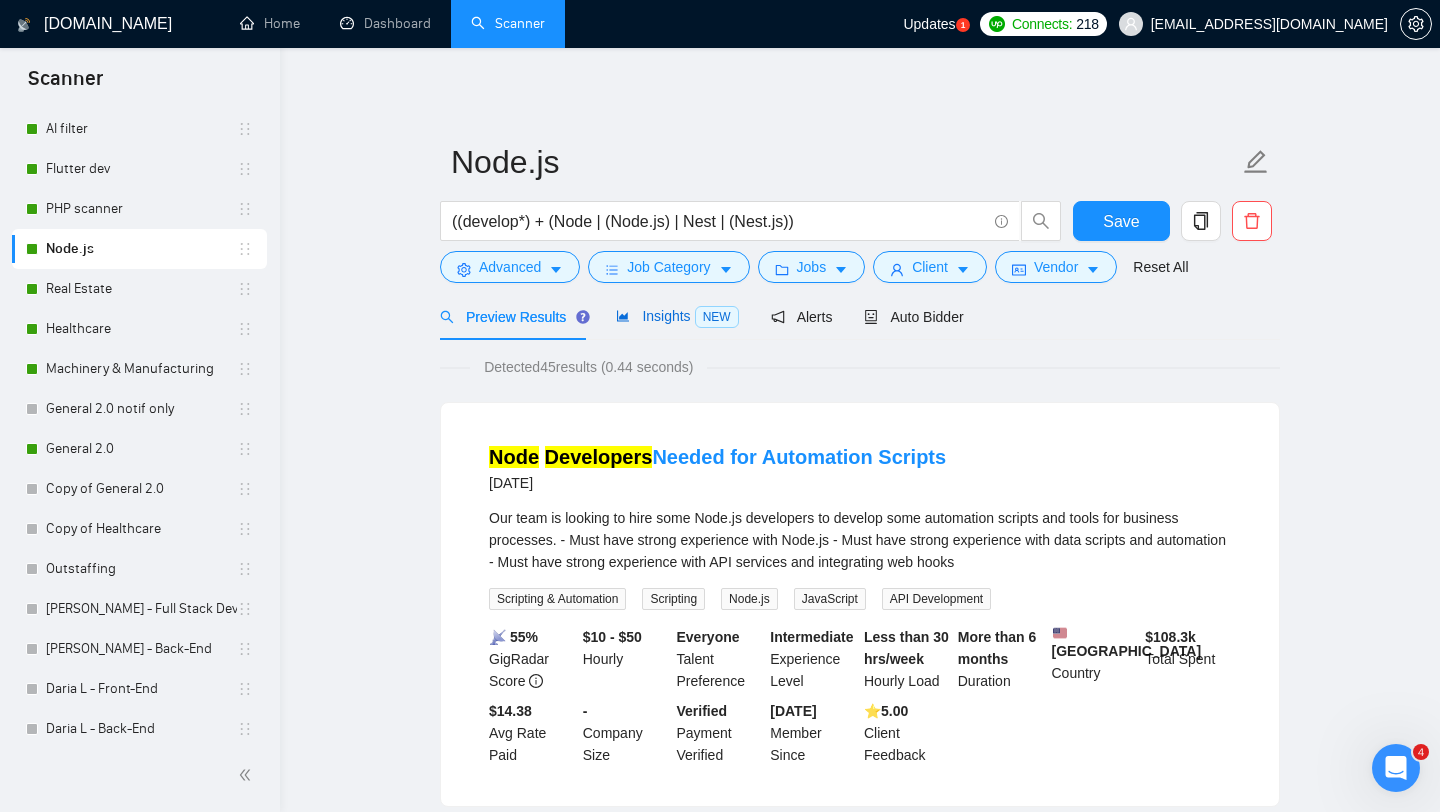 click on "Insights NEW" at bounding box center (677, 316) 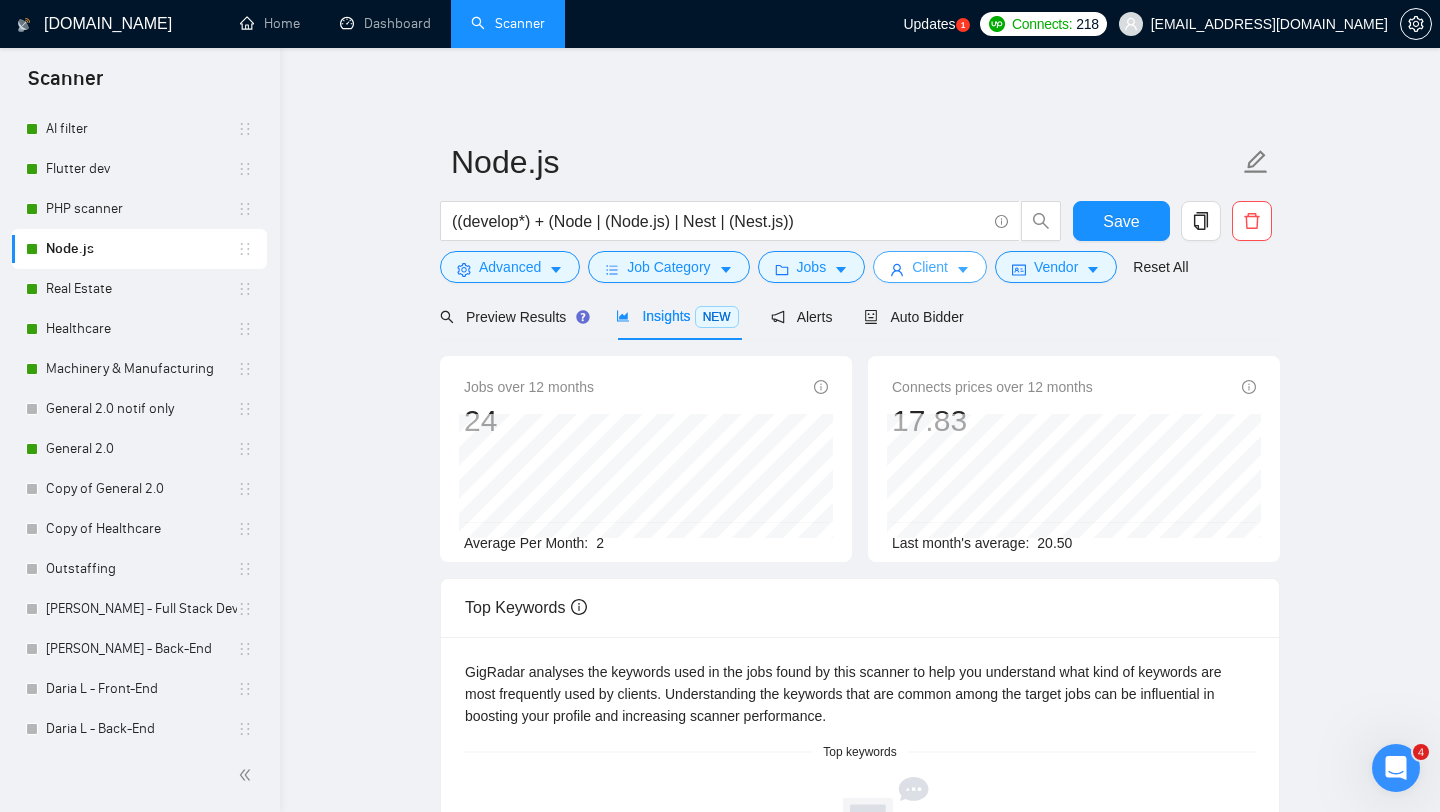 click on "Client" at bounding box center (930, 267) 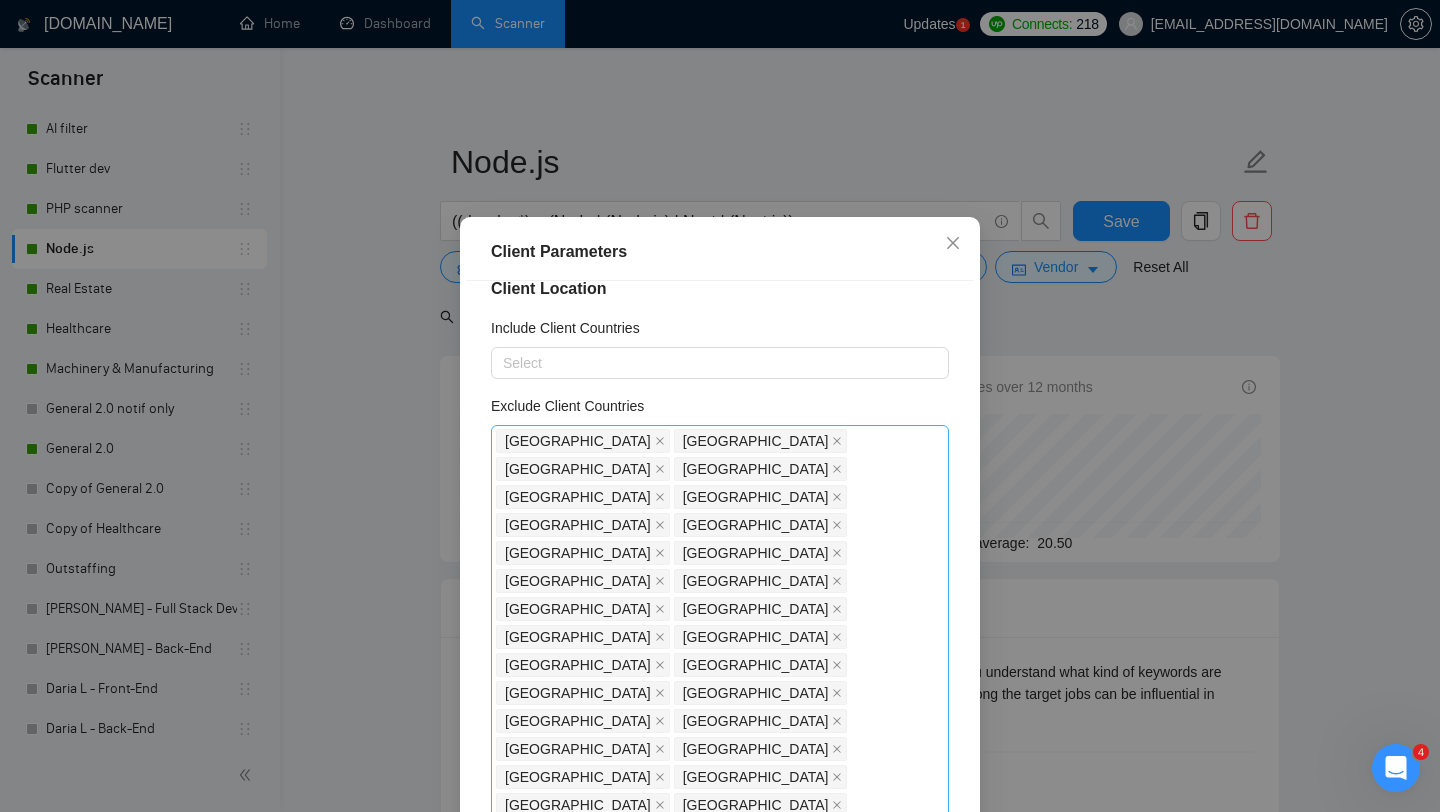 scroll, scrollTop: 0, scrollLeft: 0, axis: both 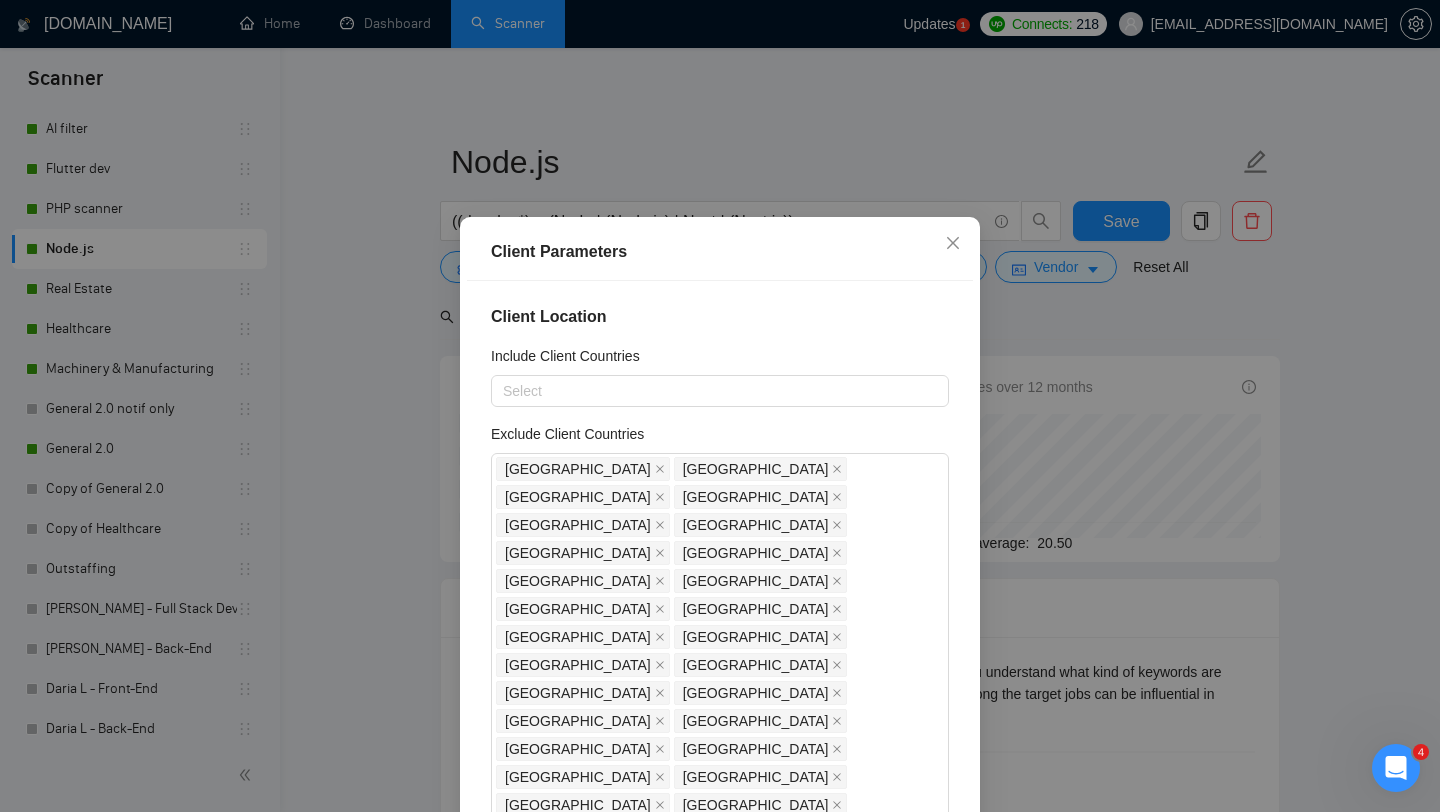 click on "Client Parameters Client Location Include Client Countries   Select Exclude Client Countries [GEOGRAPHIC_DATA] [GEOGRAPHIC_DATA] [GEOGRAPHIC_DATA] [GEOGRAPHIC_DATA] [GEOGRAPHIC_DATA] [GEOGRAPHIC_DATA] [GEOGRAPHIC_DATA] [GEOGRAPHIC_DATA] [GEOGRAPHIC_DATA] [GEOGRAPHIC_DATA] [GEOGRAPHIC_DATA] [GEOGRAPHIC_DATA] [GEOGRAPHIC_DATA] [GEOGRAPHIC_DATA] [GEOGRAPHIC_DATA] [GEOGRAPHIC_DATA] [GEOGRAPHIC_DATA] [GEOGRAPHIC_DATA] [GEOGRAPHIC_DATA] [GEOGRAPHIC_DATA] [GEOGRAPHIC_DATA] [GEOGRAPHIC_DATA] [GEOGRAPHIC_DATA] [GEOGRAPHIC_DATA] [GEOGRAPHIC_DATA] [GEOGRAPHIC_DATA] [GEOGRAPHIC_DATA] [GEOGRAPHIC_DATA] [GEOGRAPHIC_DATA] [GEOGRAPHIC_DATA] [GEOGRAPHIC_DATA] [GEOGRAPHIC_DATA] [GEOGRAPHIC_DATA] [GEOGRAPHIC_DATA] [GEOGRAPHIC_DATA] [GEOGRAPHIC_DATA] [GEOGRAPHIC_DATA] [GEOGRAPHIC_DATA] [GEOGRAPHIC_DATA] [GEOGRAPHIC_DATA] [GEOGRAPHIC_DATA] [GEOGRAPHIC_DATA] [GEOGRAPHIC_DATA] [GEOGRAPHIC_DATA] [GEOGRAPHIC_DATA] [GEOGRAPHIC_DATA] [GEOGRAPHIC_DATA] [GEOGRAPHIC_DATA] [GEOGRAPHIC_DATA] [GEOGRAPHIC_DATA] [GEOGRAPHIC_DATA] [GEOGRAPHIC_DATA] [GEOGRAPHIC_DATA] [GEOGRAPHIC_DATA] [GEOGRAPHIC_DATA] [GEOGRAPHIC_DATA] [GEOGRAPHIC_DATA] [GEOGRAPHIC_DATA] [GEOGRAPHIC_DATA] [GEOGRAPHIC_DATA] [GEOGRAPHIC_DATA] [GEOGRAPHIC_DATA] [GEOGRAPHIC_DATA] [GEOGRAPHIC_DATA] [GEOGRAPHIC_DATA] [GEOGRAPHIC_DATA] [GEOGRAPHIC_DATA] [GEOGRAPHIC_DATA] [GEOGRAPHIC_DATA] [GEOGRAPHIC_DATA] [GEOGRAPHIC_DATA] [GEOGRAPHIC_DATA] [US_STATE] [GEOGRAPHIC_DATA] [GEOGRAPHIC_DATA], [GEOGRAPHIC_DATA] [GEOGRAPHIC_DATA] [GEOGRAPHIC_DATA] [GEOGRAPHIC_DATA] [GEOGRAPHIC_DATA] [GEOGRAPHIC_DATA] [GEOGRAPHIC_DATA] [GEOGRAPHIC_DATA] [GEOGRAPHIC_DATA] [GEOGRAPHIC_DATA] [US_STATE] [GEOGRAPHIC_DATA] [GEOGRAPHIC_DATA] [GEOGRAPHIC_DATA] [GEOGRAPHIC_DATA], [GEOGRAPHIC_DATA] [US_STATE] [GEOGRAPHIC_DATA] [GEOGRAPHIC_DATA] [GEOGRAPHIC_DATA] [GEOGRAPHIC_DATA] [GEOGRAPHIC_DATA] [GEOGRAPHIC_DATA] [GEOGRAPHIC_DATA] [GEOGRAPHIC_DATA]" at bounding box center [720, 406] 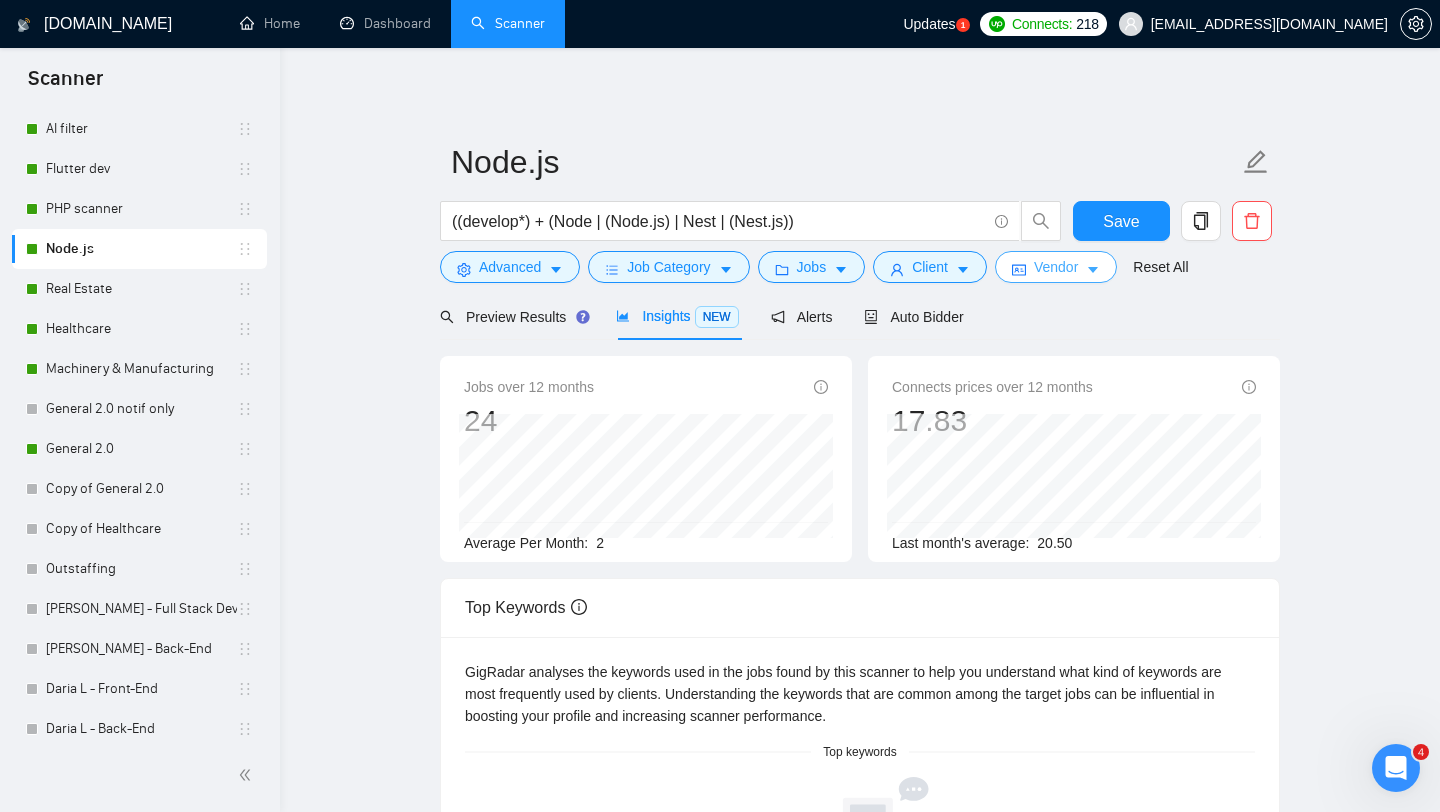 click on "Vendor" at bounding box center (1056, 267) 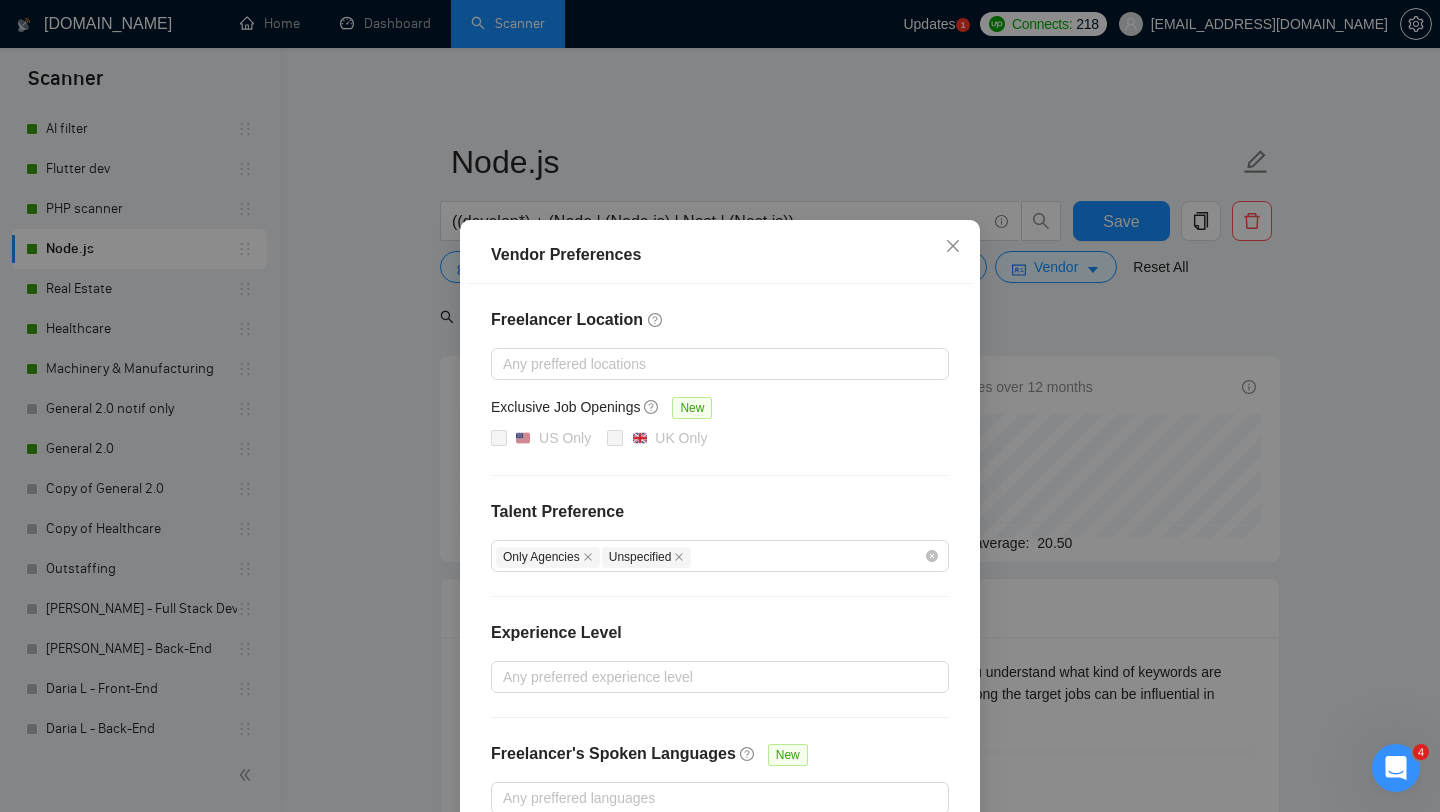 scroll, scrollTop: 113, scrollLeft: 0, axis: vertical 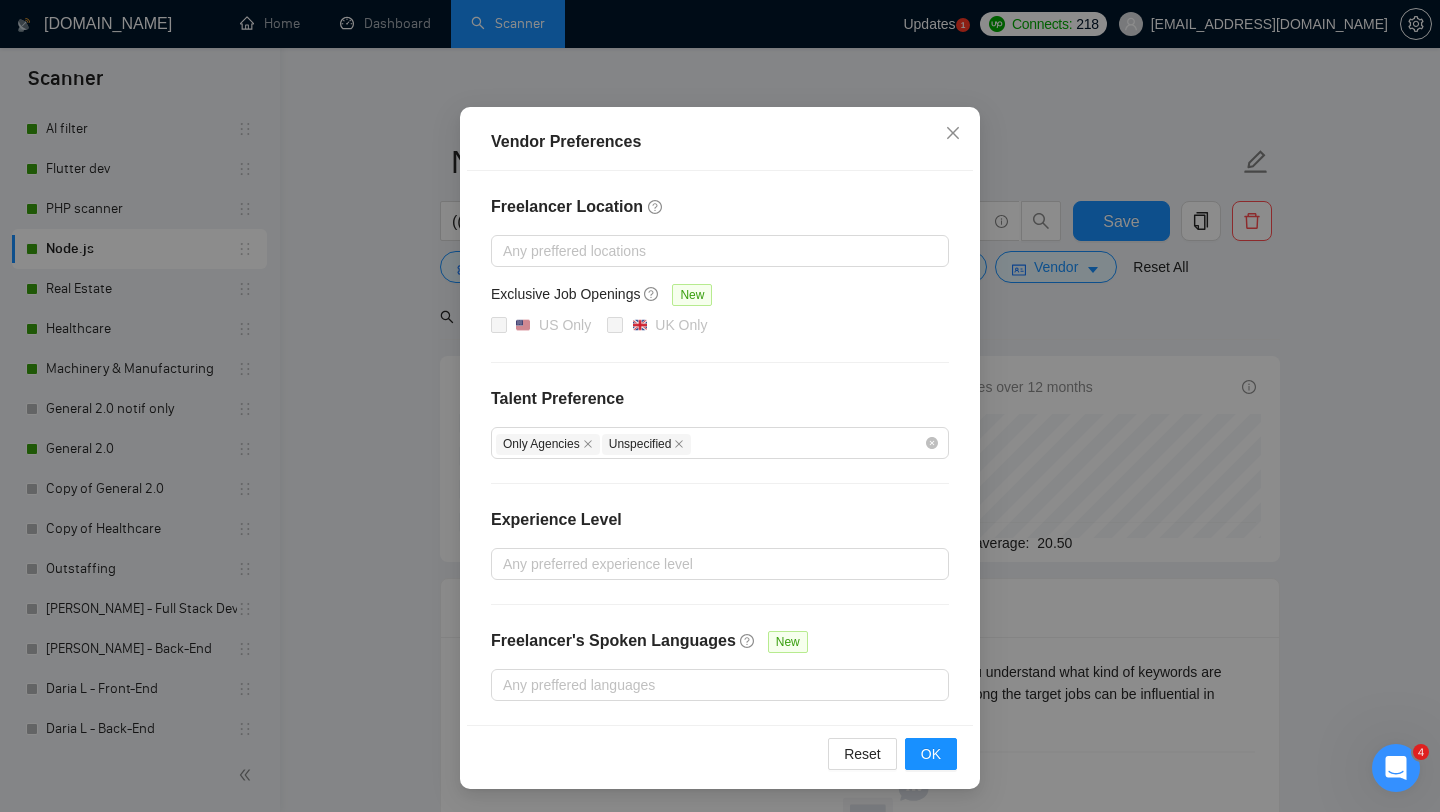click on "Vendor Preferences Freelancer Location     Any preffered locations Exclusive Job Openings [GEOGRAPHIC_DATA] Only UK Only Talent Preference Only Agencies Unspecified   Experience Level   Any preferred experience level Freelancer's Spoken Languages New   Any preffered languages Reset OK" at bounding box center [720, 406] 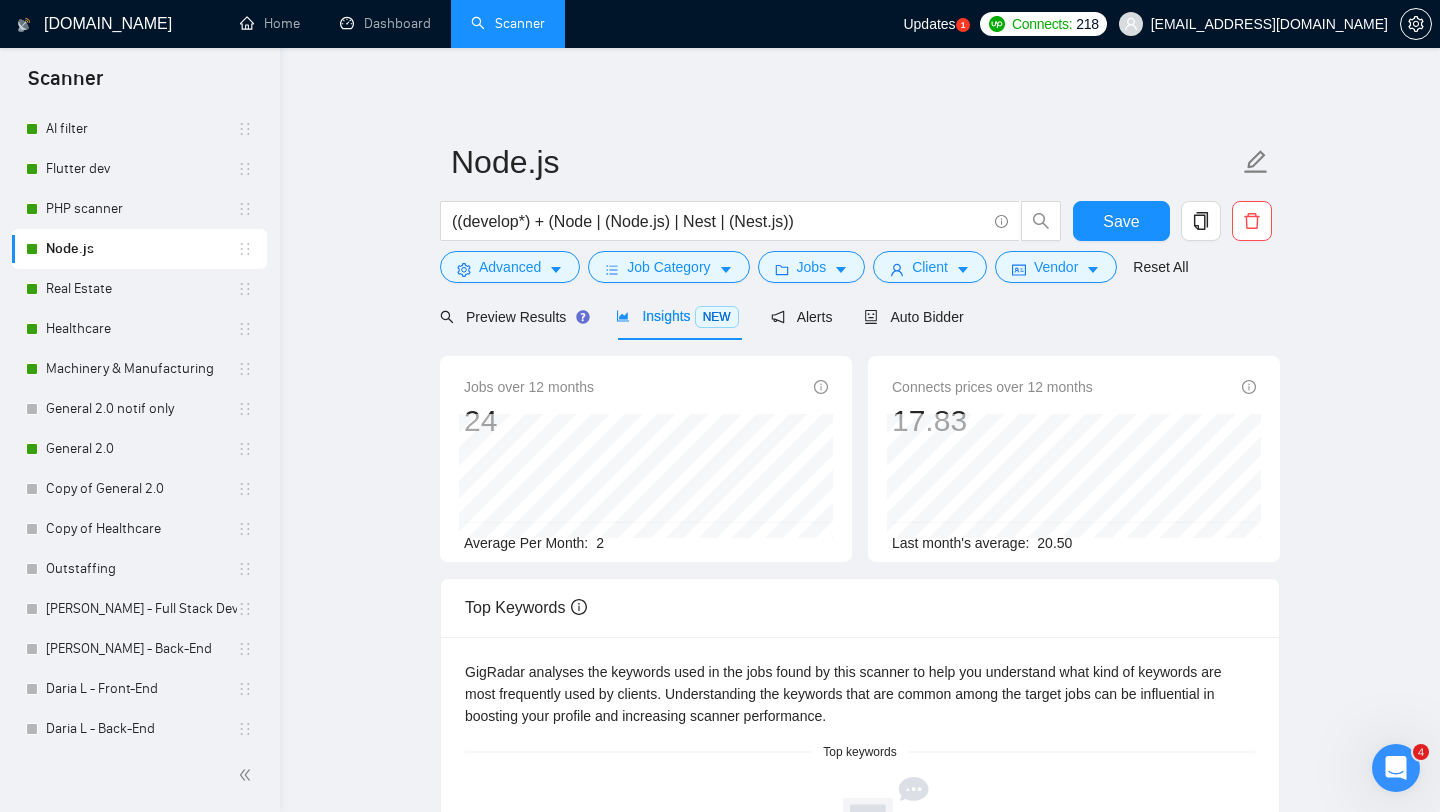 scroll, scrollTop: 13, scrollLeft: 0, axis: vertical 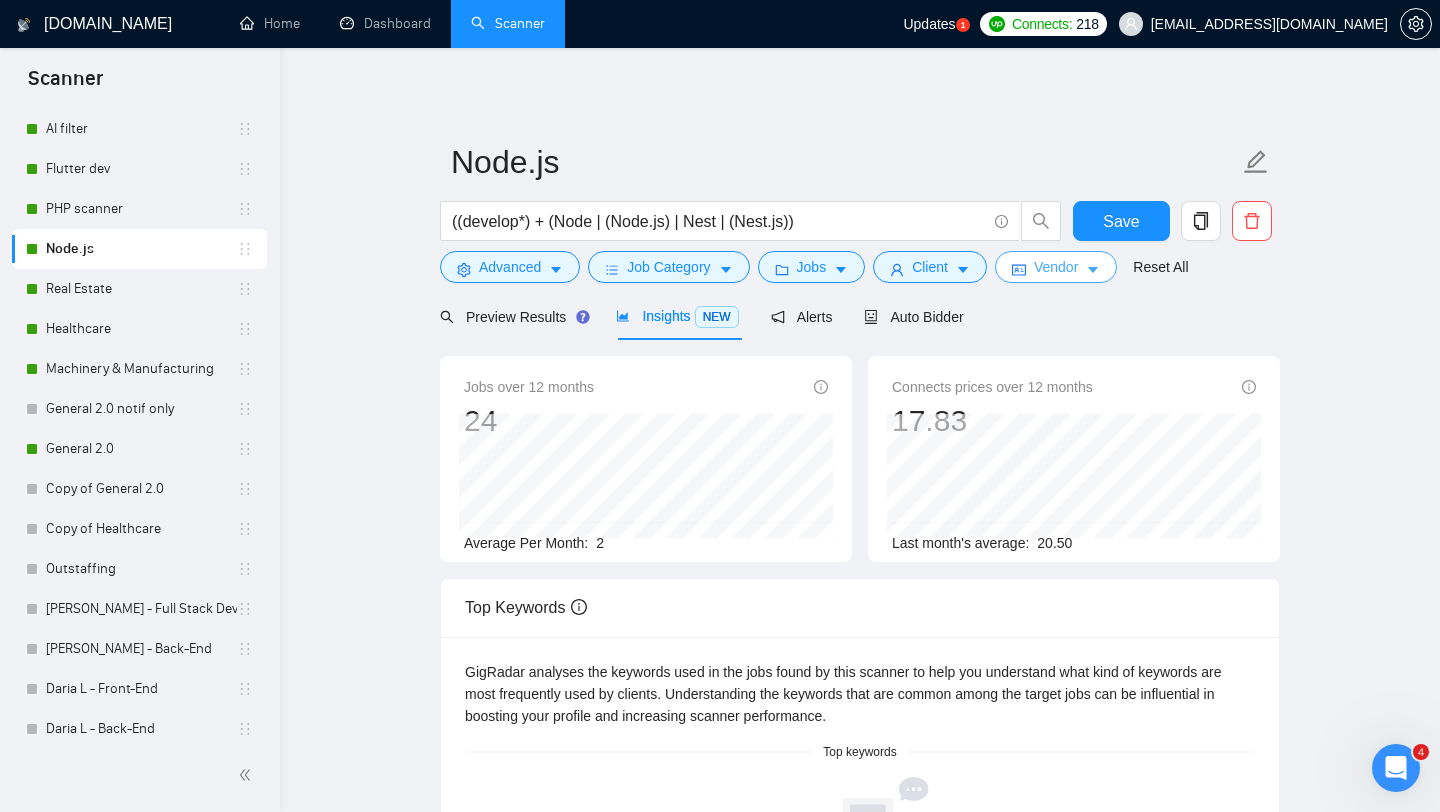 click on "Vendor" at bounding box center [1056, 267] 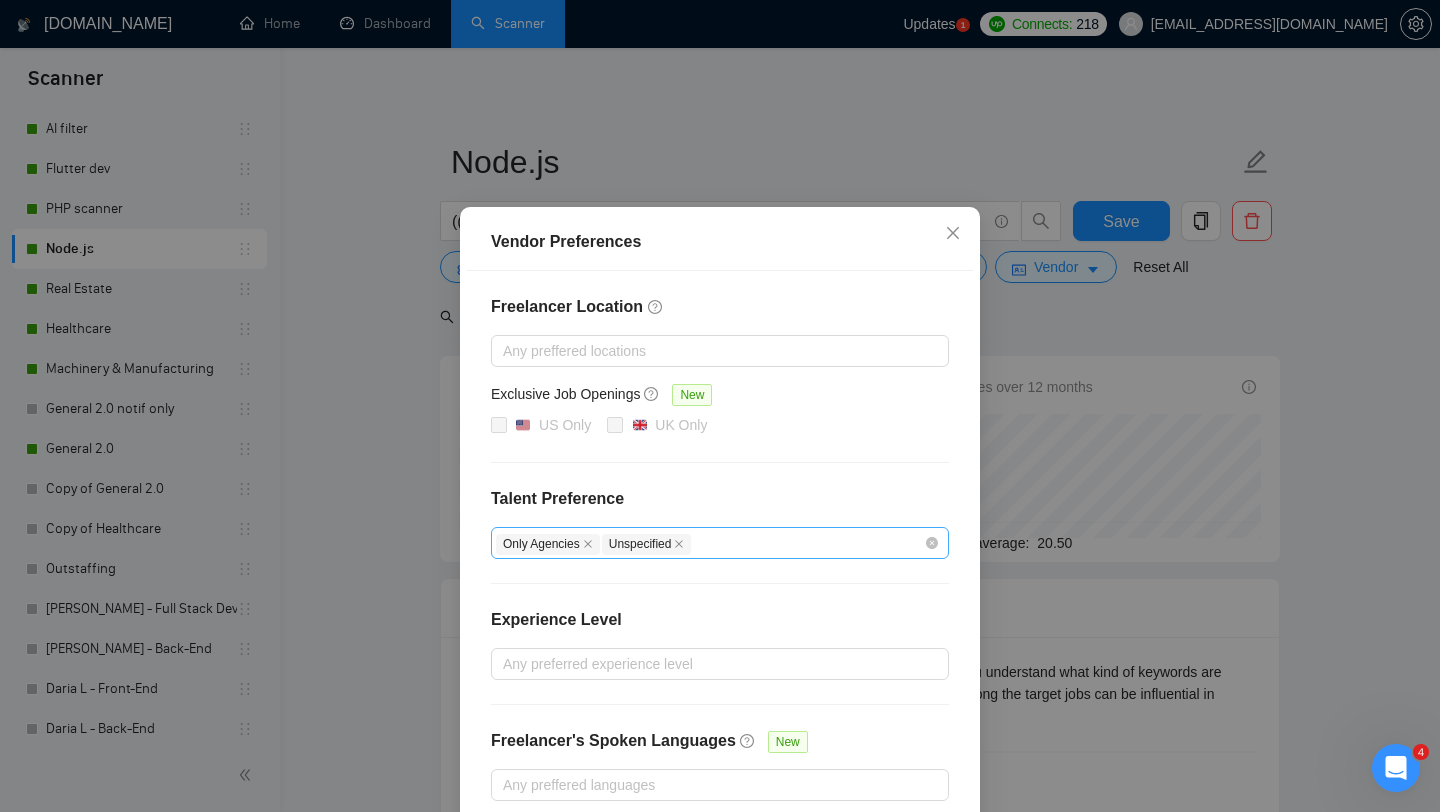 click on "Only Agencies Unspecified" at bounding box center [710, 543] 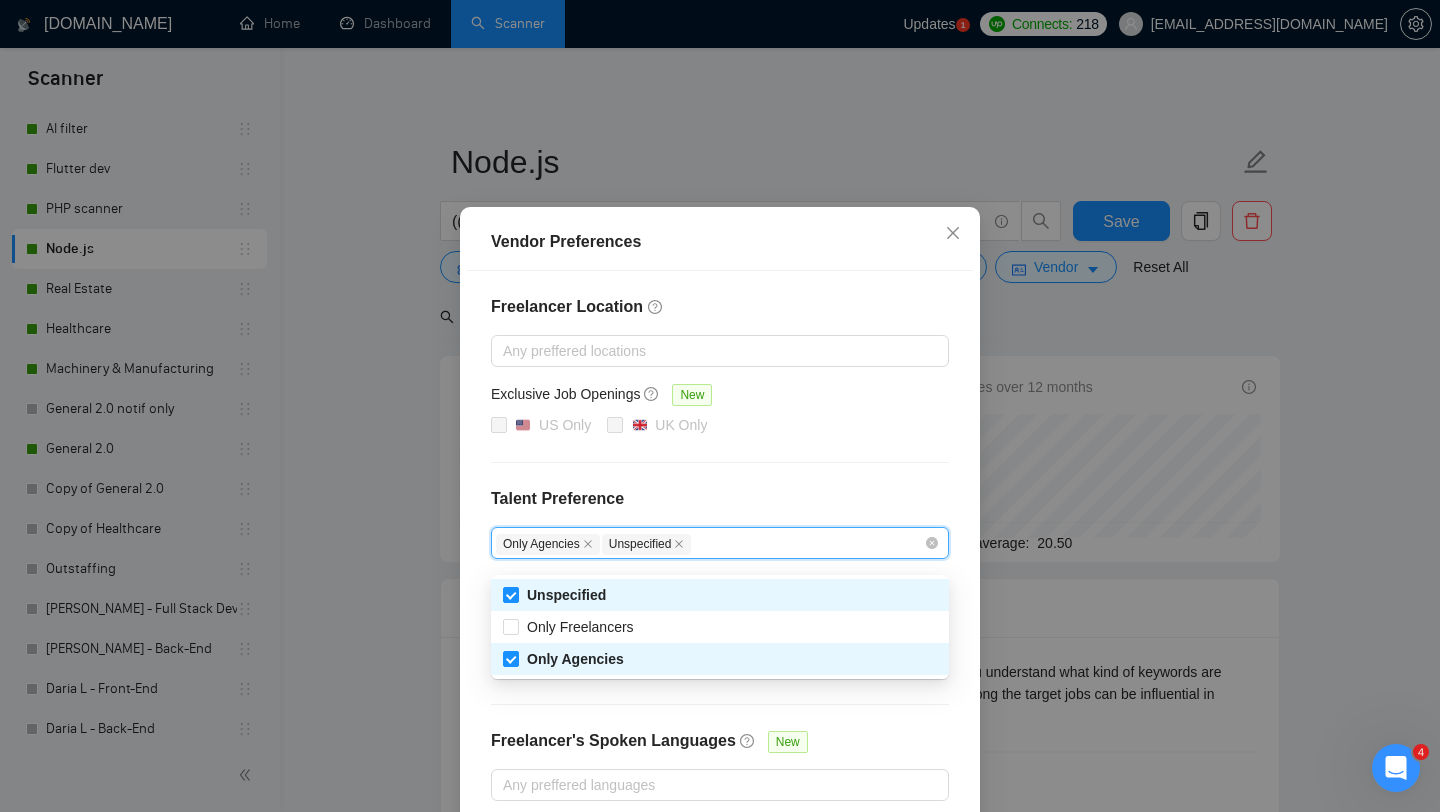 click on "Vendor Preferences Freelancer Location     Any preffered locations Exclusive Job Openings [GEOGRAPHIC_DATA] Only UK Only Talent Preference Only Agencies Unspecified   Experience Level   Any preferred experience level Freelancer's Spoken Languages New   Any preffered languages Reset OK" at bounding box center [720, 406] 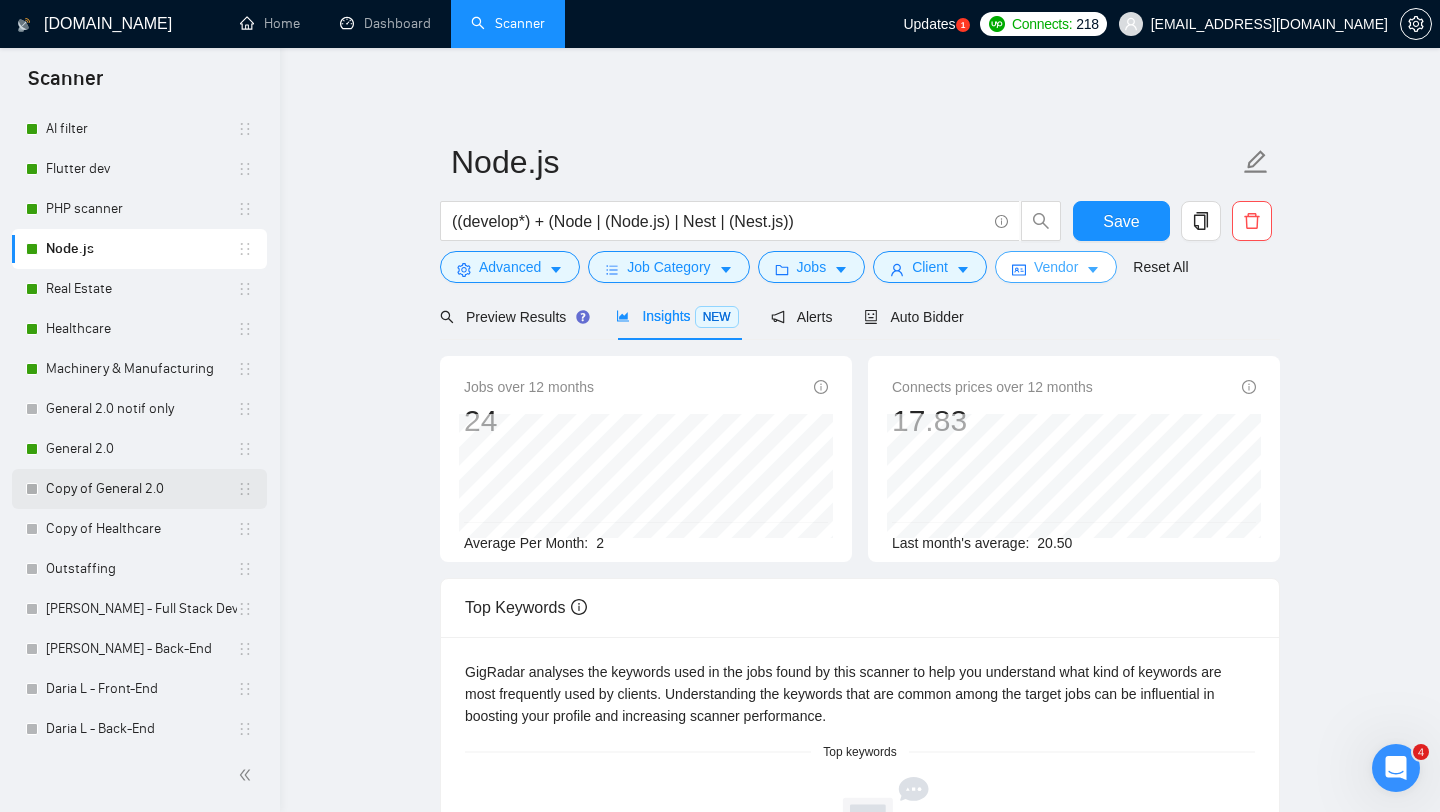 scroll, scrollTop: 143, scrollLeft: 0, axis: vertical 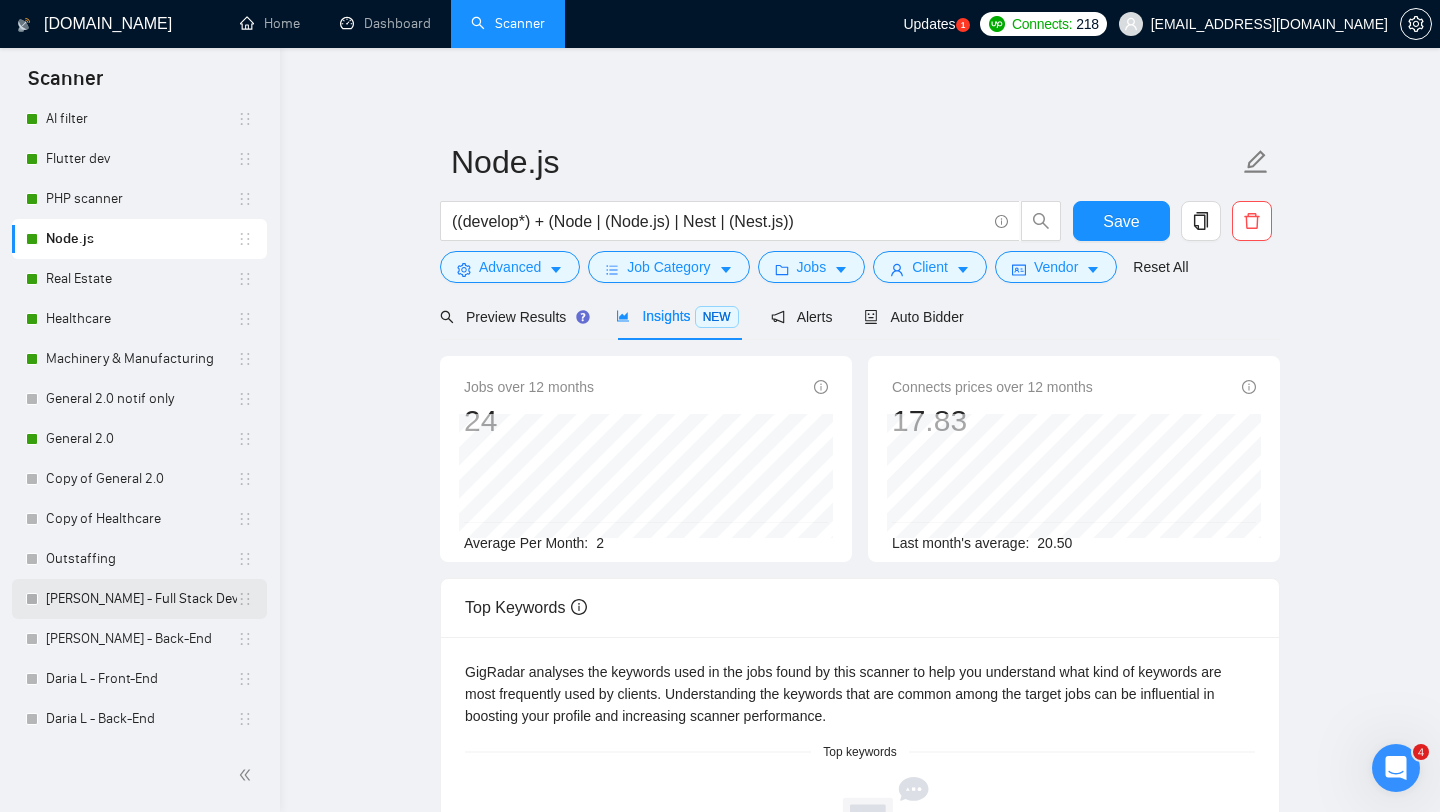 click on "[PERSON_NAME] - Full Stack Developer" at bounding box center (141, 599) 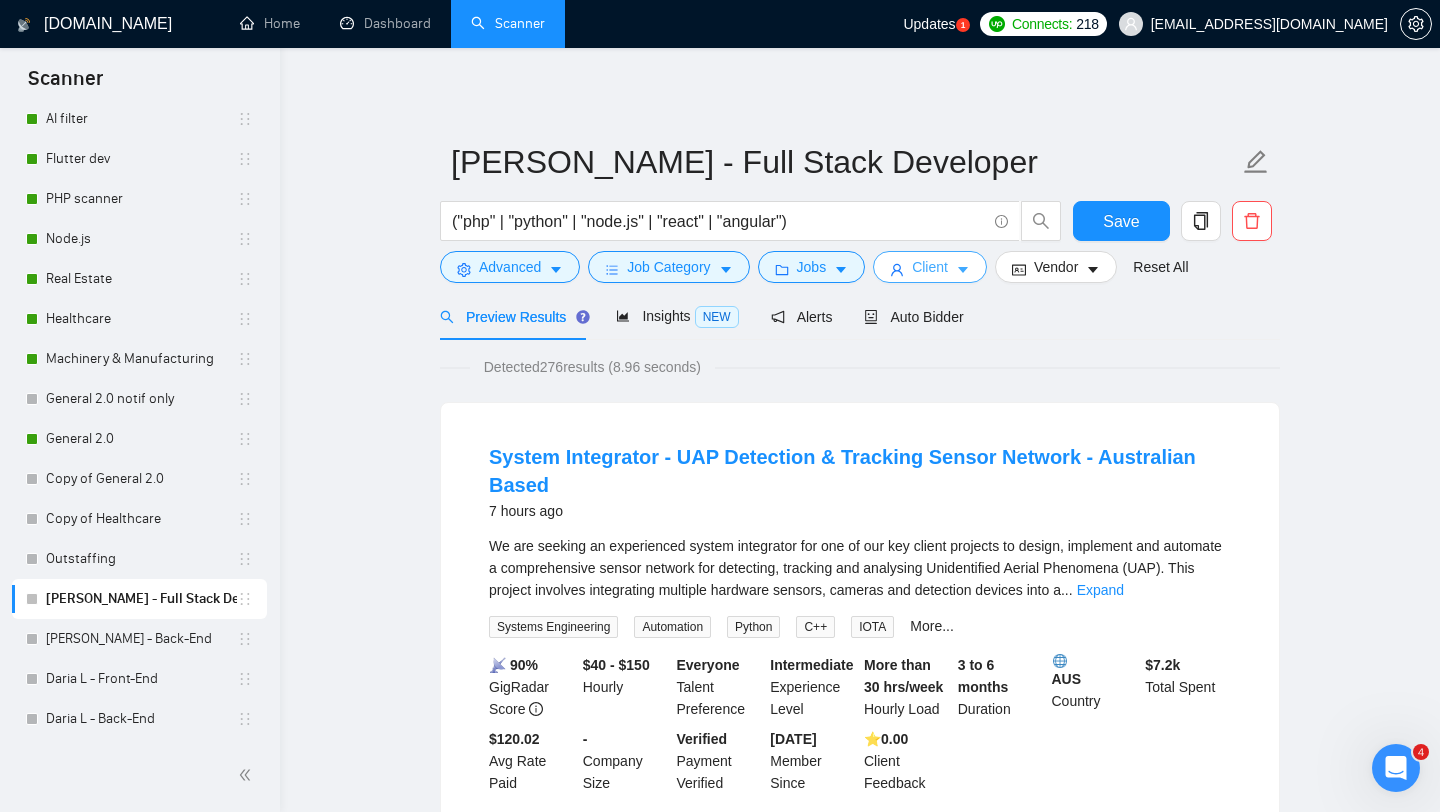 click on "Client" at bounding box center [930, 267] 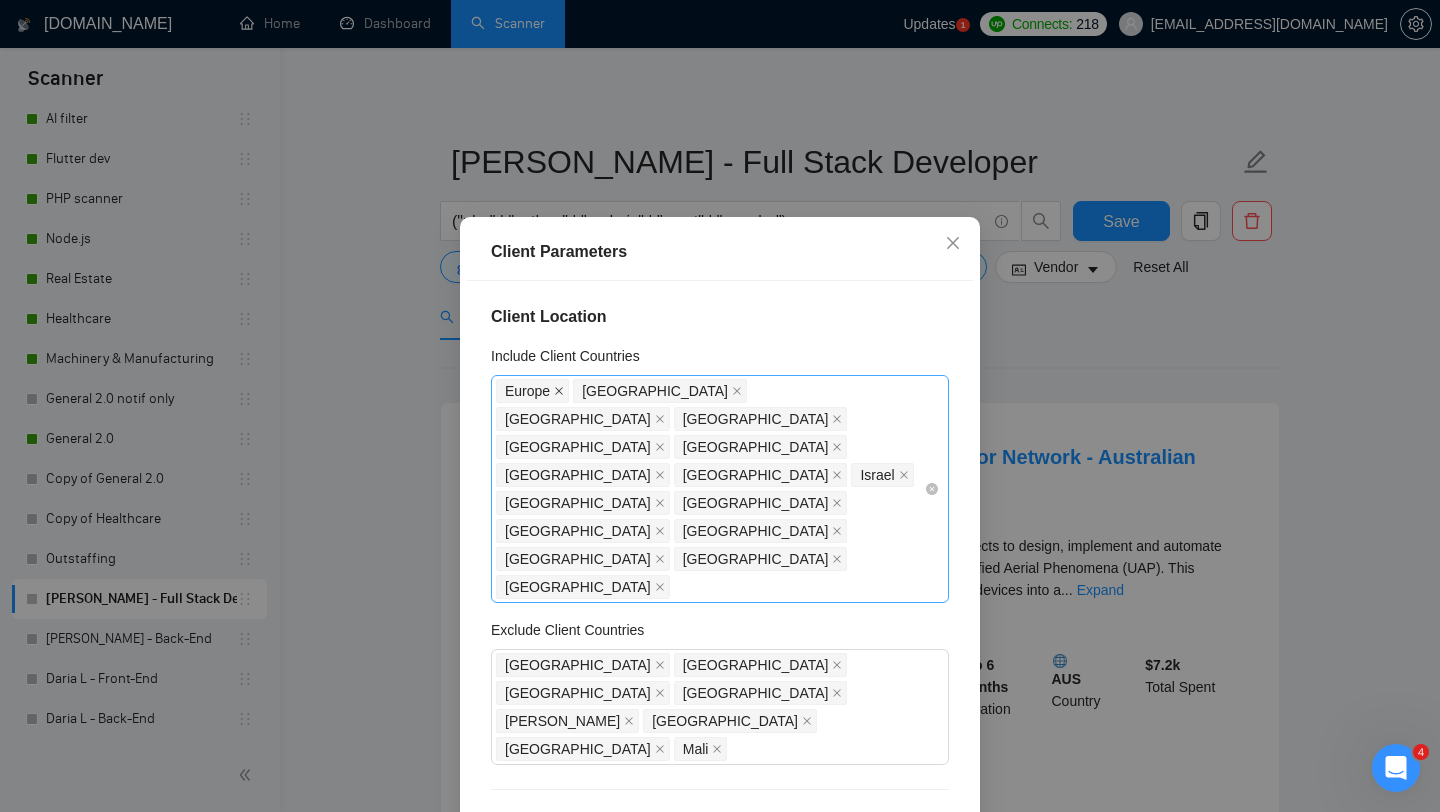 click 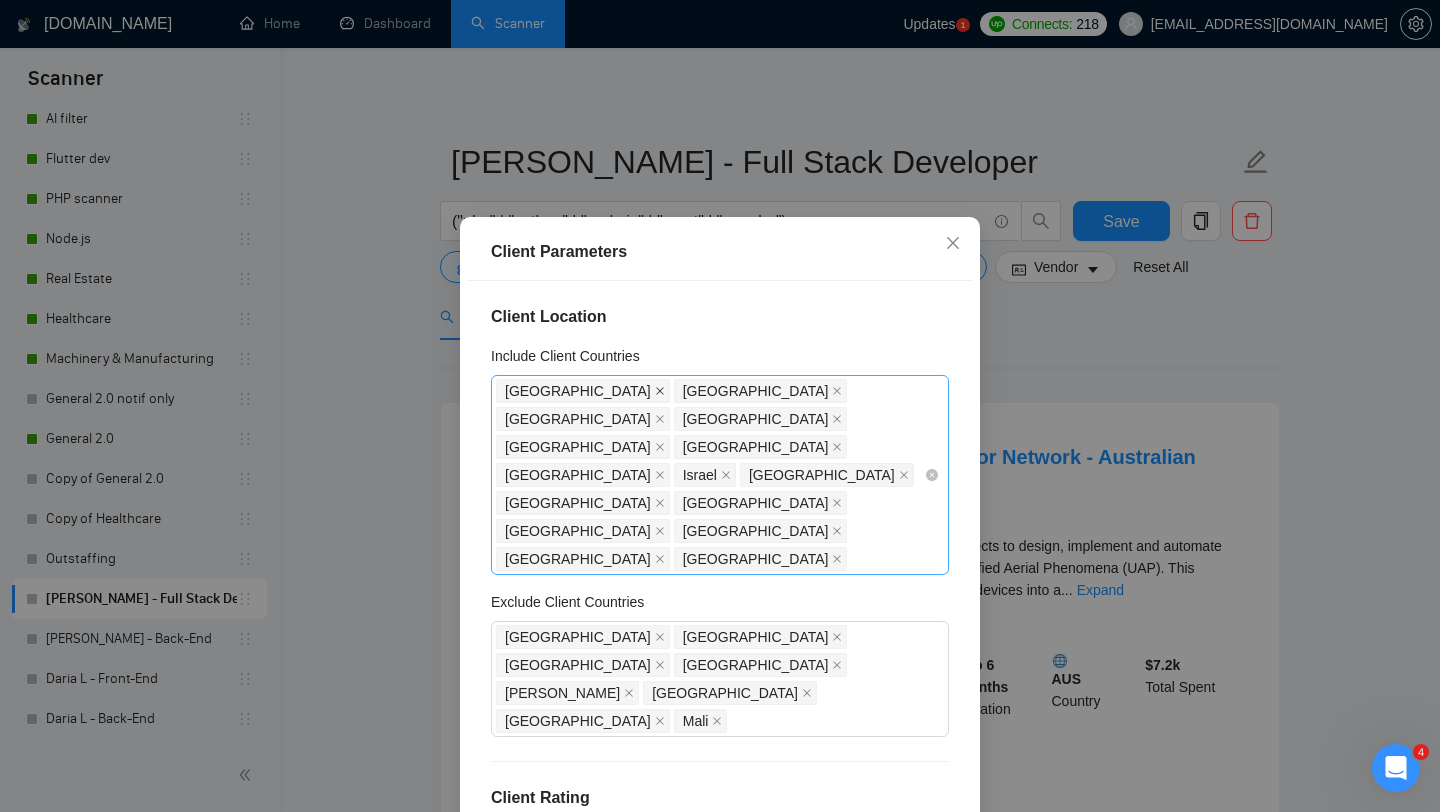 click 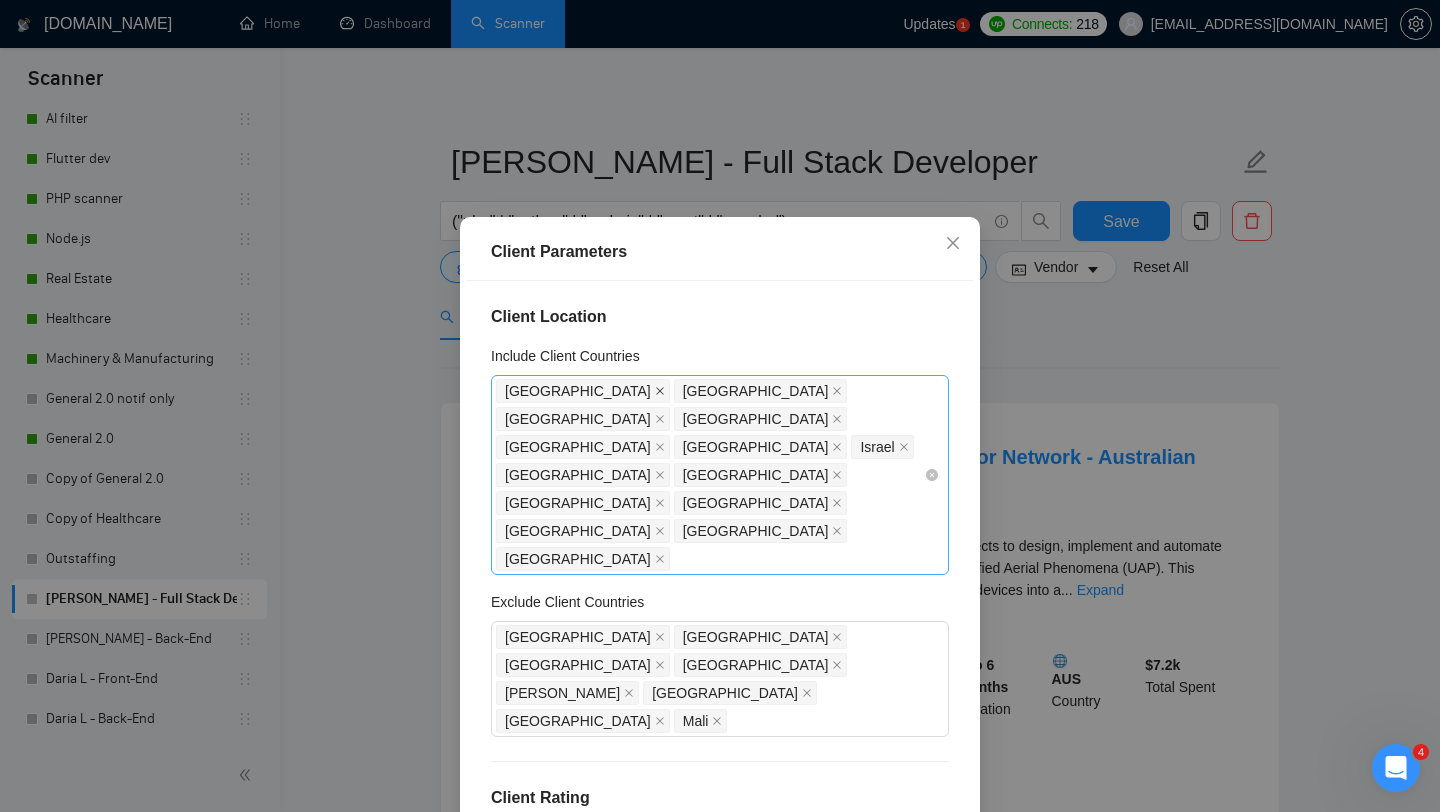 click 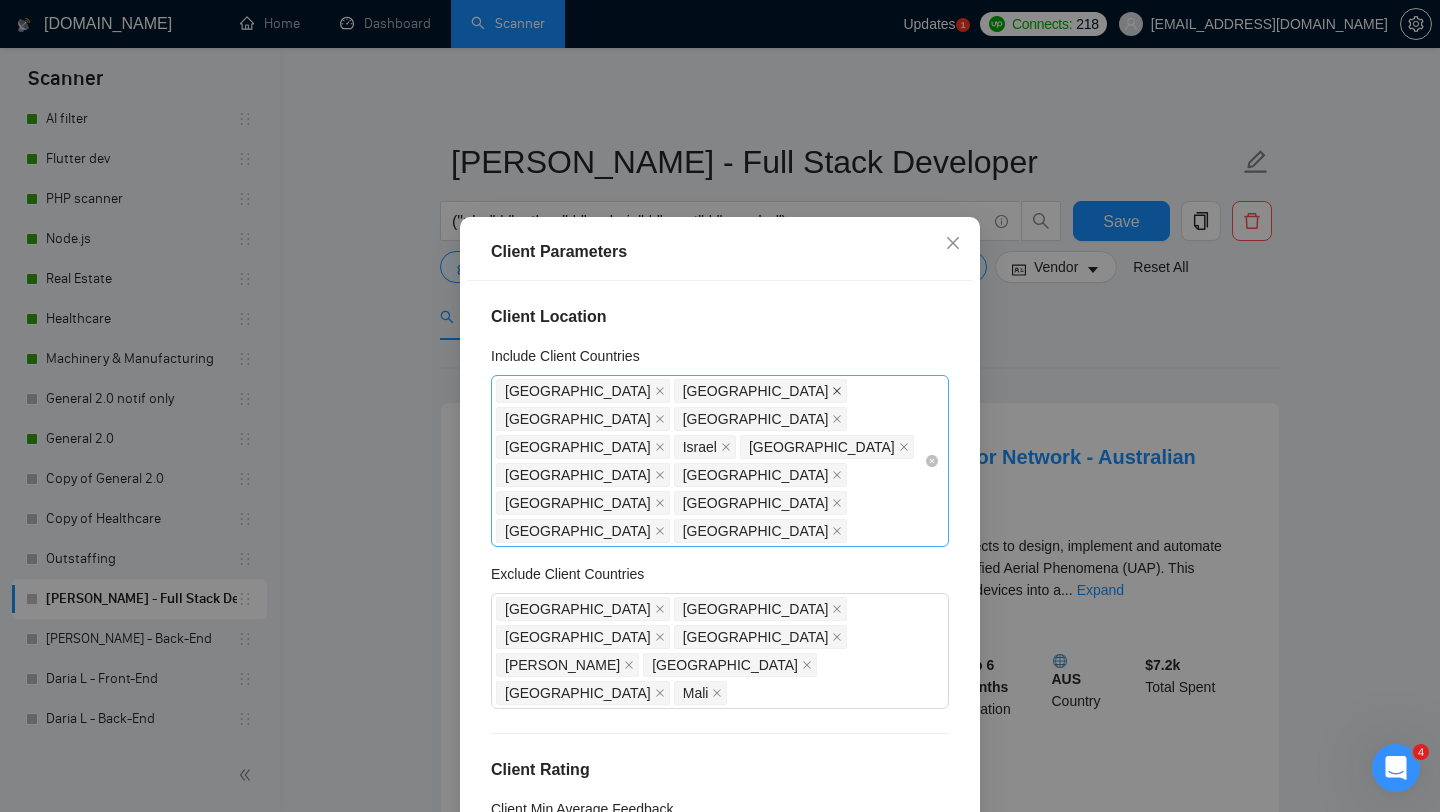 click 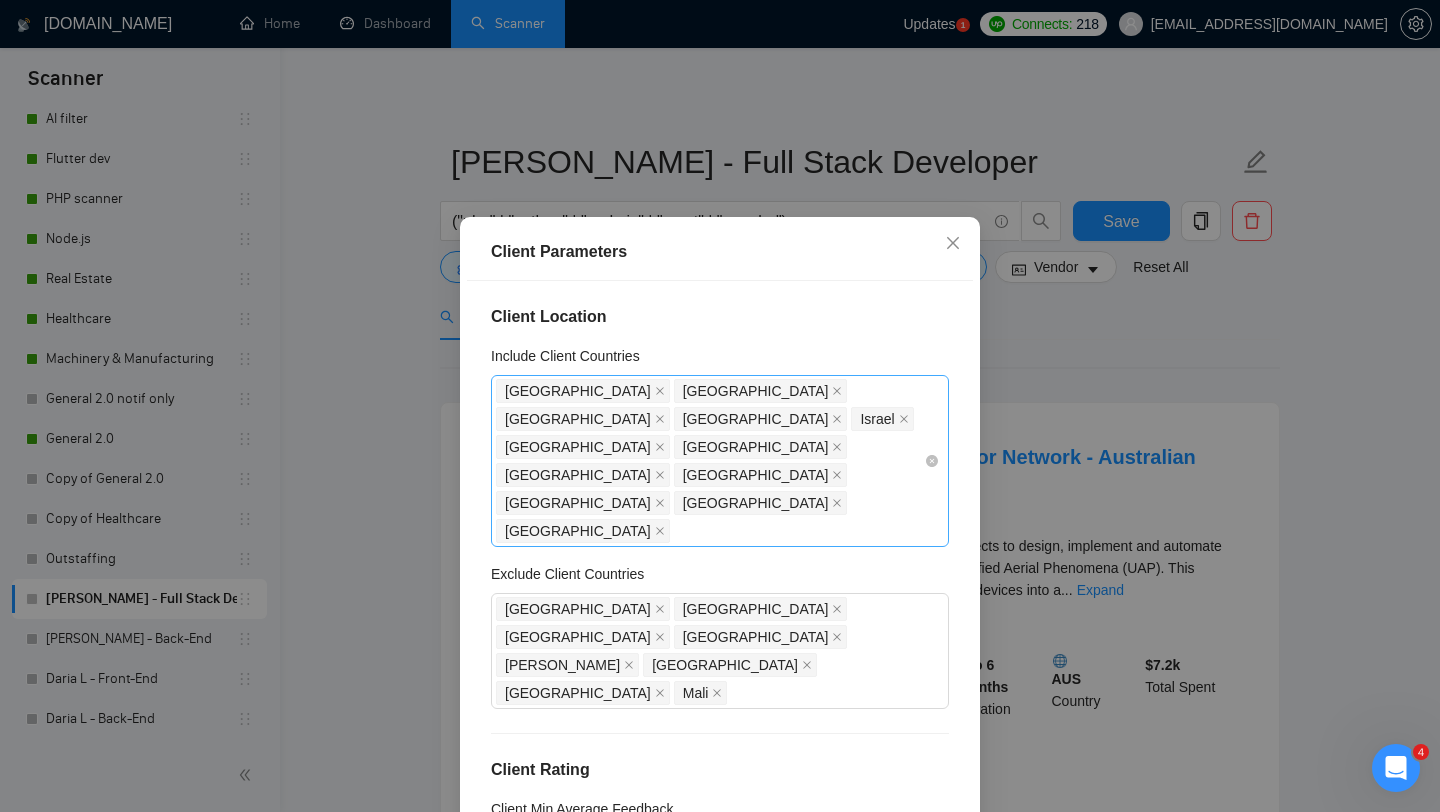 click 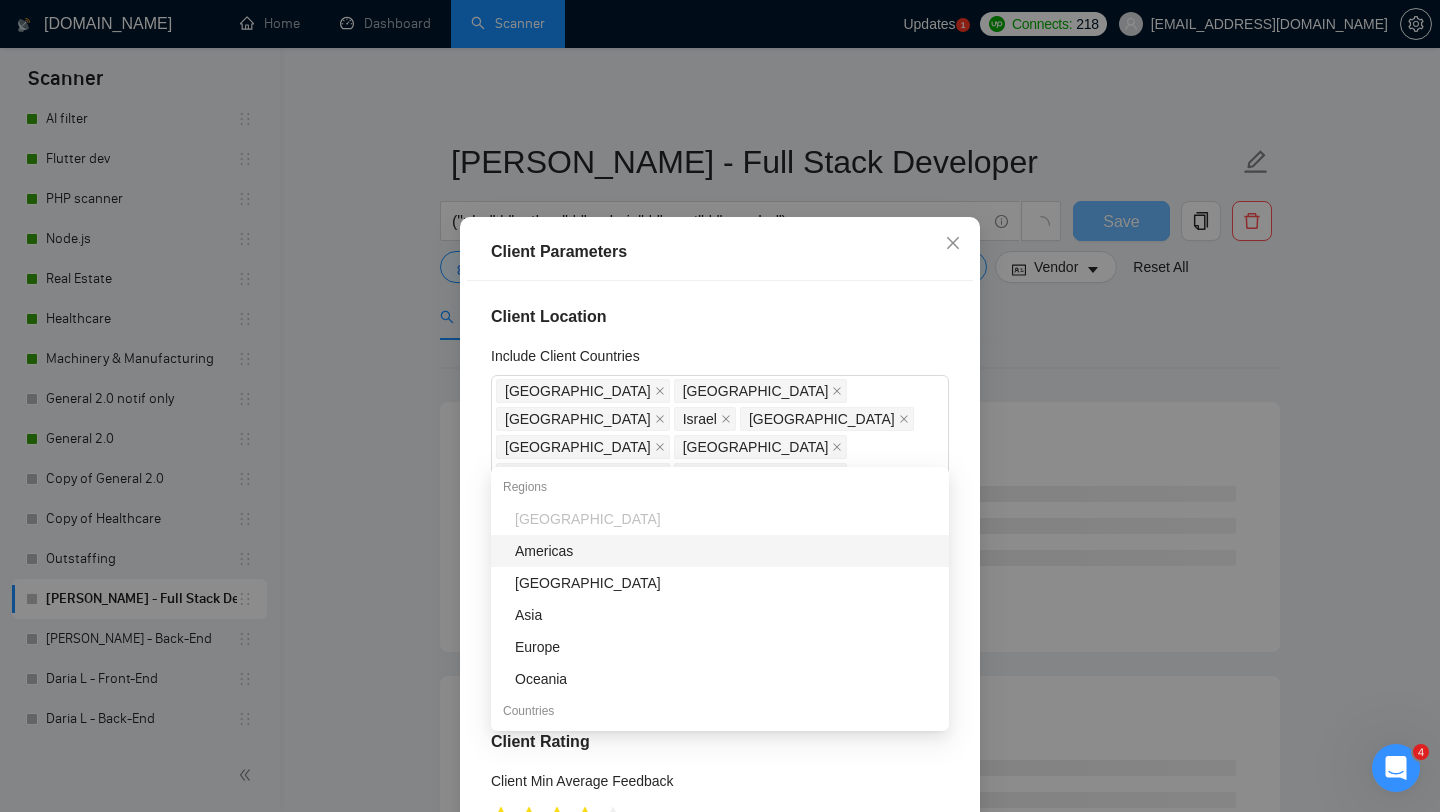 drag, startPoint x: 687, startPoint y: 446, endPoint x: 512, endPoint y: 373, distance: 189.6154 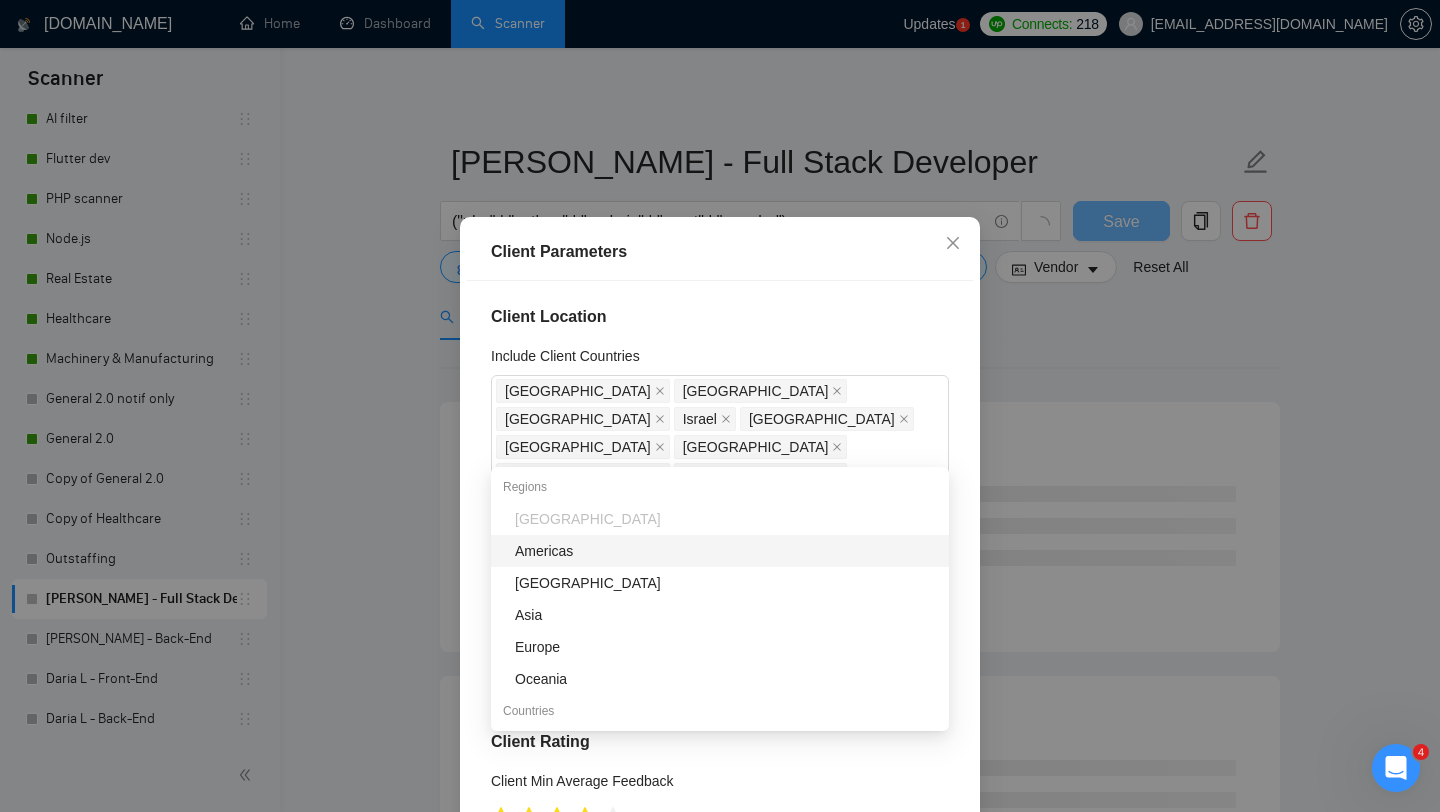 click on "Include Client Countries [GEOGRAPHIC_DATA] [GEOGRAPHIC_DATA] [GEOGRAPHIC_DATA] [GEOGRAPHIC_DATA] [GEOGRAPHIC_DATA] [GEOGRAPHIC_DATA] [GEOGRAPHIC_DATA] [GEOGRAPHIC_DATA] [GEOGRAPHIC_DATA] [GEOGRAPHIC_DATA] [GEOGRAPHIC_DATA]" at bounding box center (720, 432) 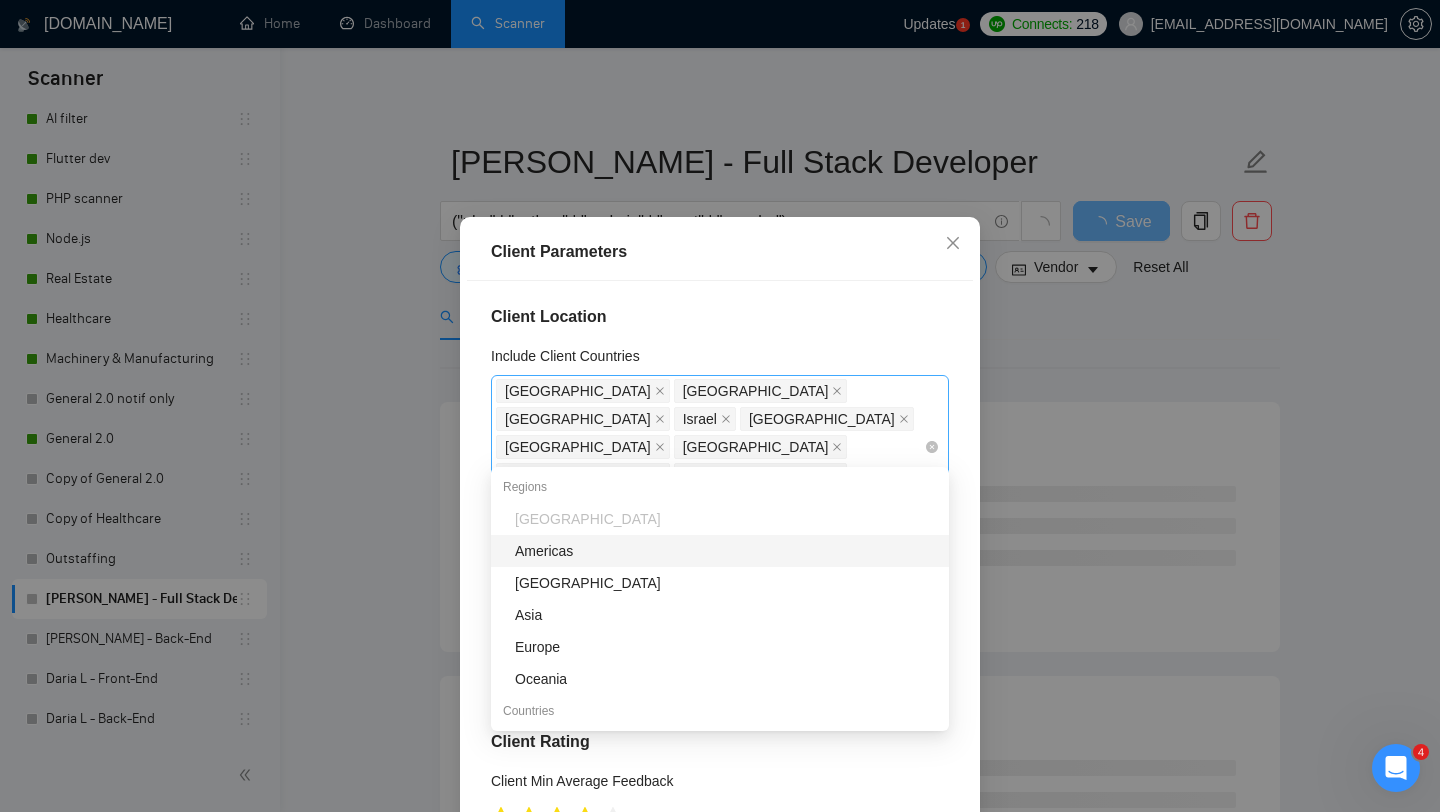 click on "[GEOGRAPHIC_DATA] [GEOGRAPHIC_DATA] [GEOGRAPHIC_DATA] [GEOGRAPHIC_DATA] [GEOGRAPHIC_DATA] [GEOGRAPHIC_DATA] [GEOGRAPHIC_DATA] [GEOGRAPHIC_DATA] [GEOGRAPHIC_DATA] [GEOGRAPHIC_DATA] [GEOGRAPHIC_DATA]" at bounding box center [720, 447] 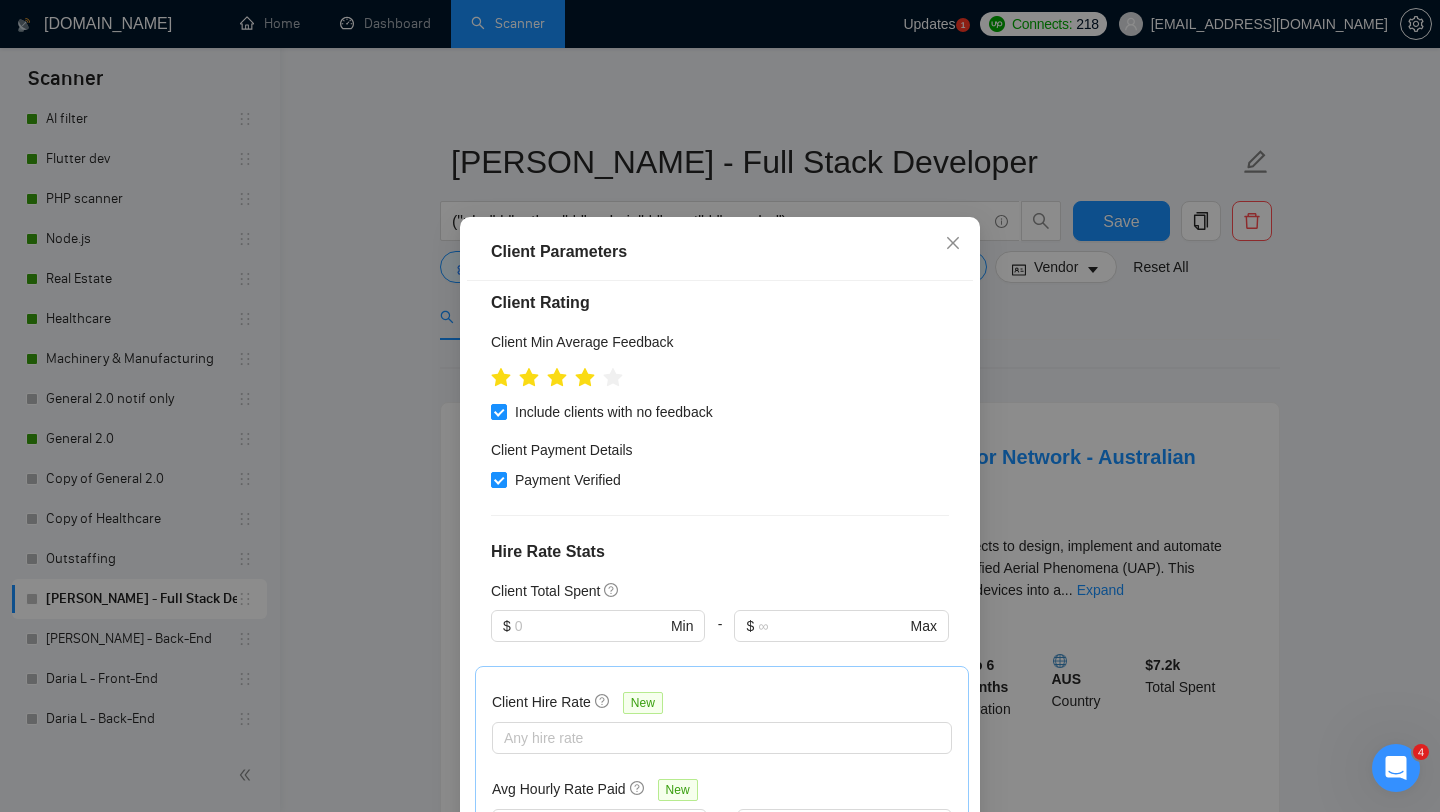 scroll, scrollTop: 328, scrollLeft: 0, axis: vertical 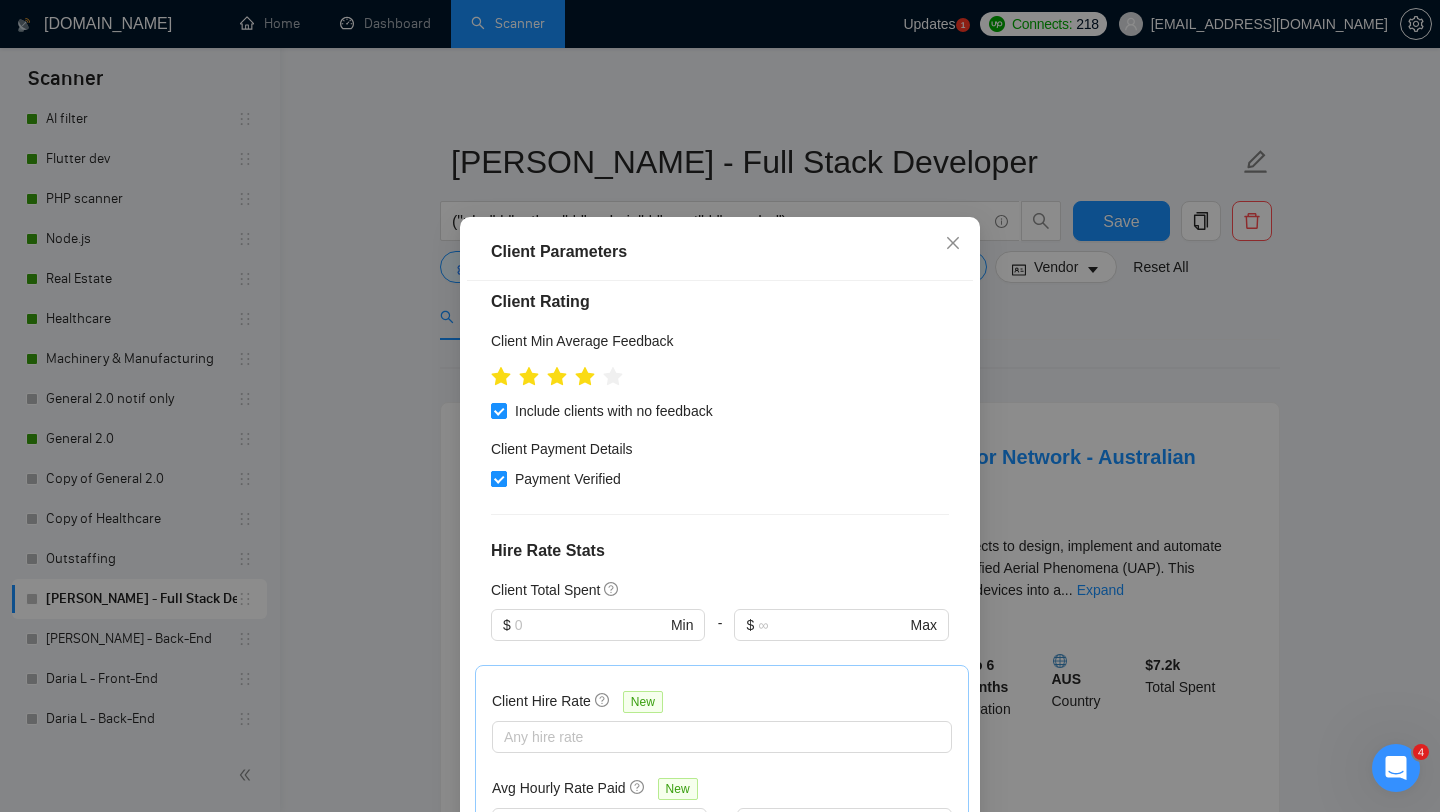 click on "Payment Verified" at bounding box center (498, 478) 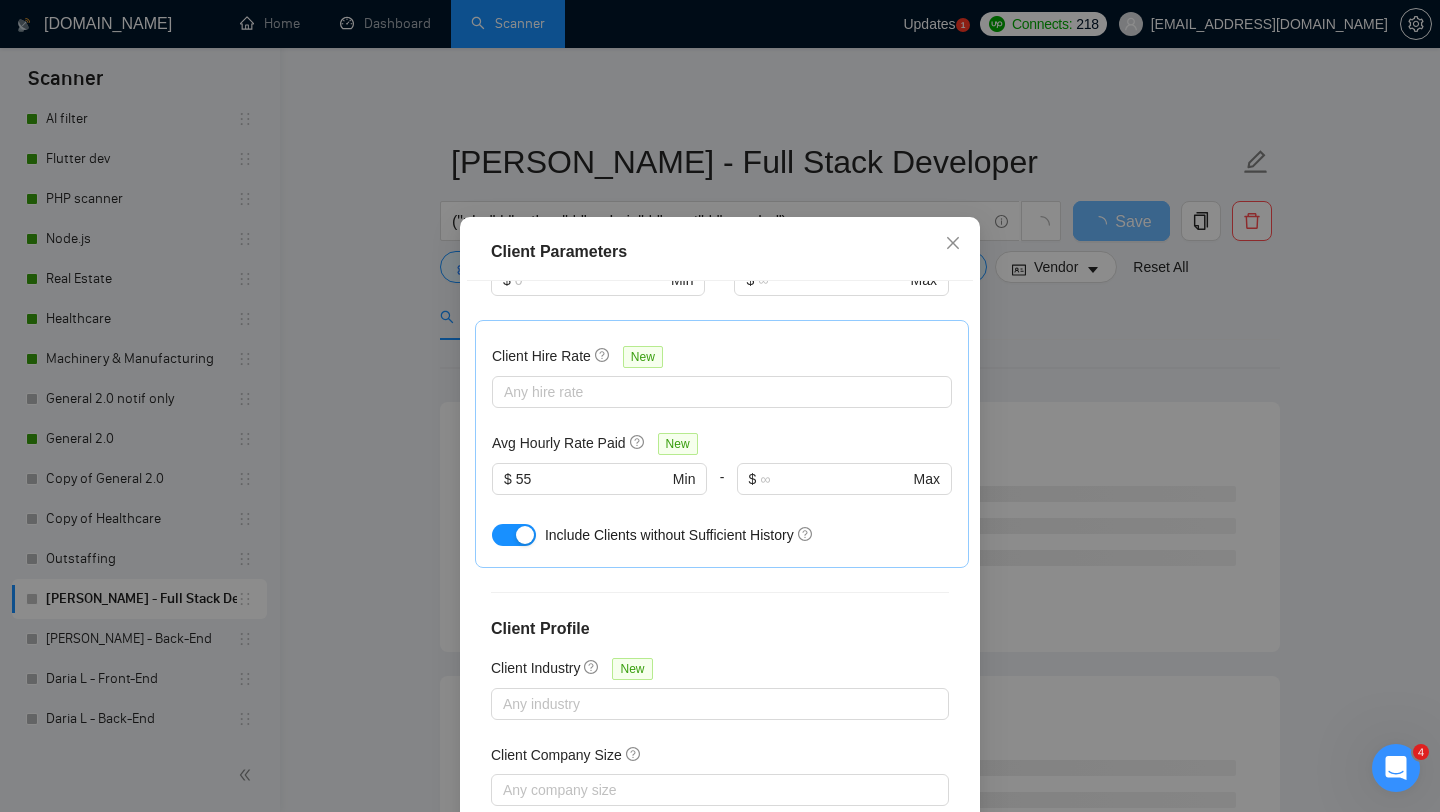 scroll, scrollTop: 706, scrollLeft: 0, axis: vertical 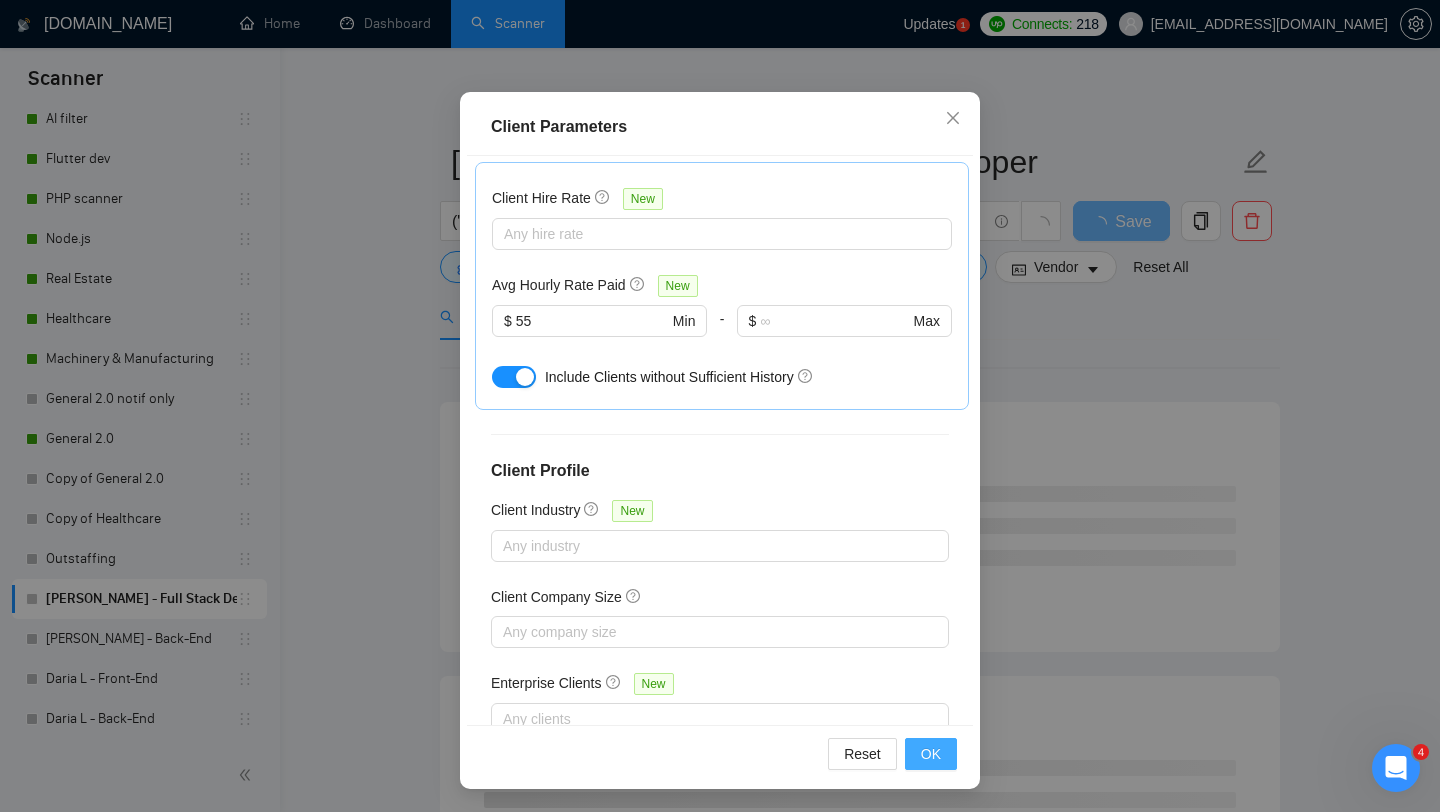 click on "OK" at bounding box center [931, 754] 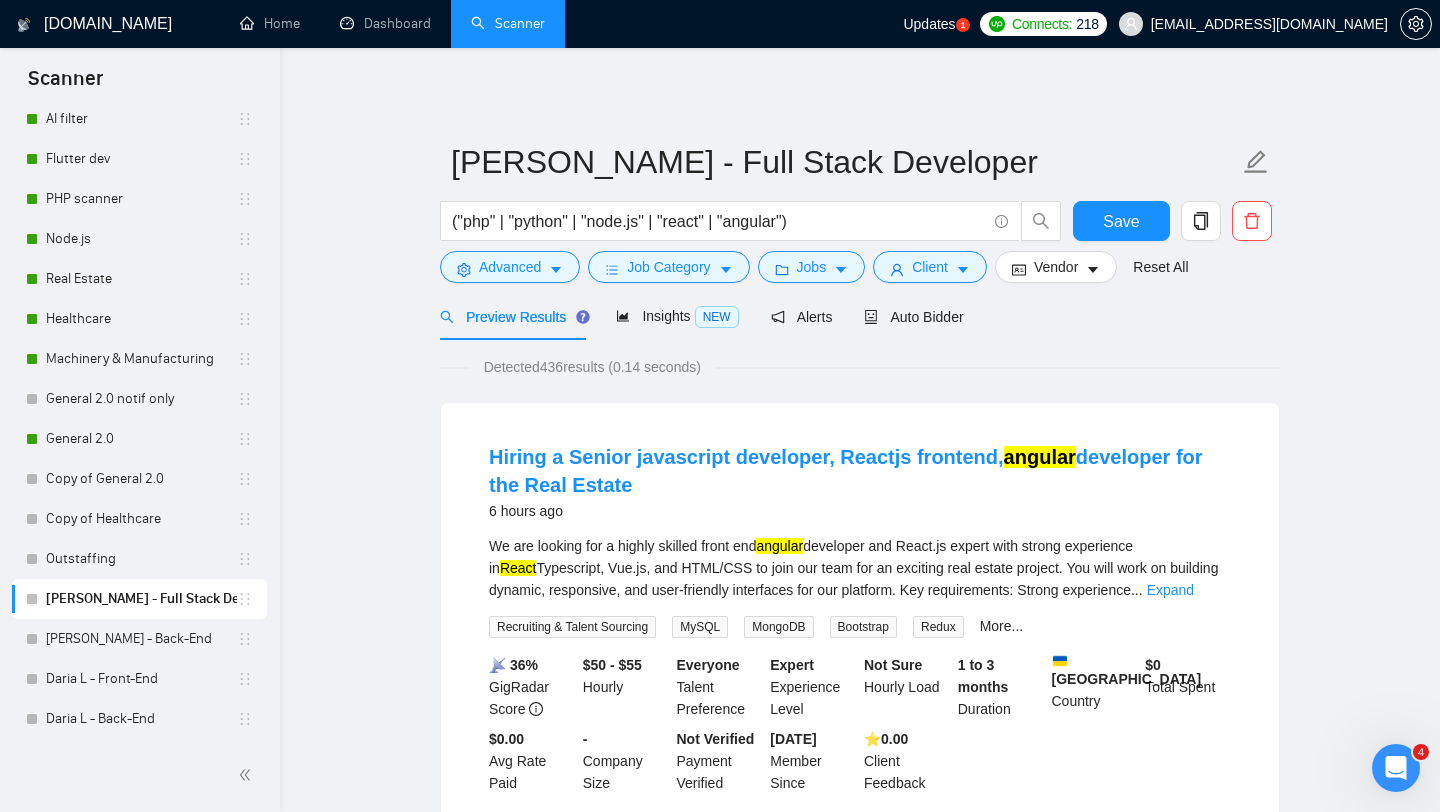 scroll, scrollTop: 28, scrollLeft: 0, axis: vertical 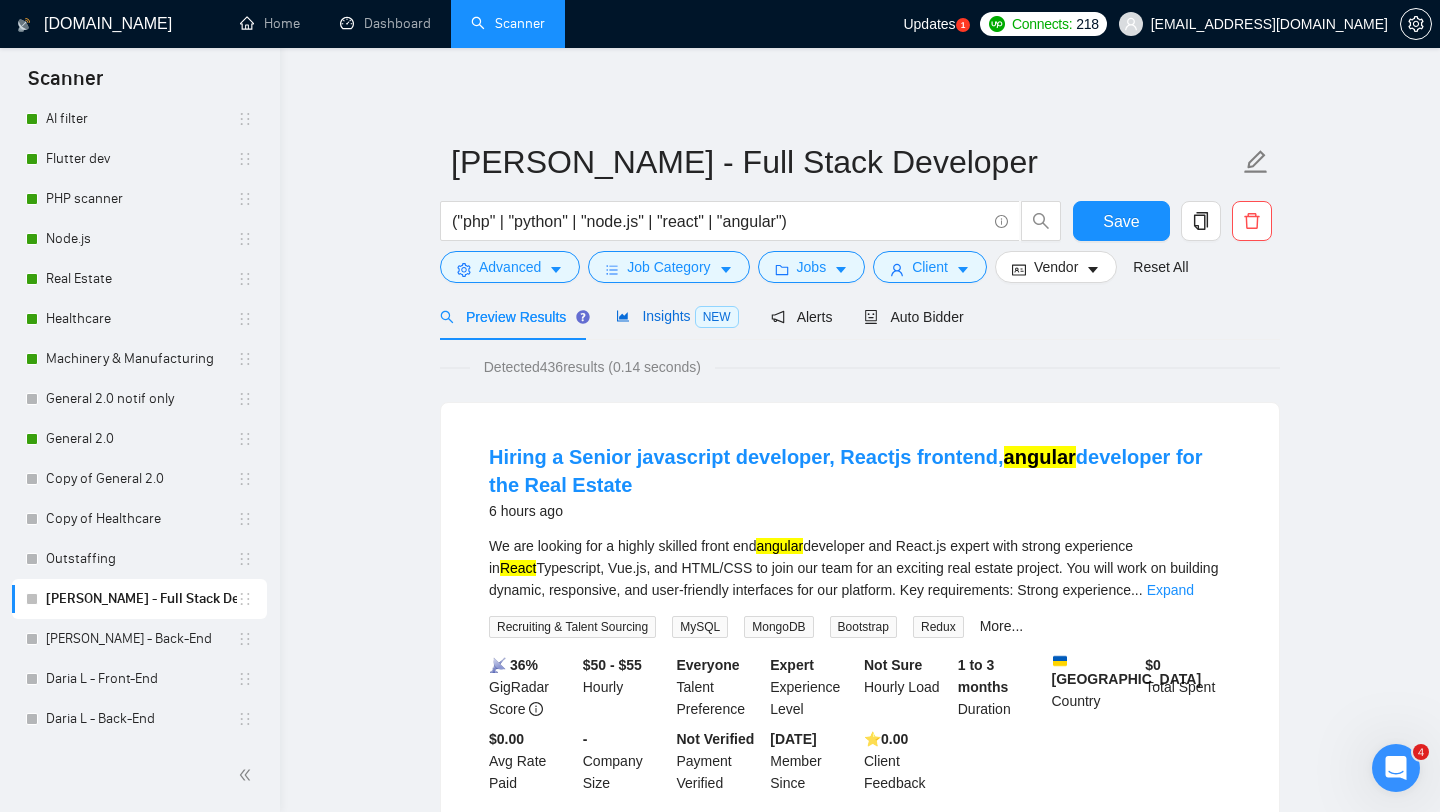 click on "Insights NEW" at bounding box center (677, 316) 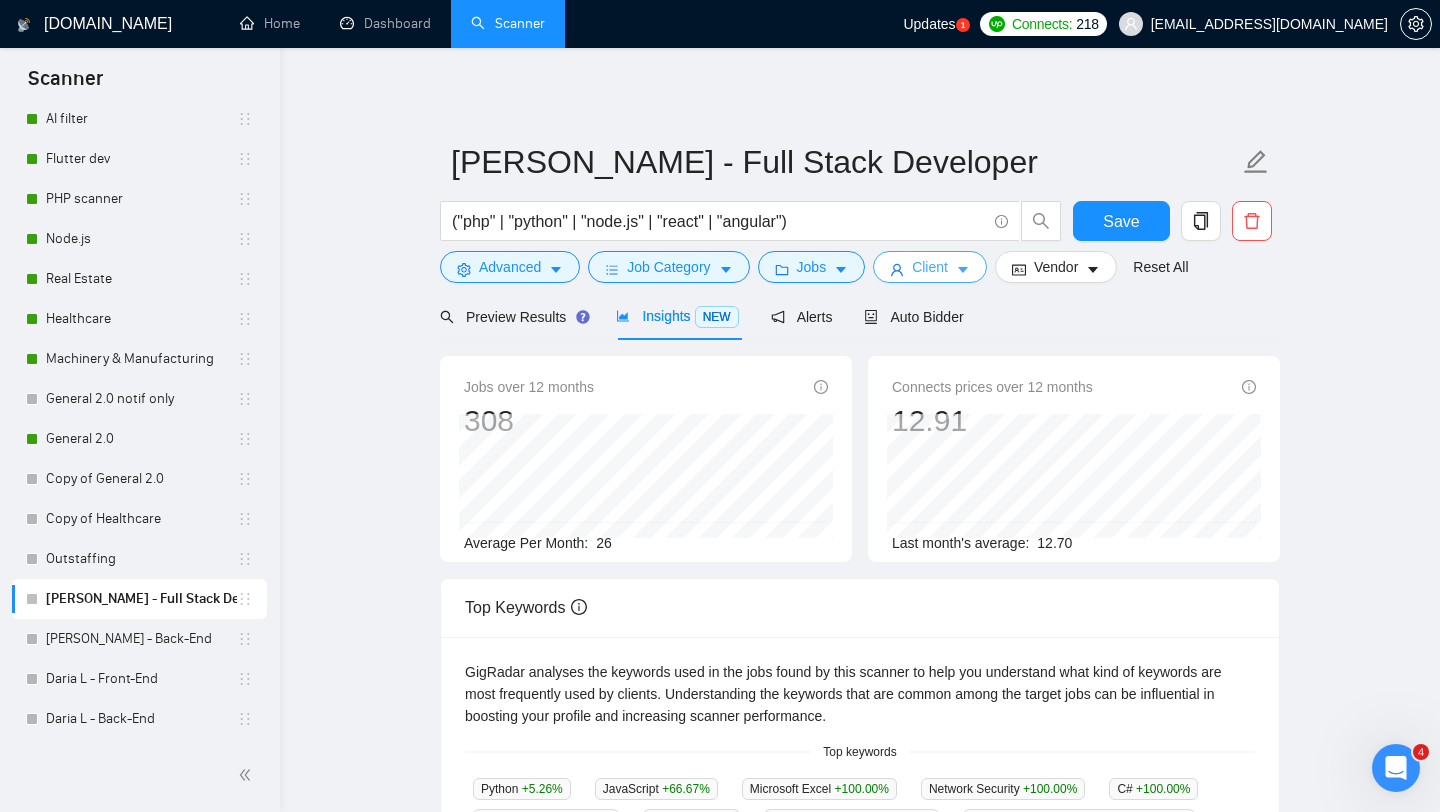 click 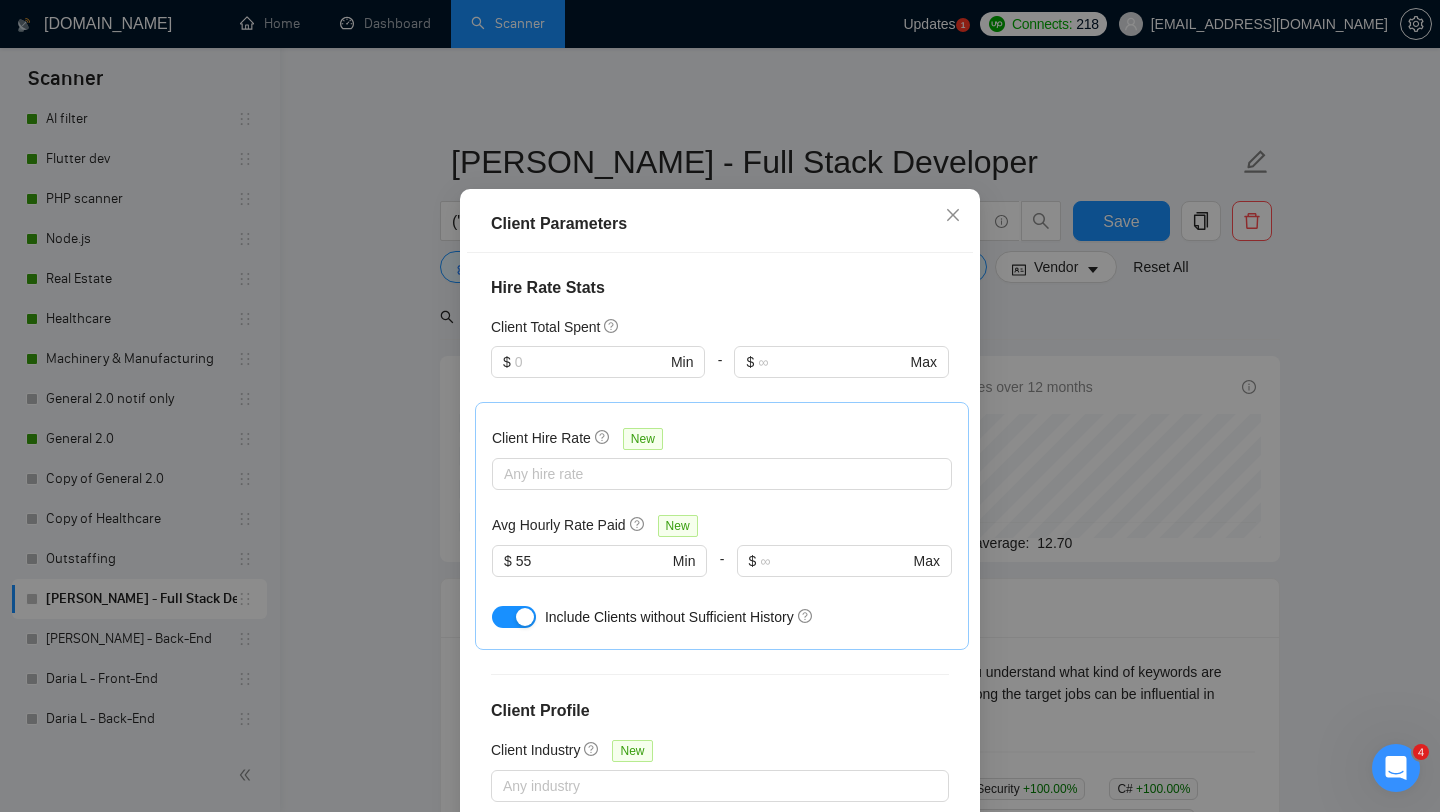 scroll, scrollTop: 490, scrollLeft: 0, axis: vertical 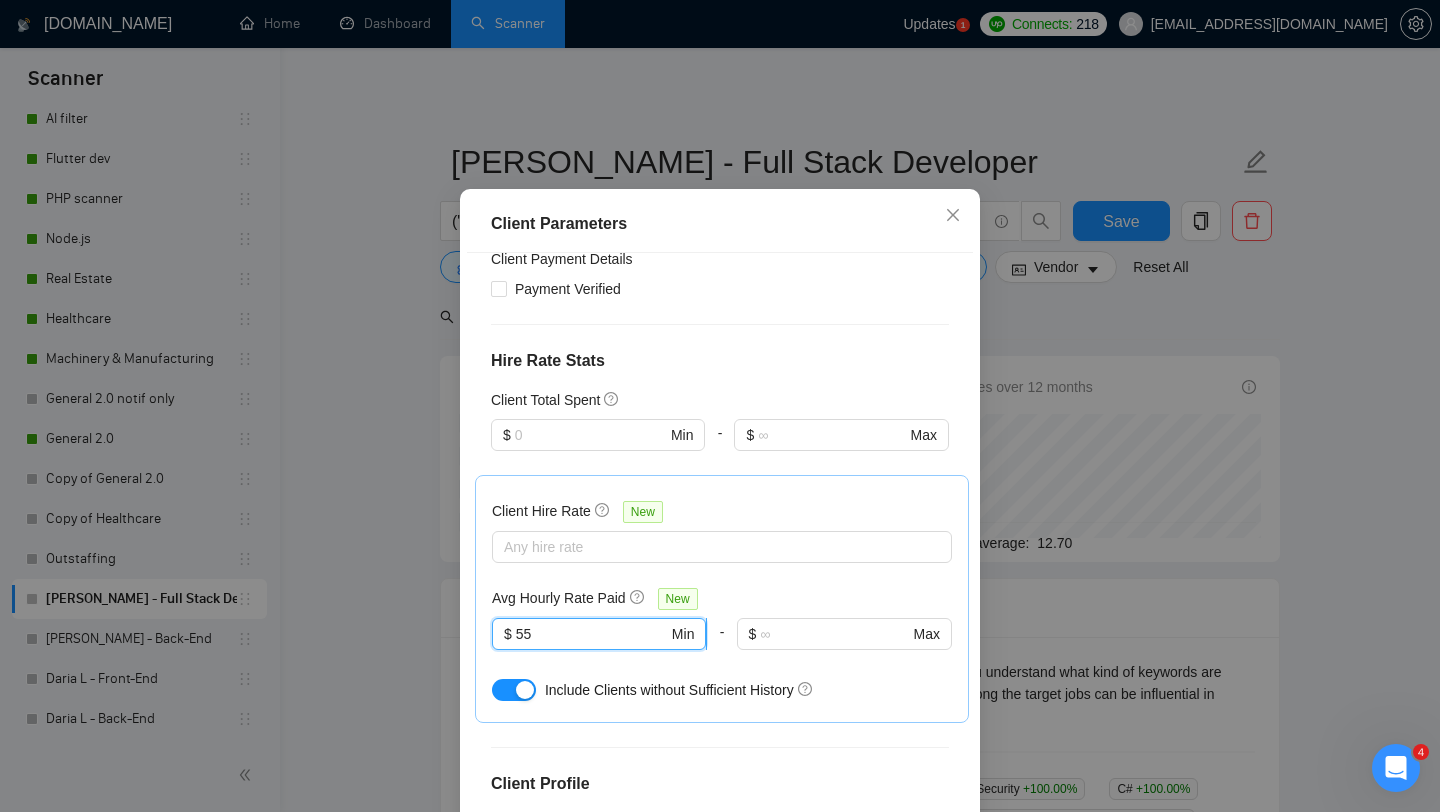 drag, startPoint x: 568, startPoint y: 602, endPoint x: 508, endPoint y: 602, distance: 60 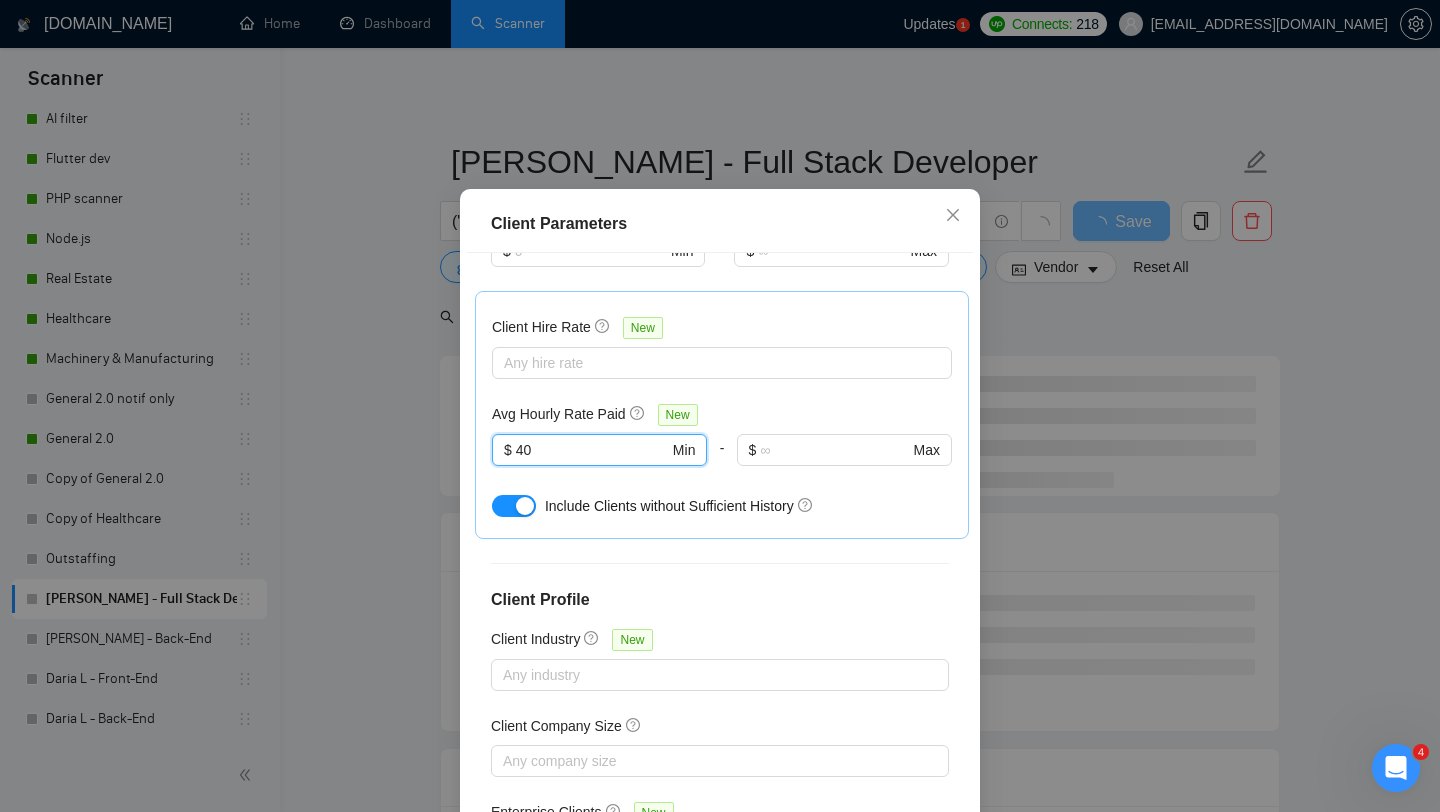 scroll, scrollTop: 706, scrollLeft: 0, axis: vertical 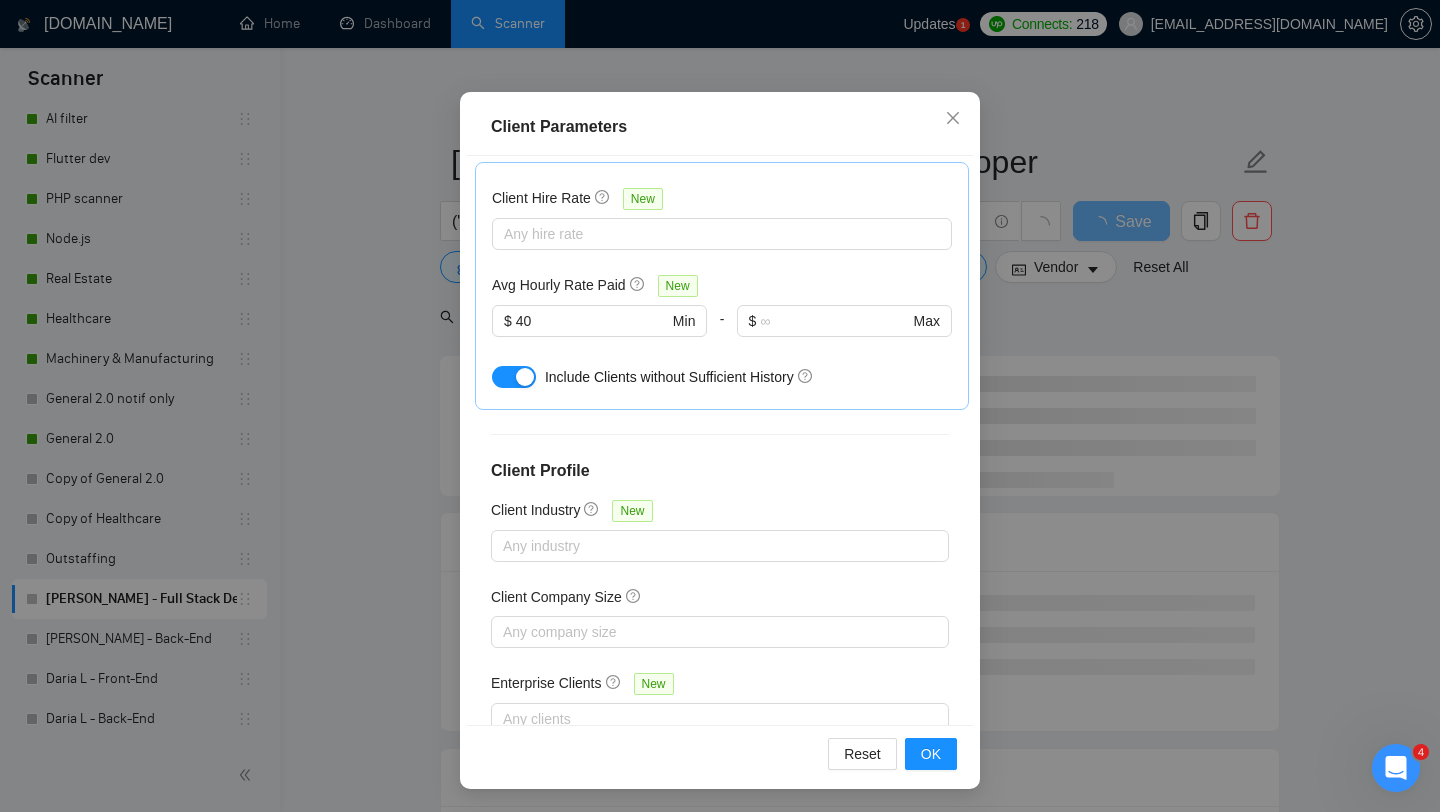 click on "Reset OK" at bounding box center [720, 753] 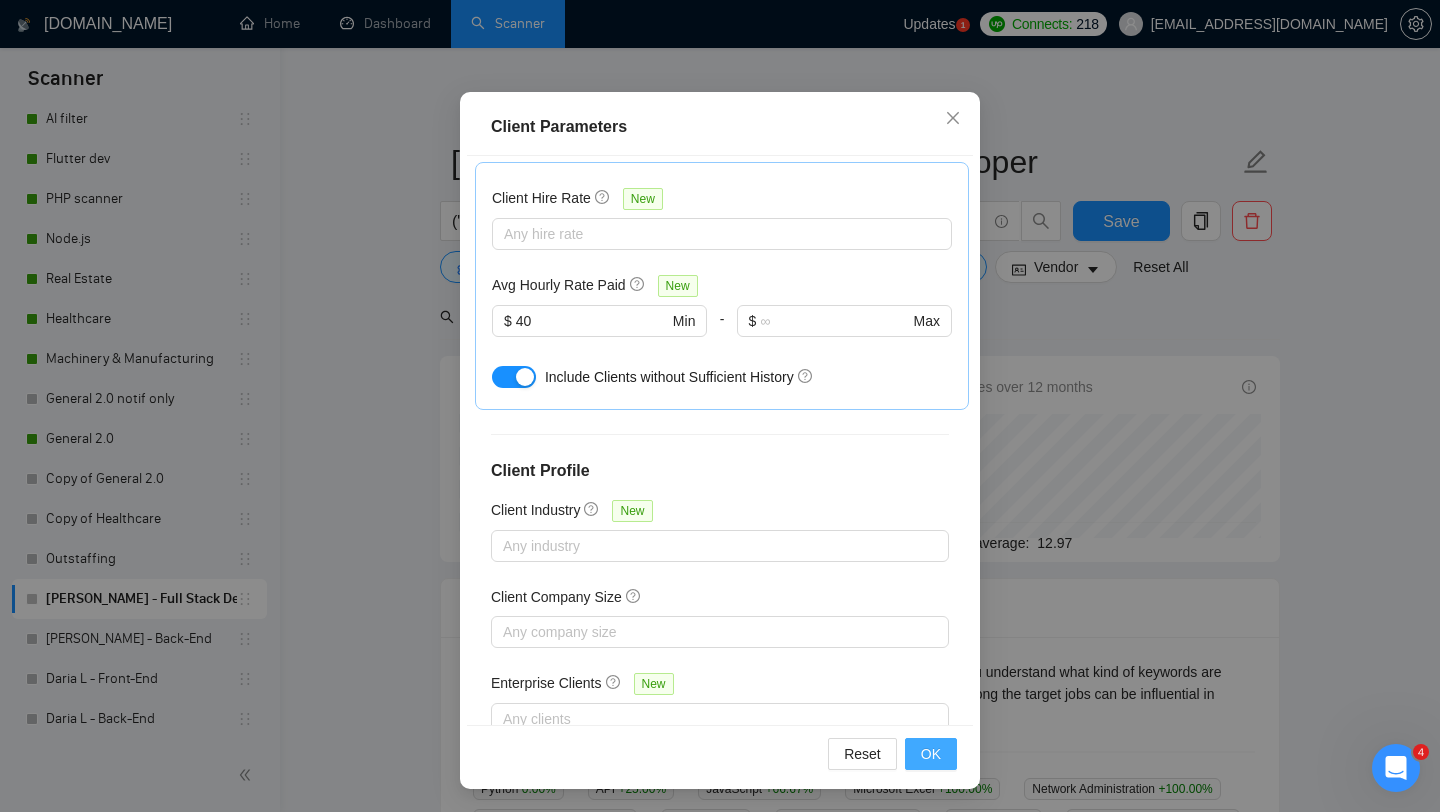 click on "OK" at bounding box center (931, 754) 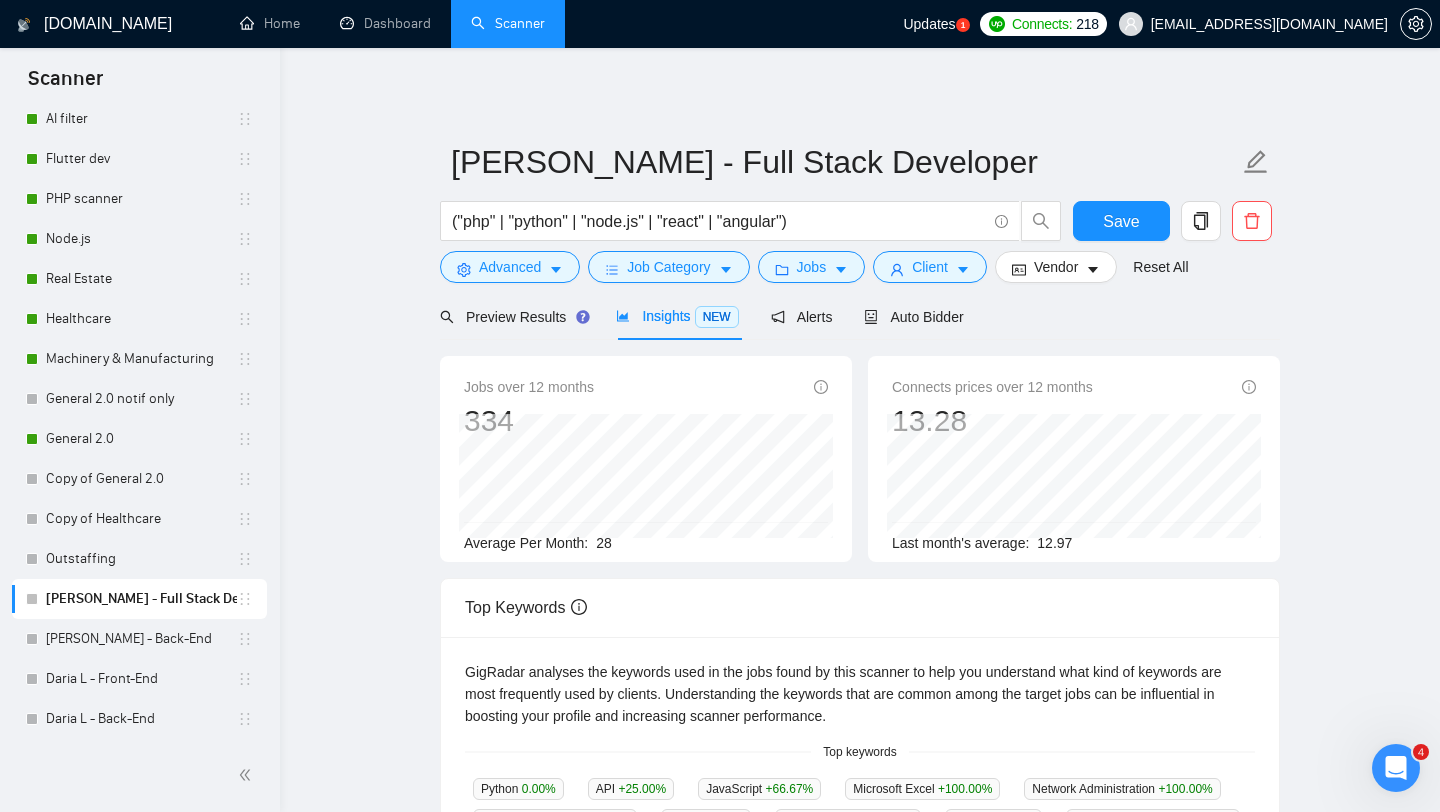 scroll, scrollTop: 28, scrollLeft: 0, axis: vertical 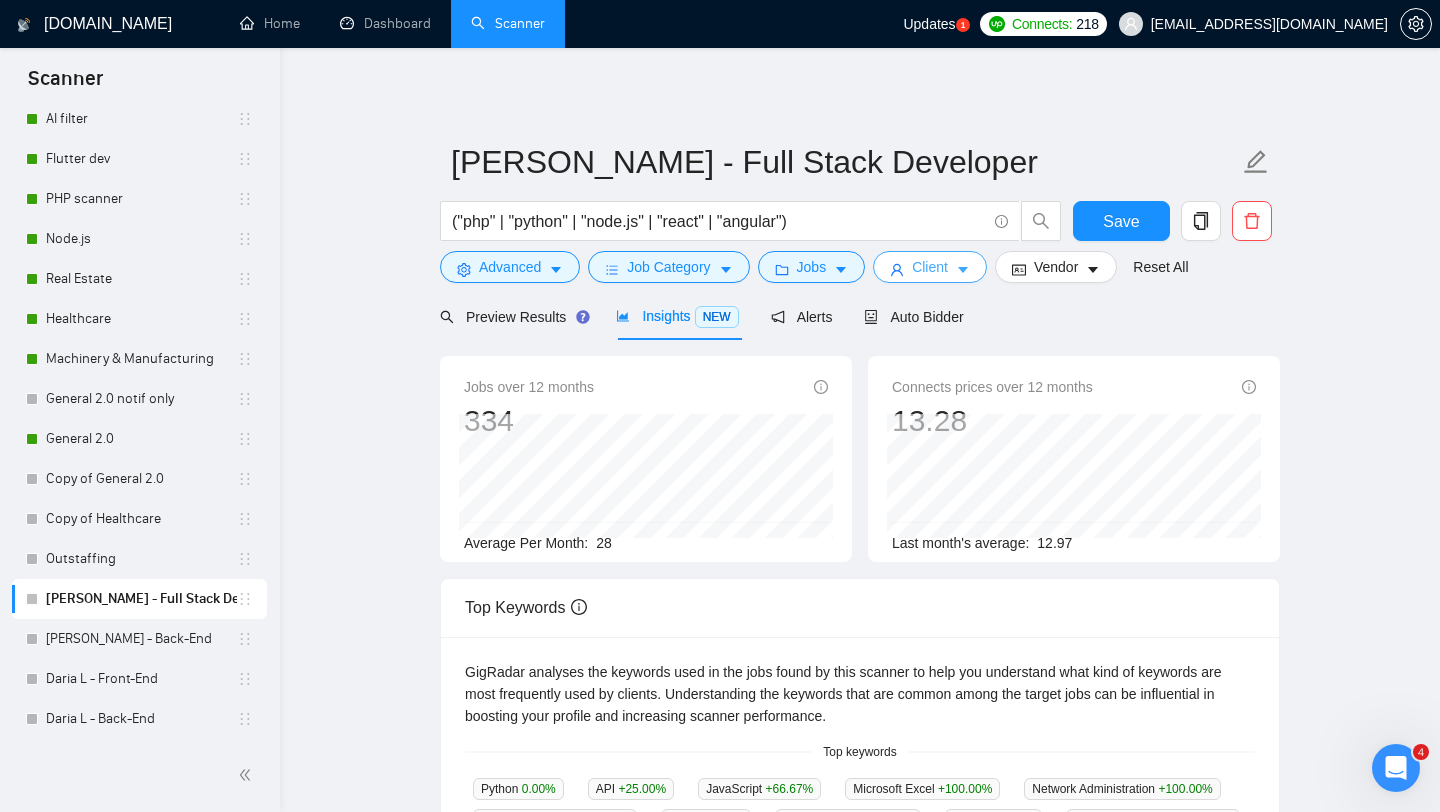 click on "Client" at bounding box center [930, 267] 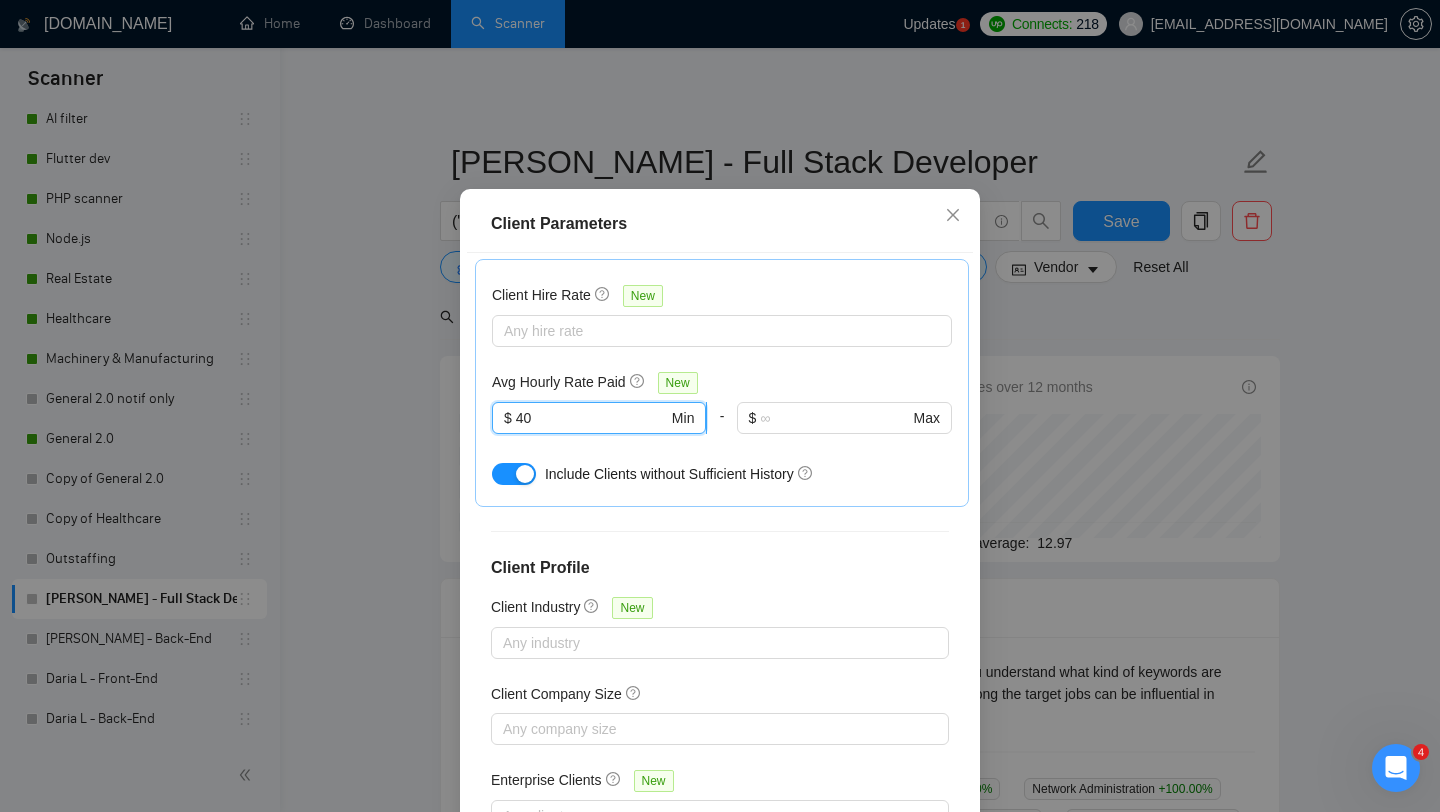 drag, startPoint x: 550, startPoint y: 392, endPoint x: 511, endPoint y: 391, distance: 39.012817 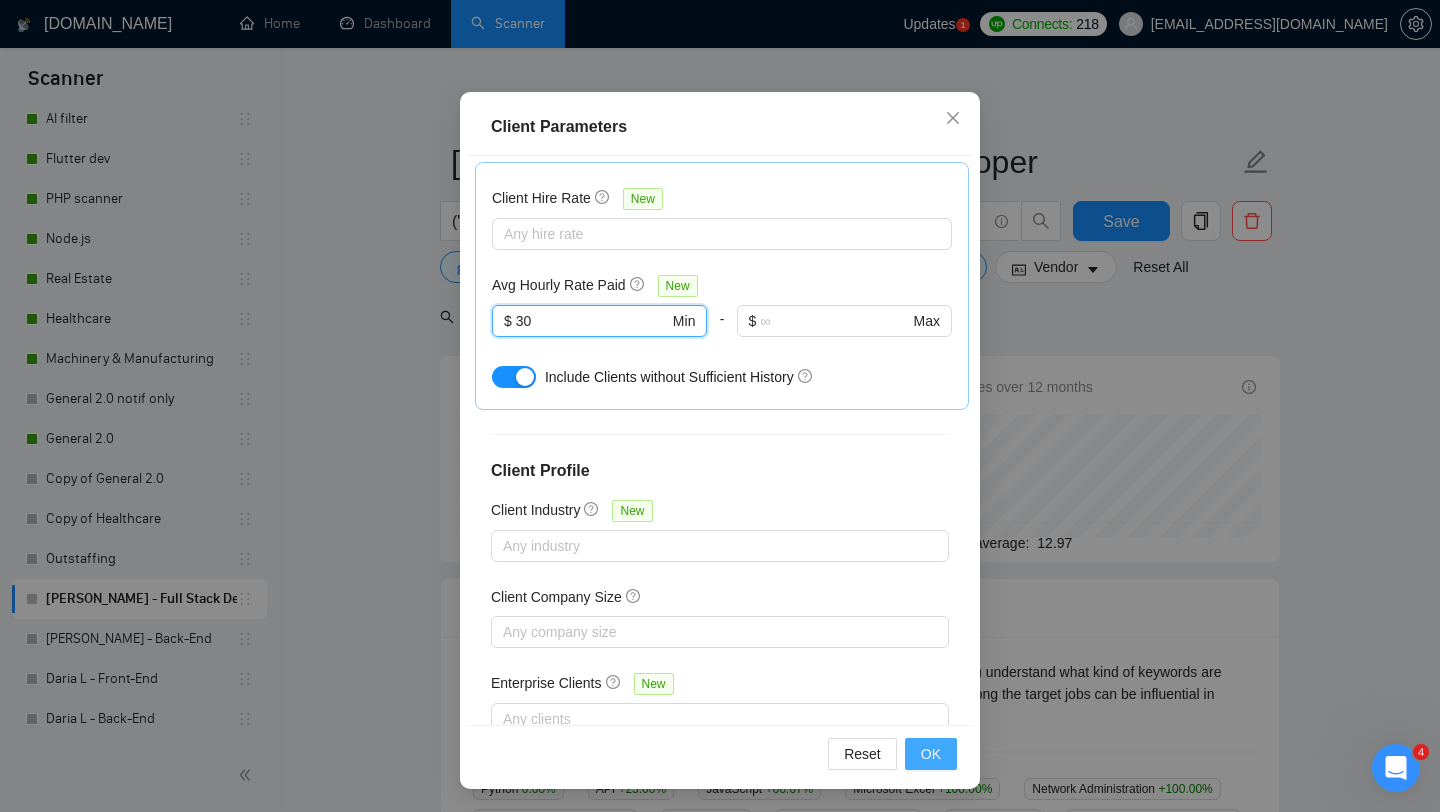 type on "30" 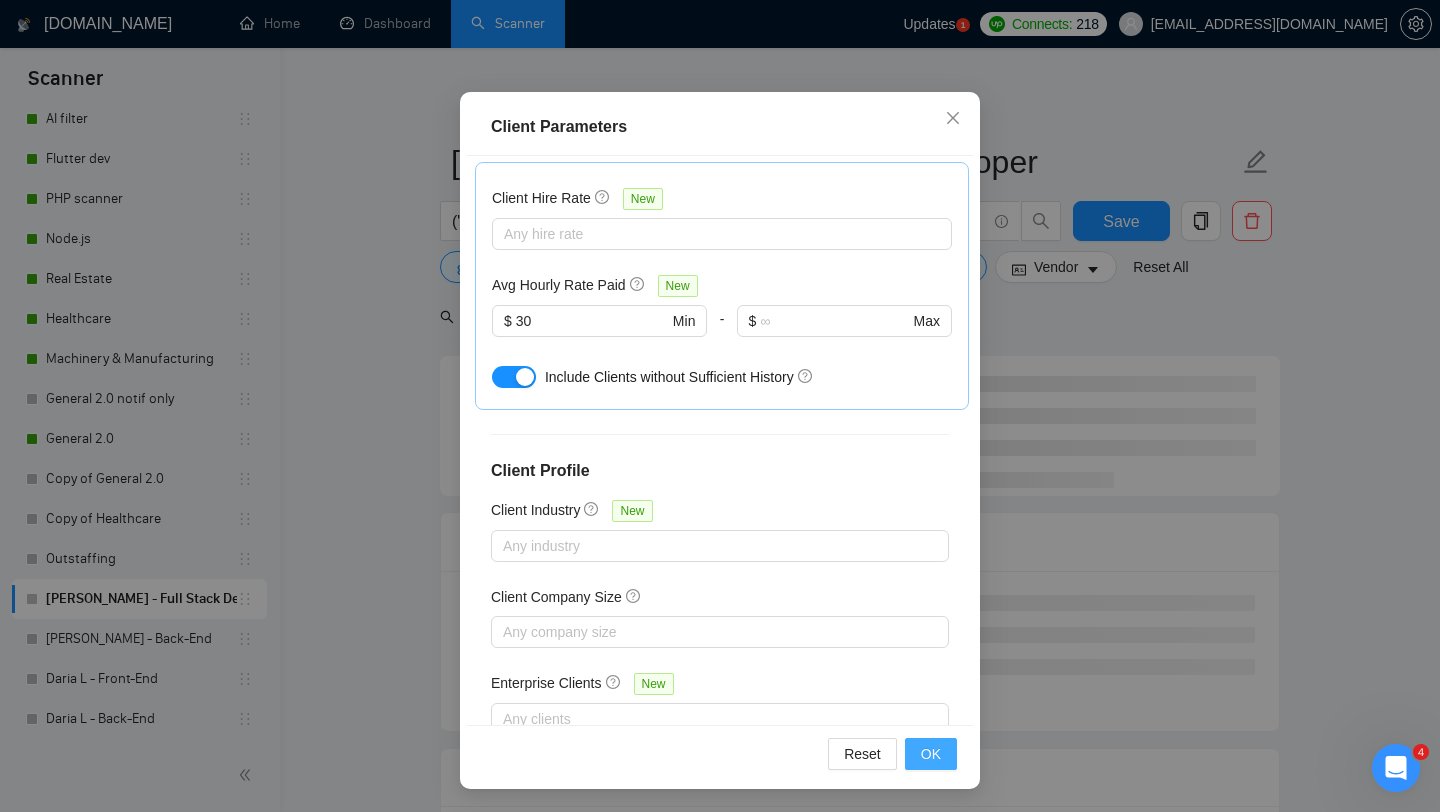click on "OK" at bounding box center [931, 754] 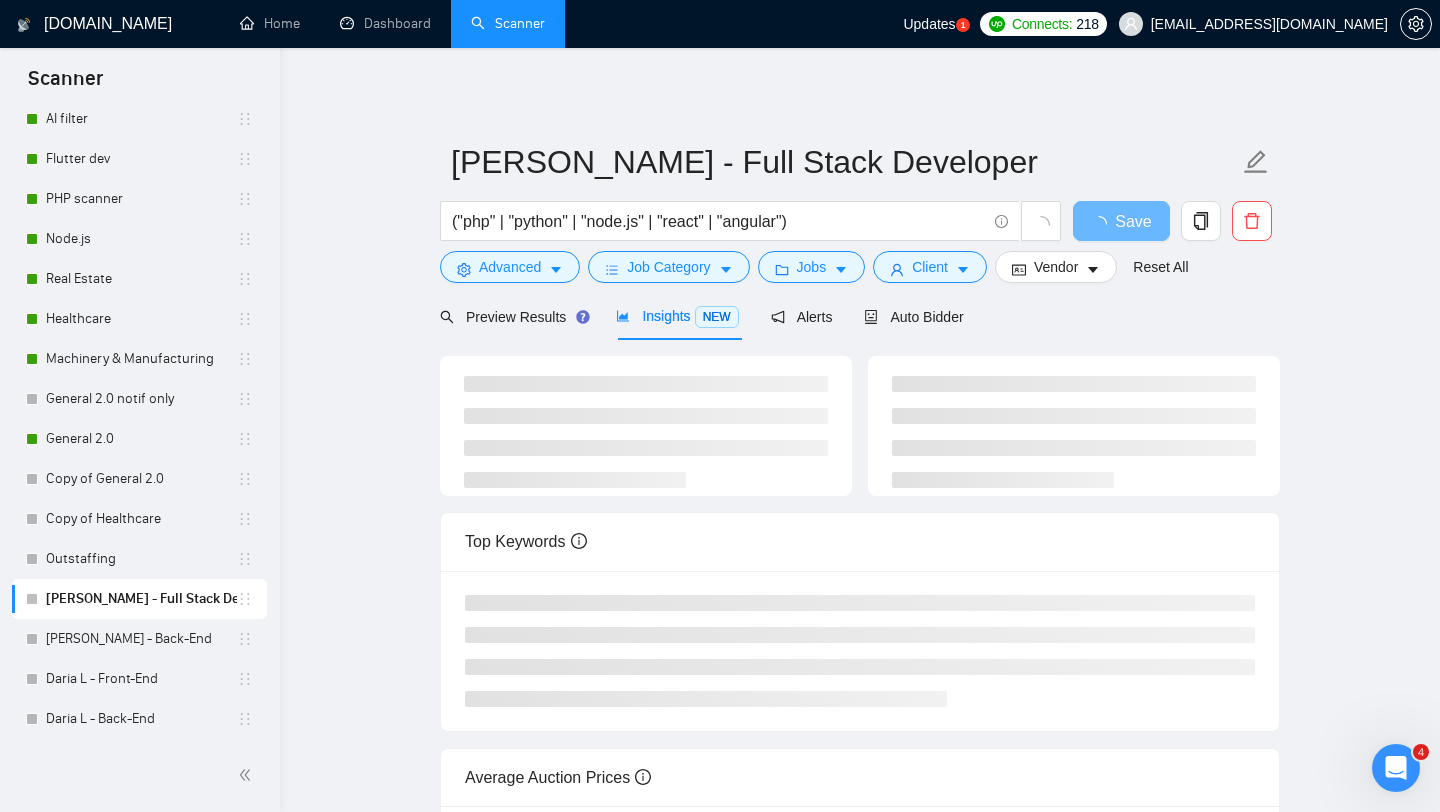 scroll, scrollTop: 28, scrollLeft: 0, axis: vertical 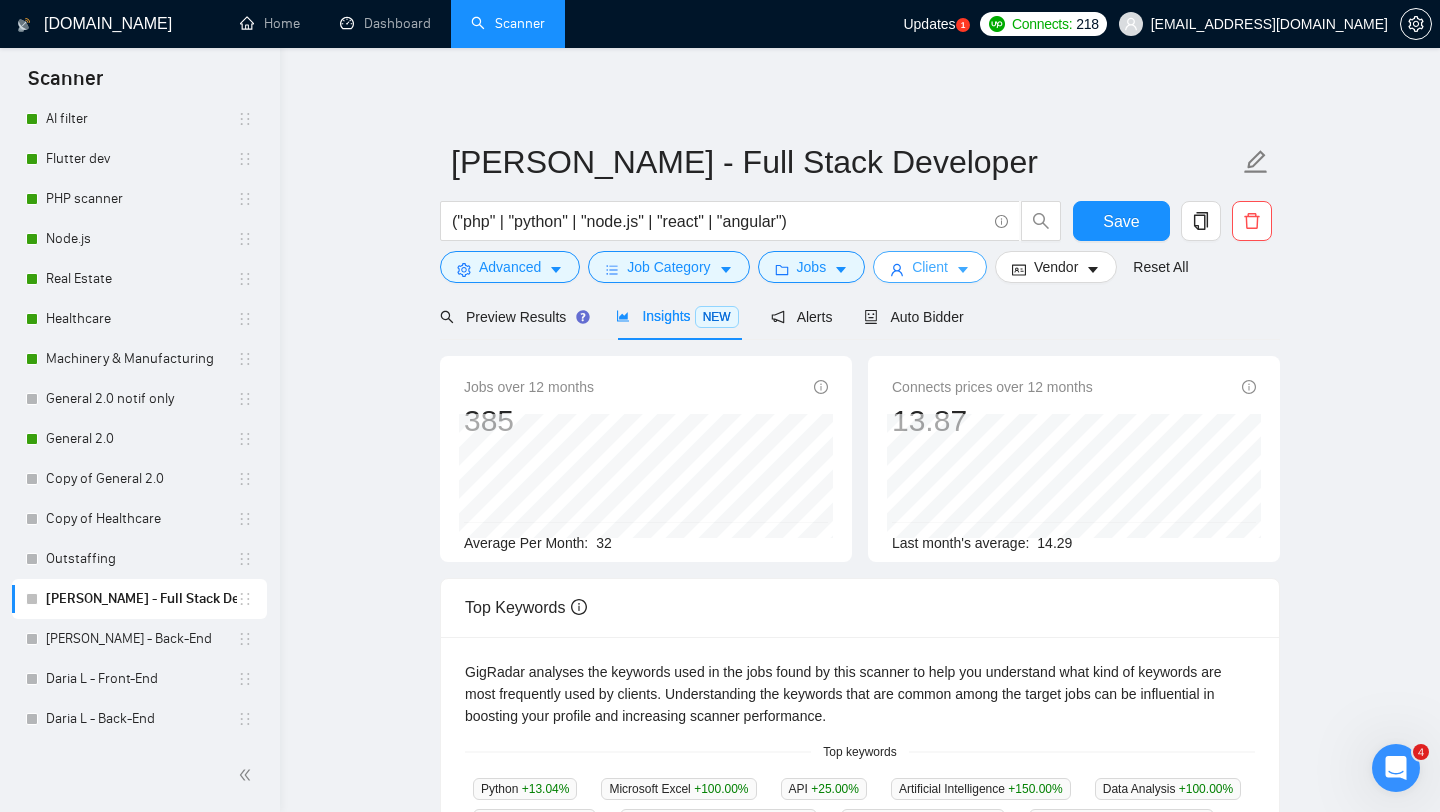 click on "Client" at bounding box center (930, 267) 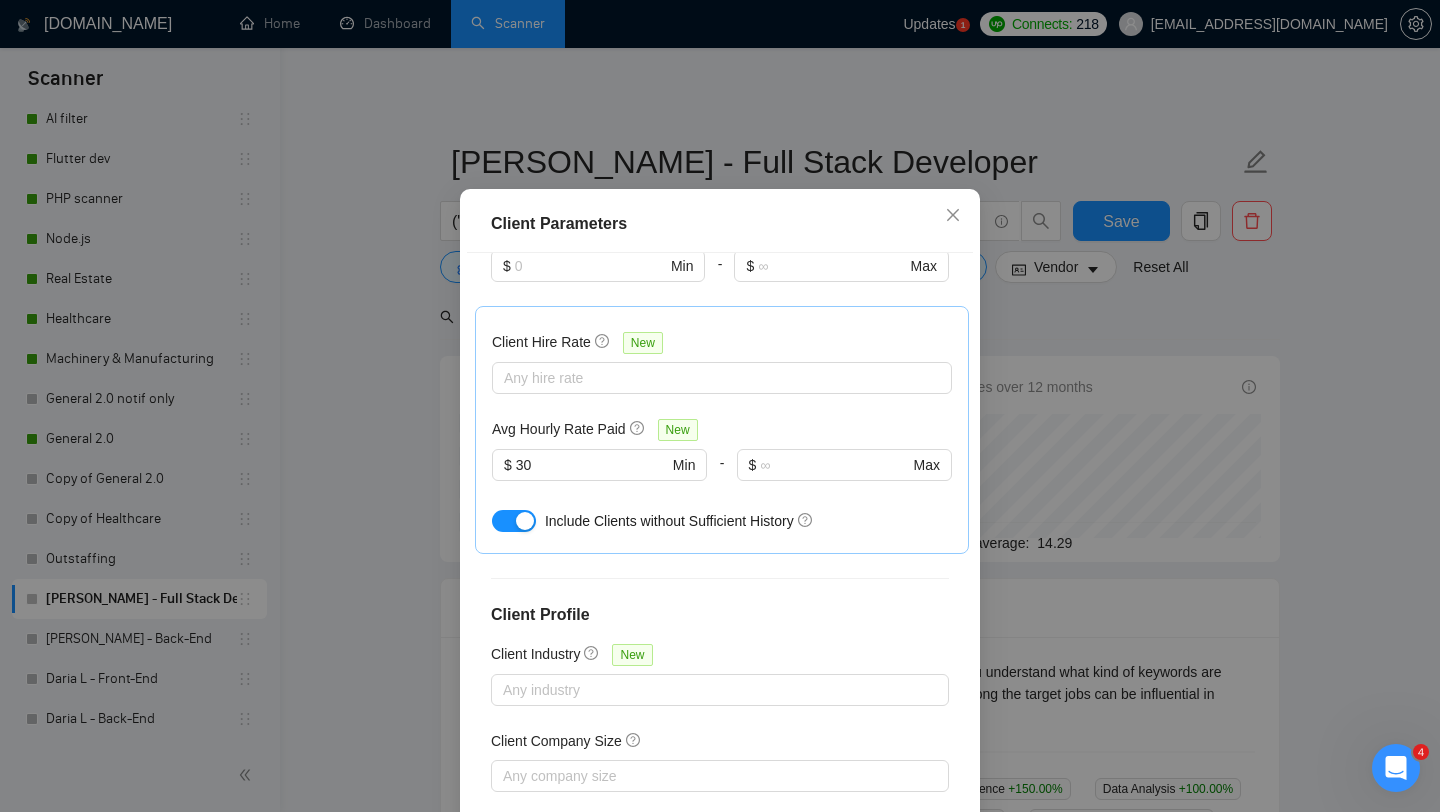 scroll, scrollTop: 706, scrollLeft: 0, axis: vertical 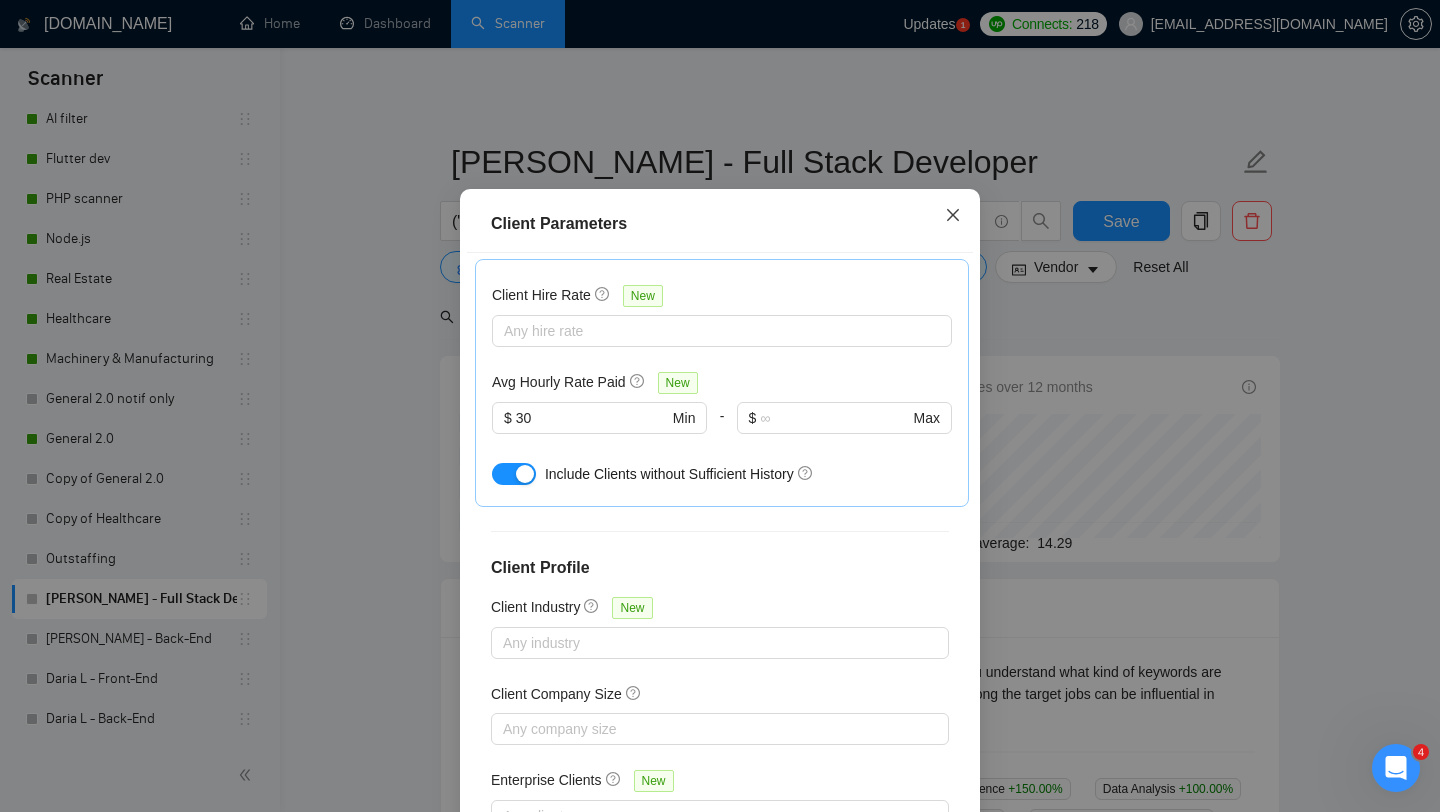 click 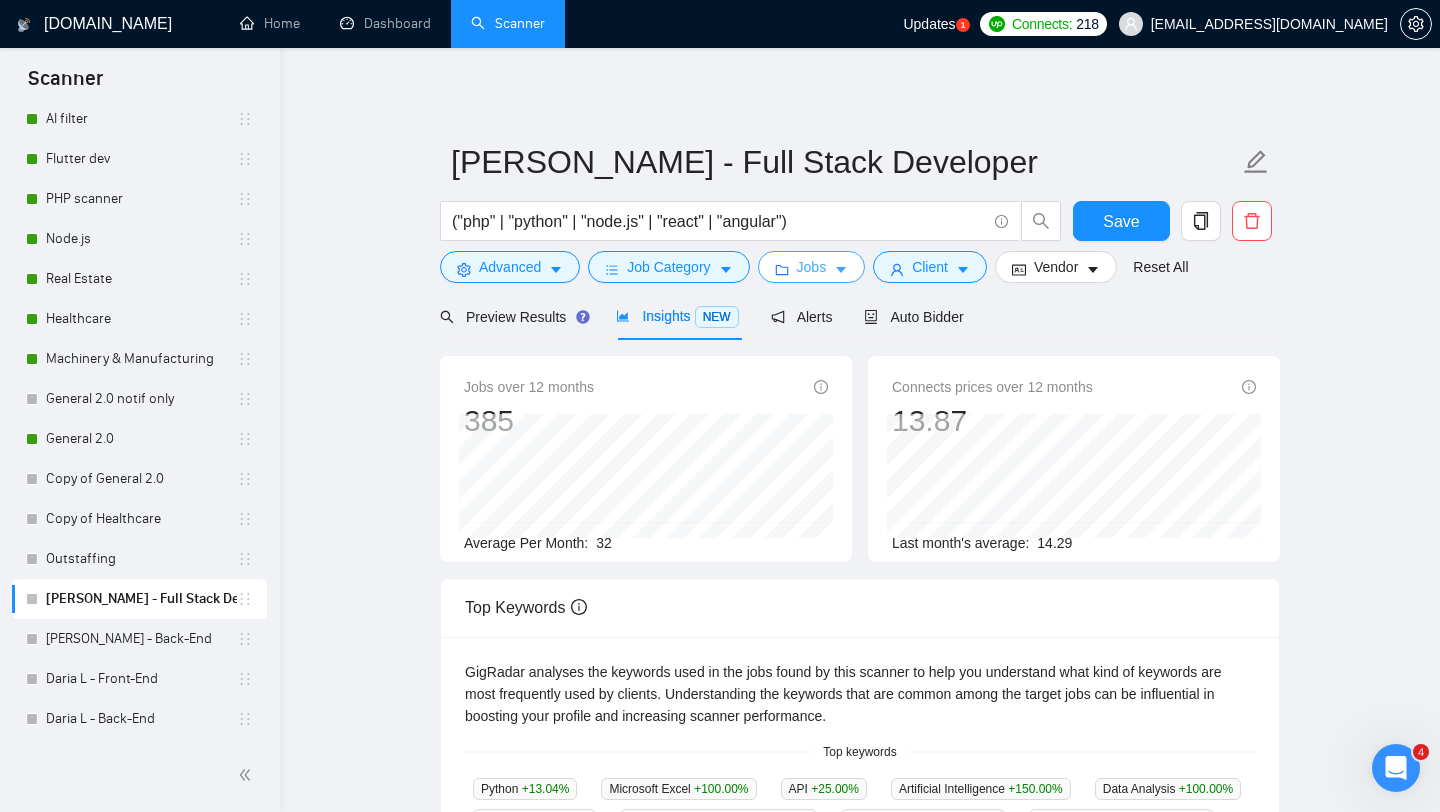 click on "Jobs" at bounding box center (812, 267) 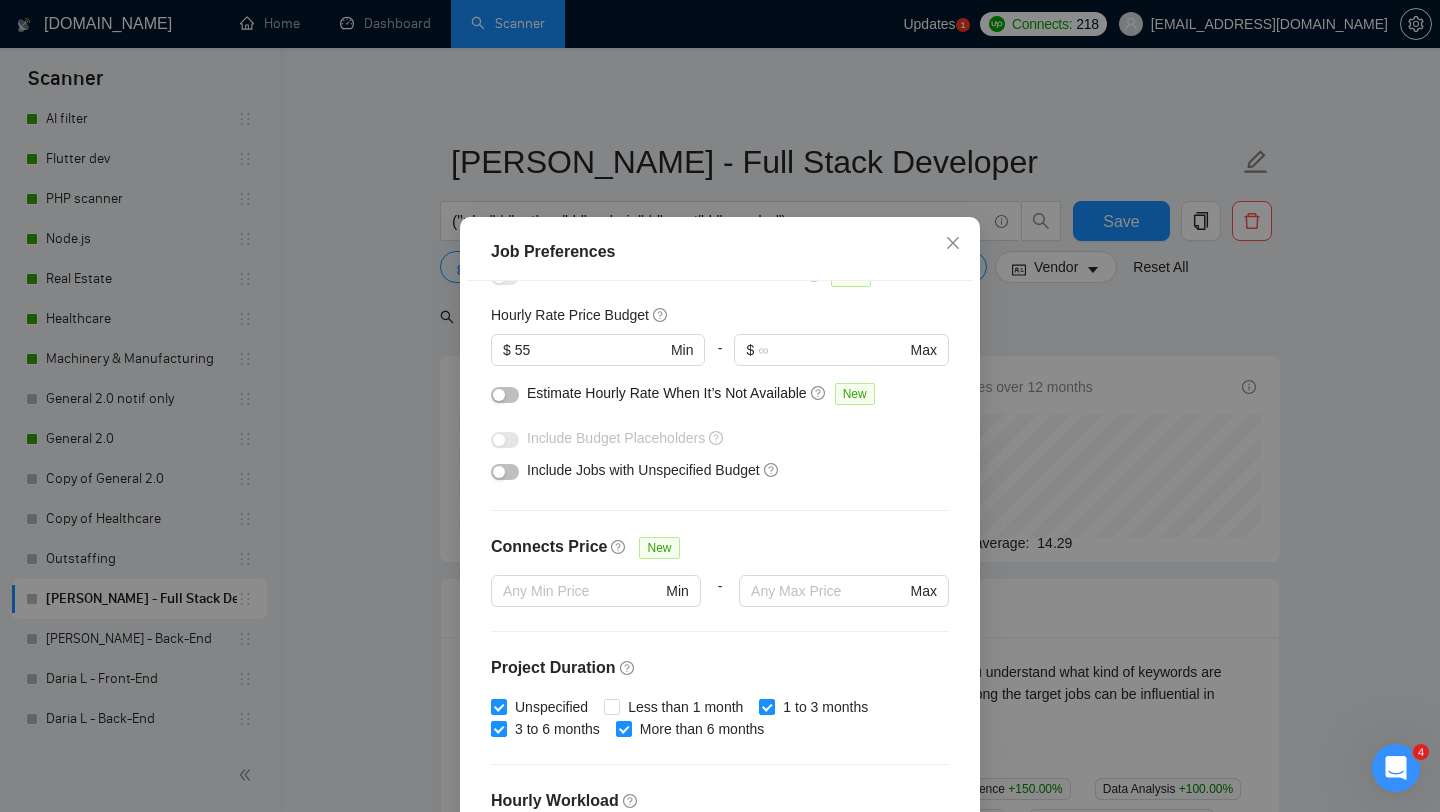 scroll, scrollTop: 210, scrollLeft: 0, axis: vertical 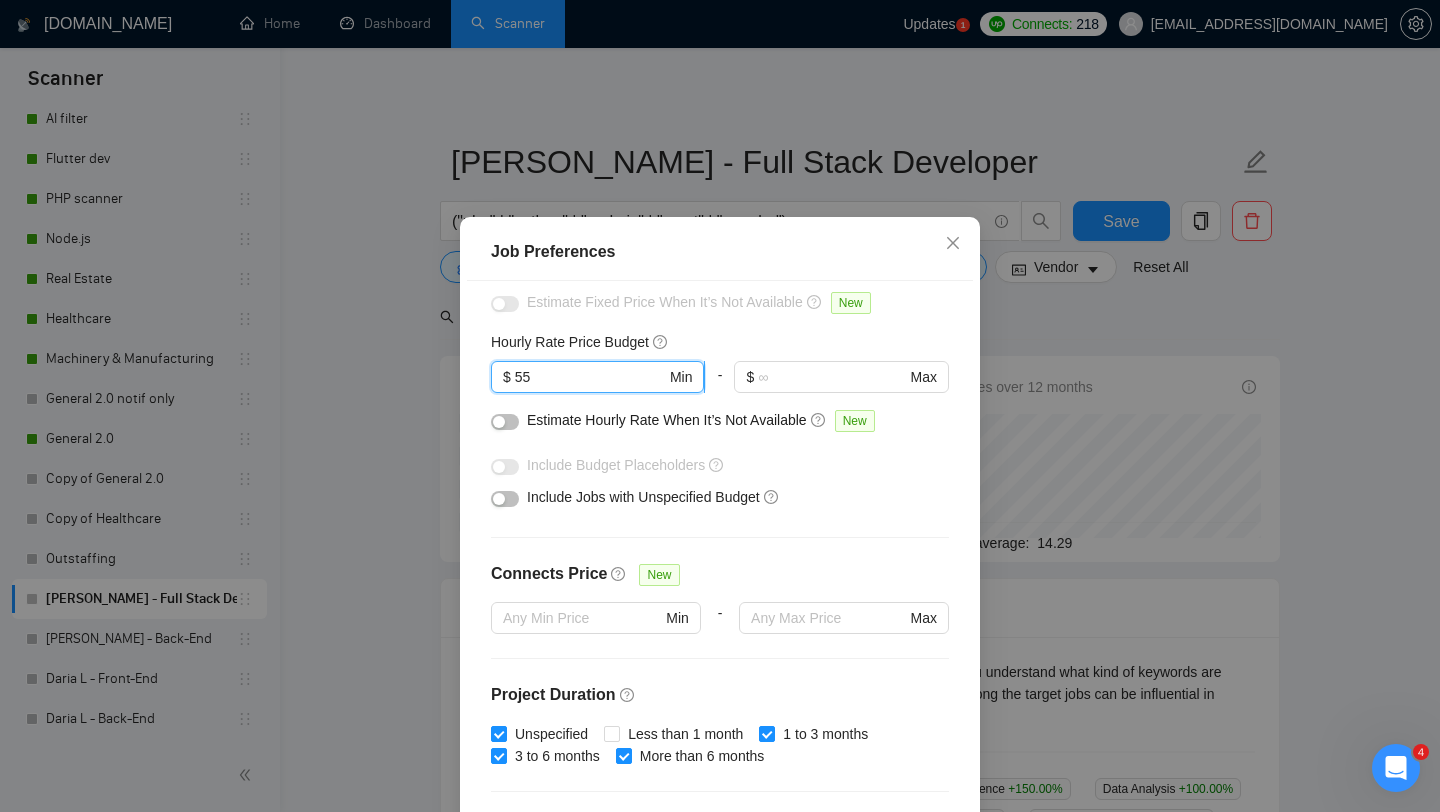 drag, startPoint x: 560, startPoint y: 384, endPoint x: 507, endPoint y: 382, distance: 53.037724 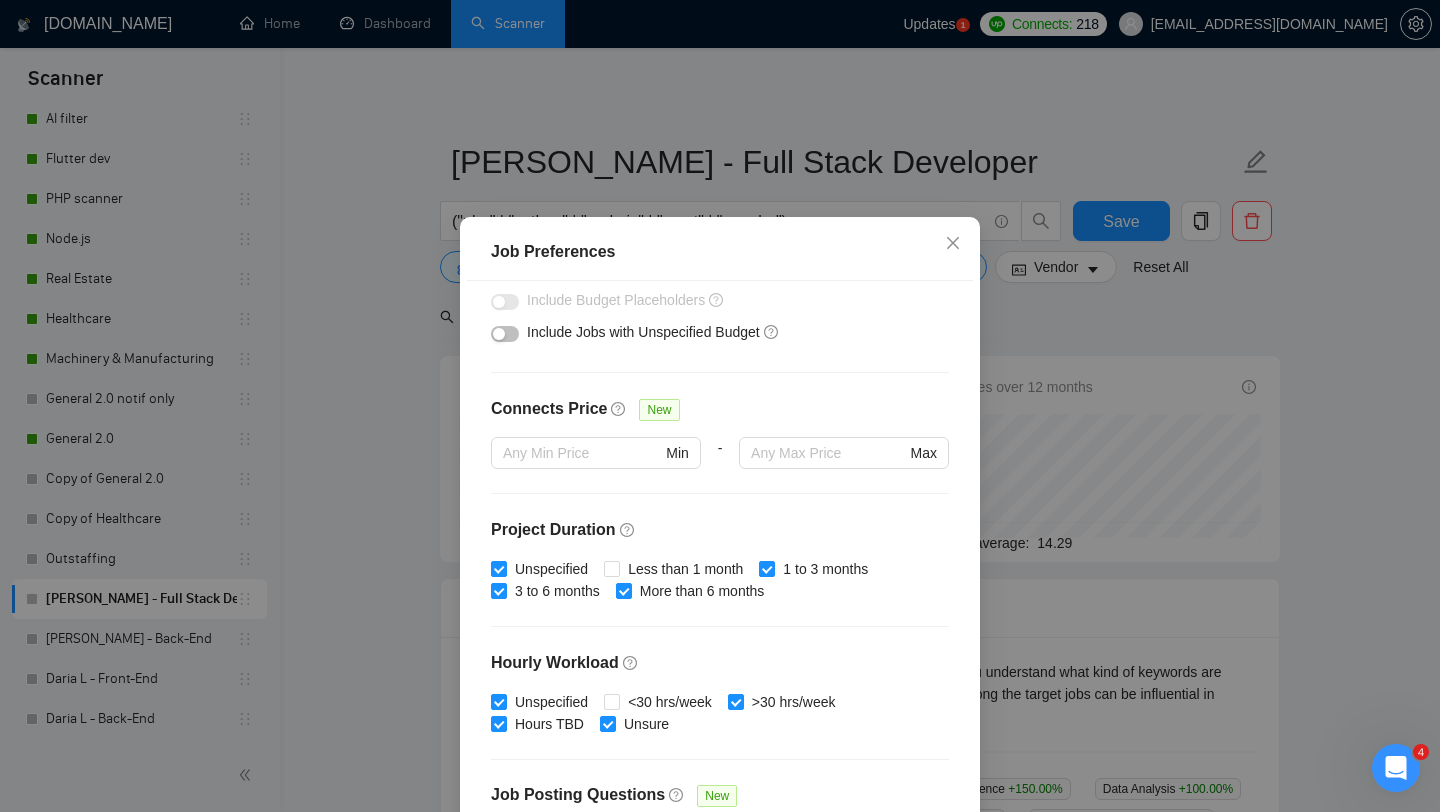 scroll, scrollTop: 559, scrollLeft: 0, axis: vertical 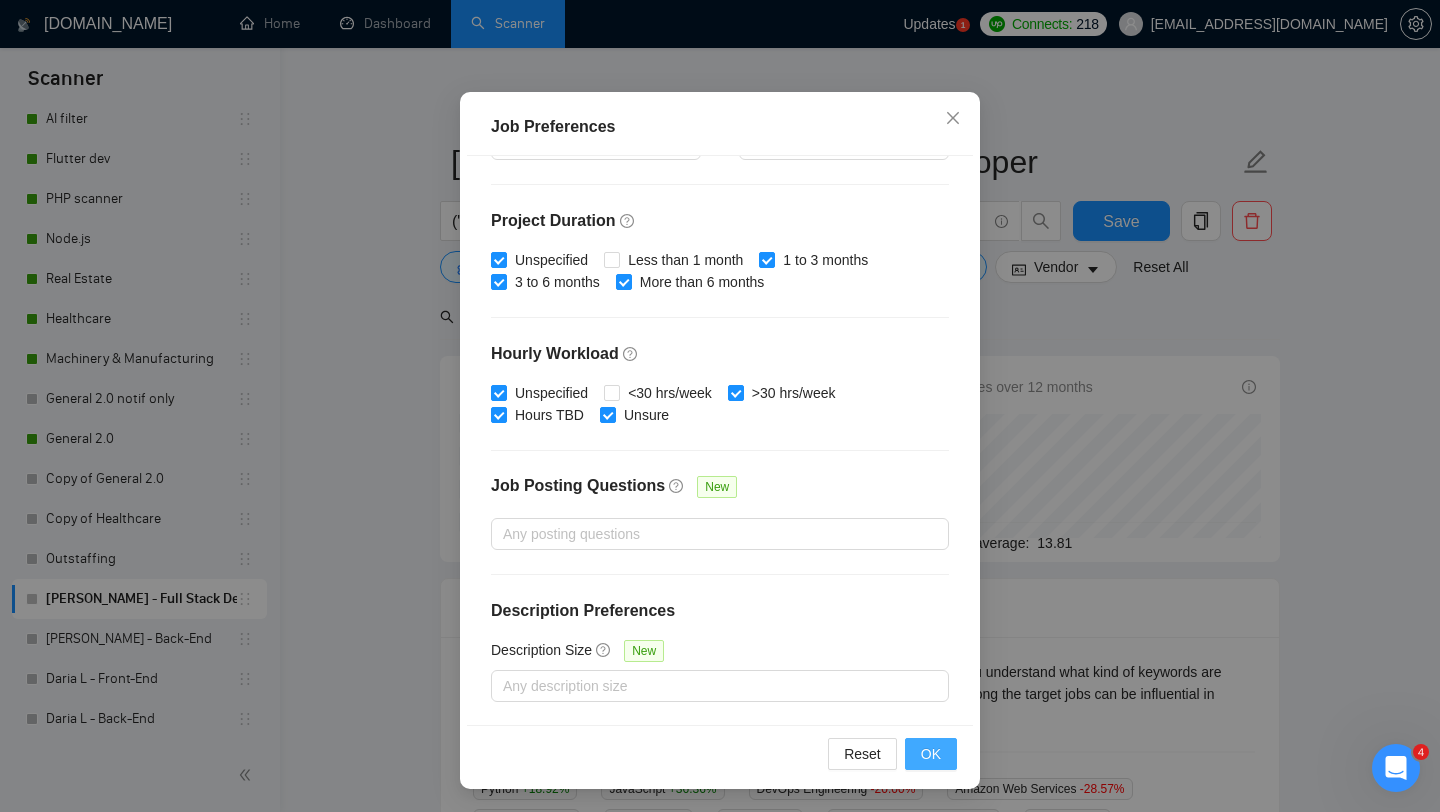type on "30" 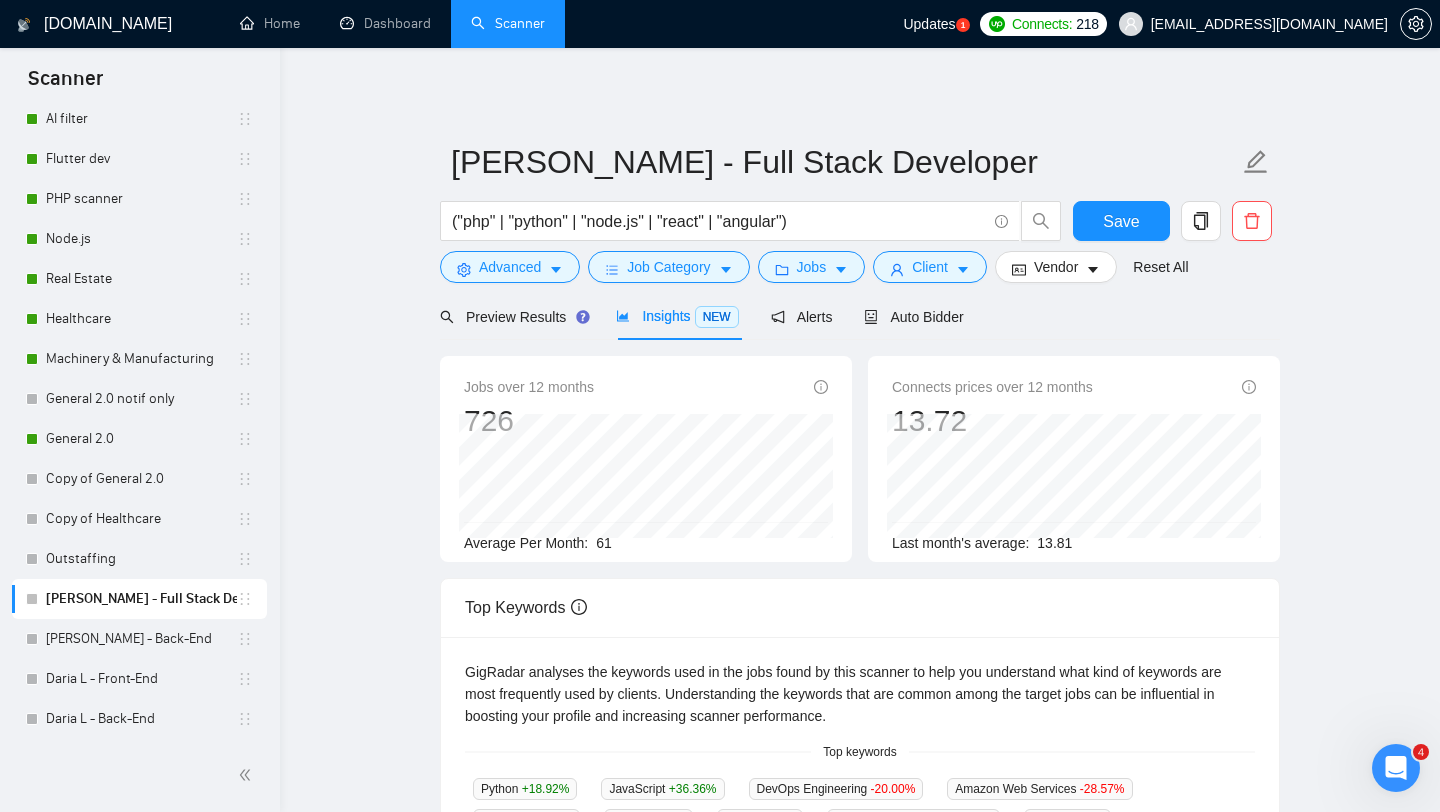 scroll, scrollTop: 28, scrollLeft: 0, axis: vertical 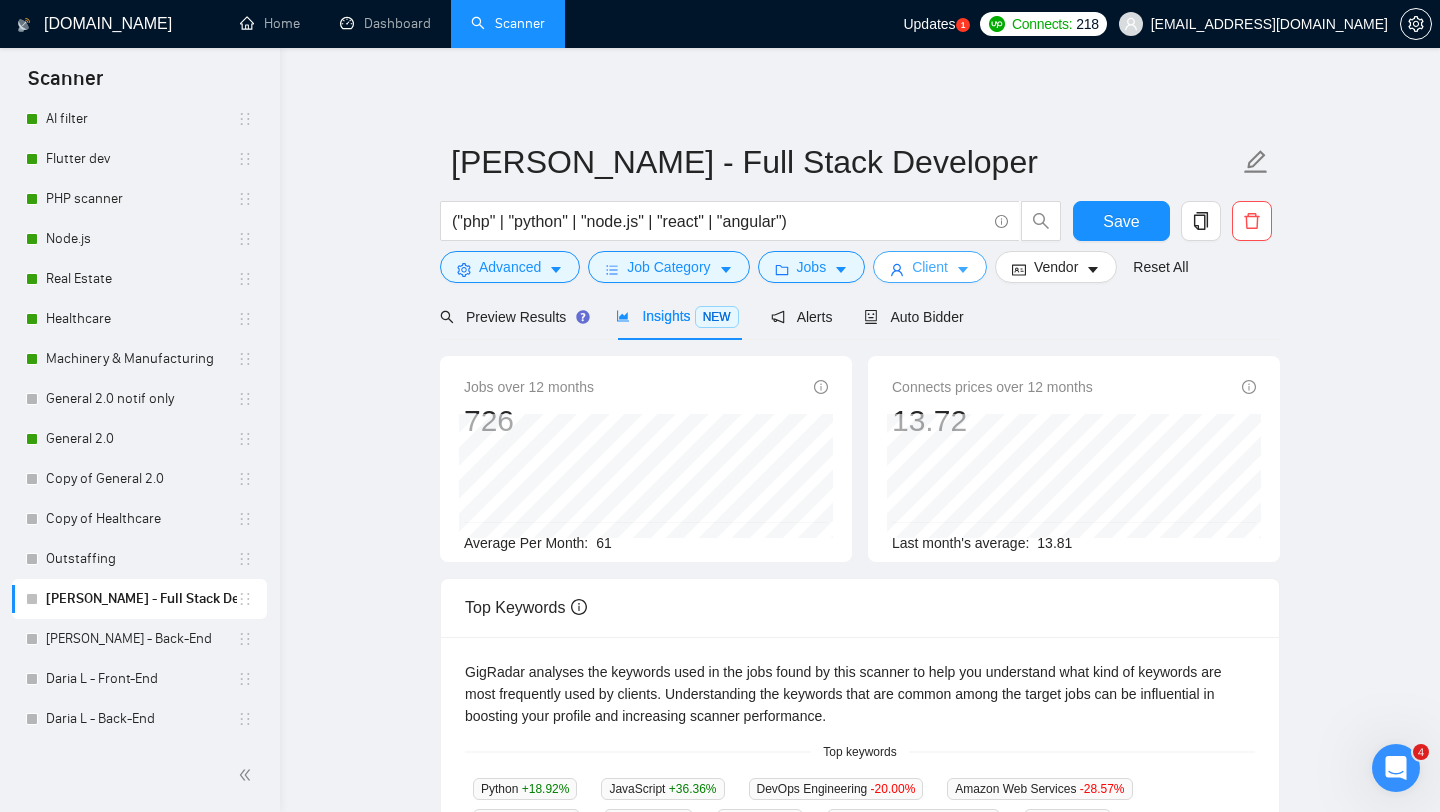 click on "Client" at bounding box center [930, 267] 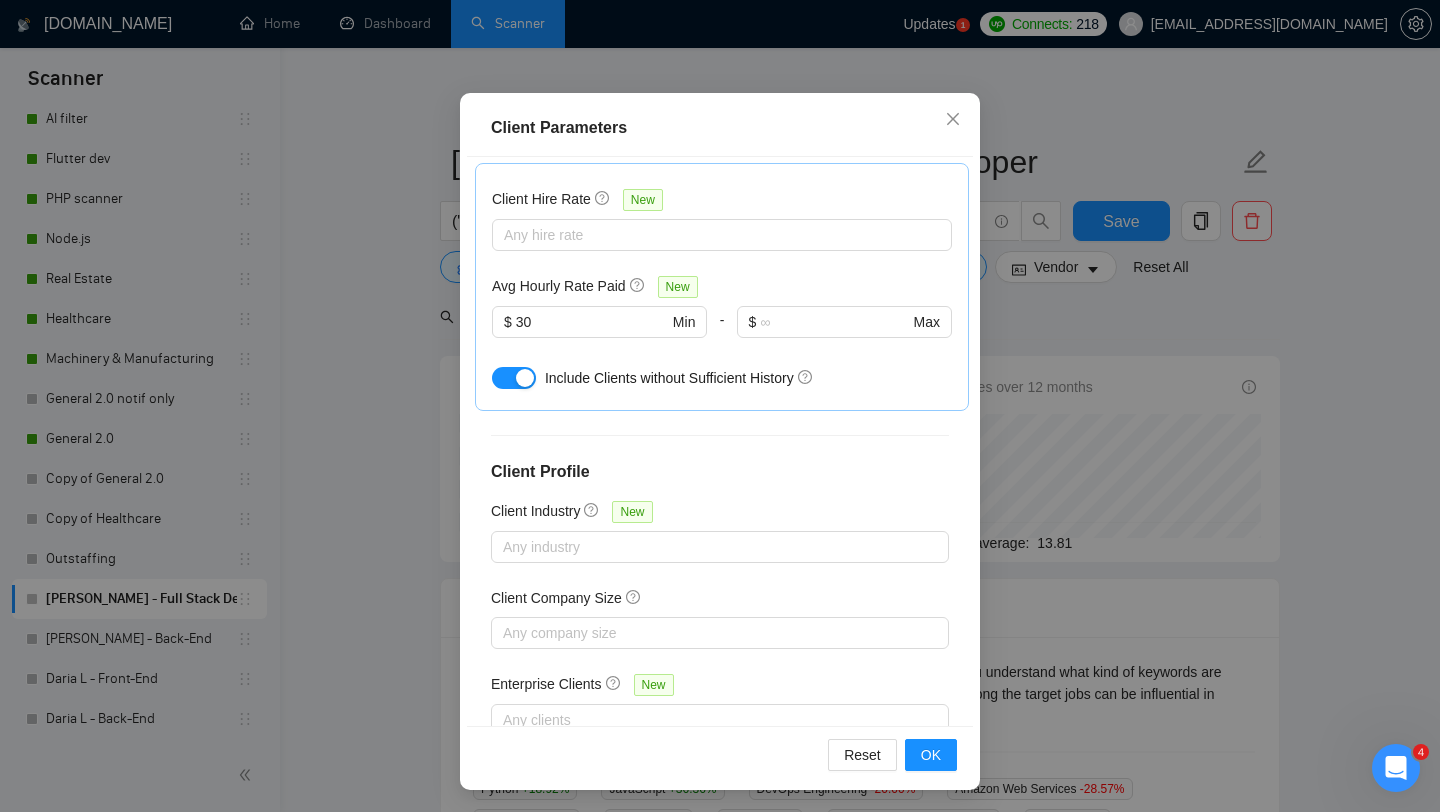 scroll, scrollTop: 125, scrollLeft: 0, axis: vertical 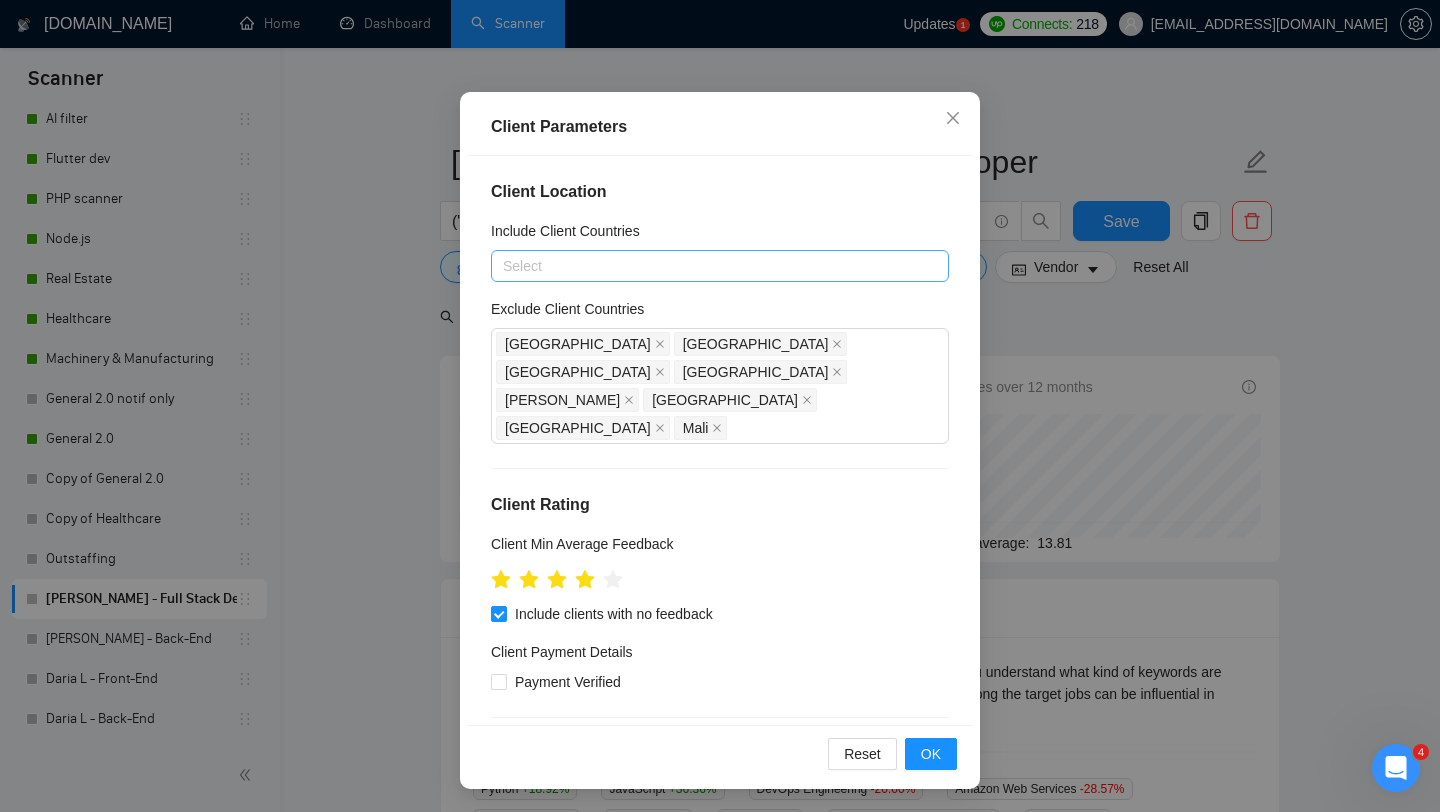 click on "Client Parameters Client Location Include Client Countries   Select Exclude Client Countries [GEOGRAPHIC_DATA] [GEOGRAPHIC_DATA] [GEOGRAPHIC_DATA] [GEOGRAPHIC_DATA] [GEOGRAPHIC_DATA] [GEOGRAPHIC_DATA] [GEOGRAPHIC_DATA] [GEOGRAPHIC_DATA]   Client Rating Client Min Average Feedback Include clients with no feedback Client Payment Details Payment Verified Hire Rate Stats   Client Total Spent $ Min - $ Max Client Hire Rate New   Any hire rate   Avg Hourly Rate Paid New $ 30 Min - $ Max Include Clients without Sufficient History Client Profile Client Industry New   Any industry Client Company Size   Any company size Enterprise Clients New   Any clients Reset OK" at bounding box center [720, 406] 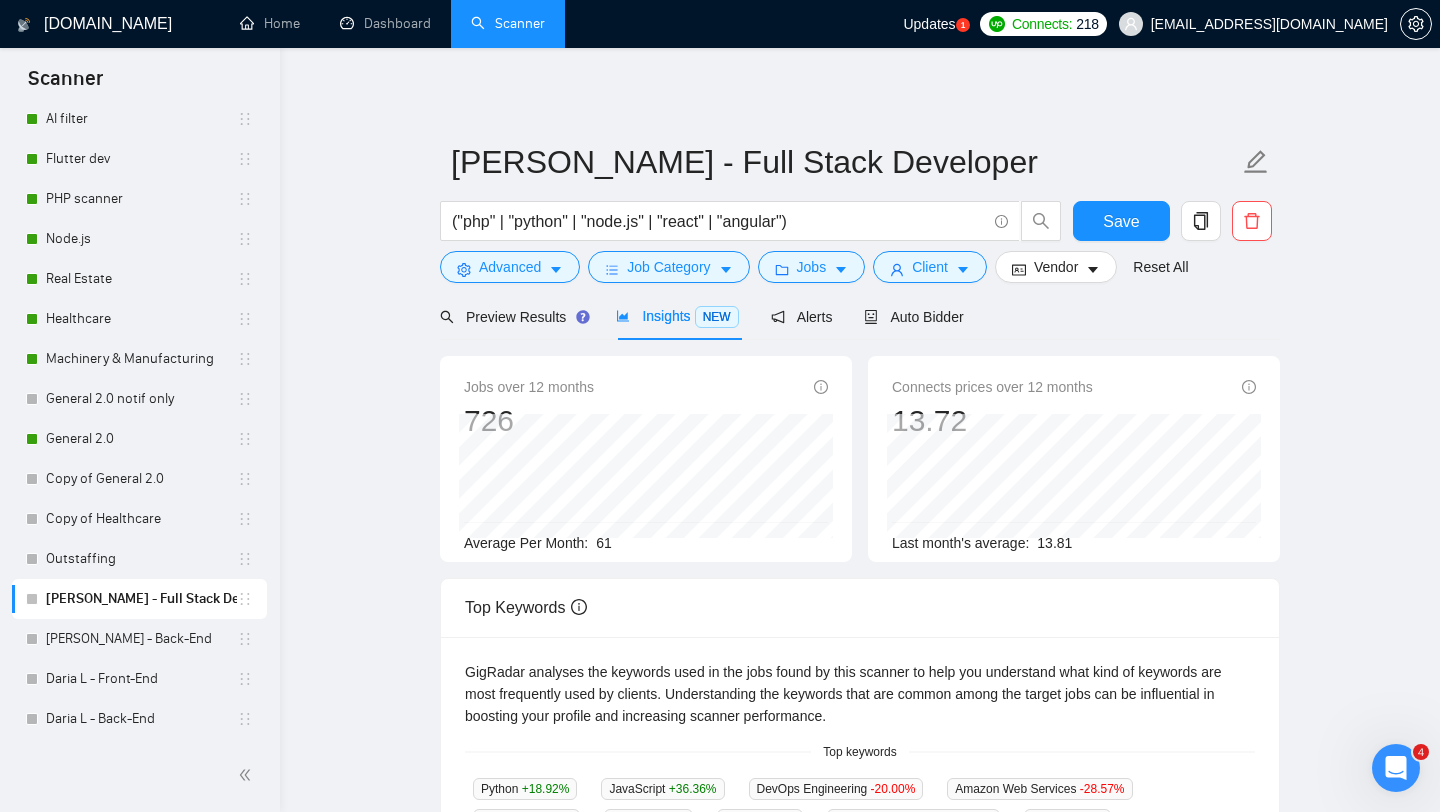 scroll, scrollTop: 28, scrollLeft: 0, axis: vertical 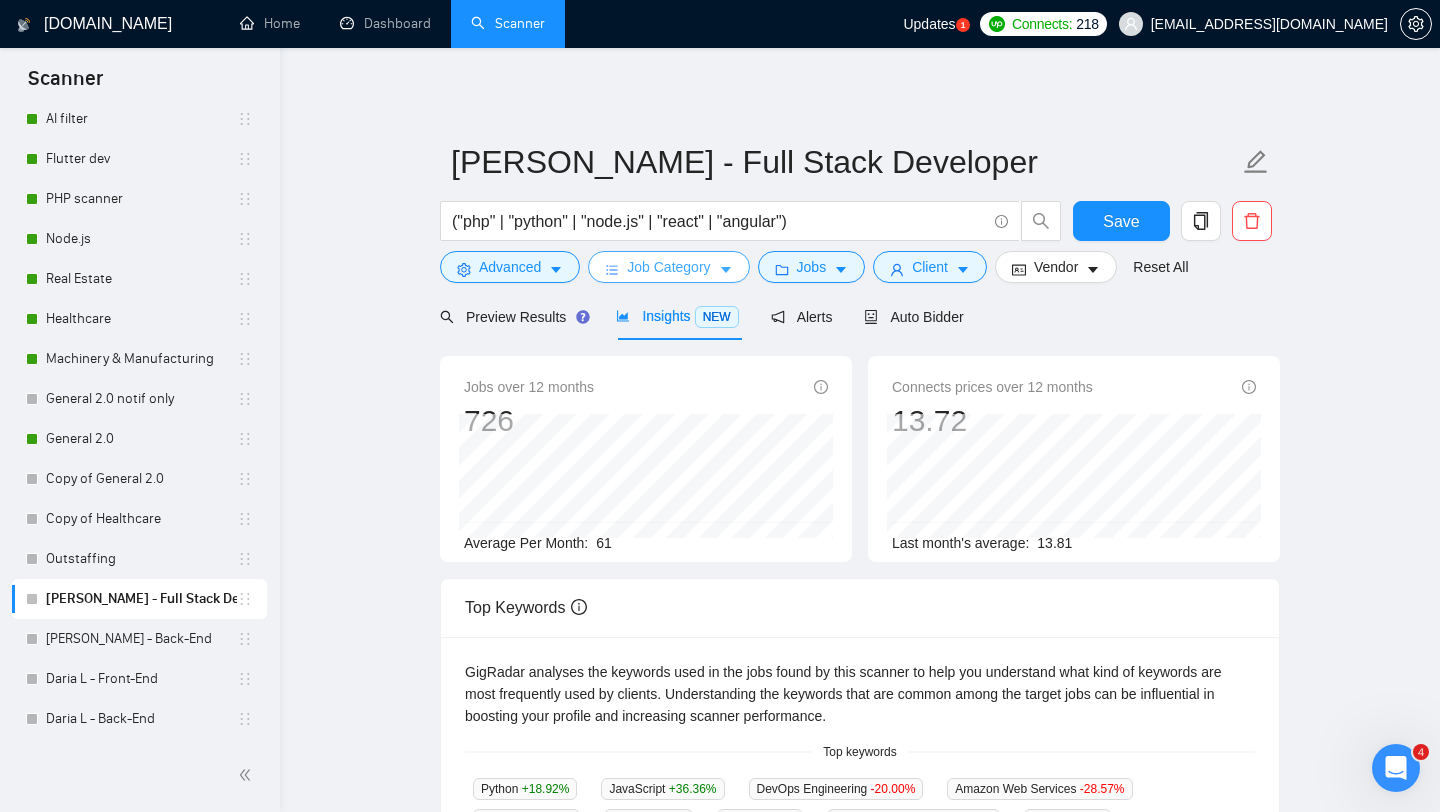 click on "Job Category" at bounding box center [668, 267] 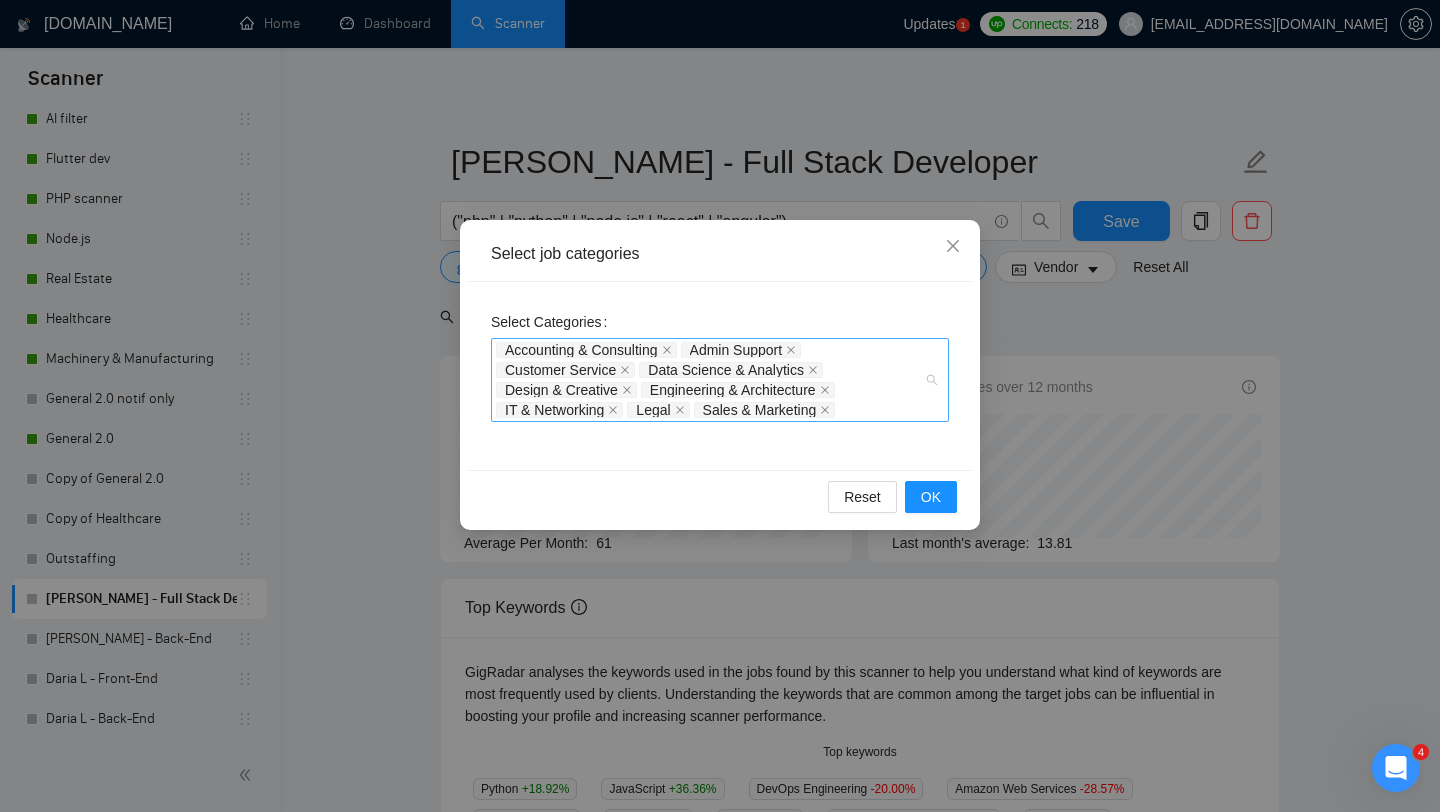 click on "Accounting & Consulting Admin Support Customer Service Data Science & Analytics Design & Creative Engineering & Architecture IT & Networking Legal Sales & Marketing" at bounding box center [720, 380] 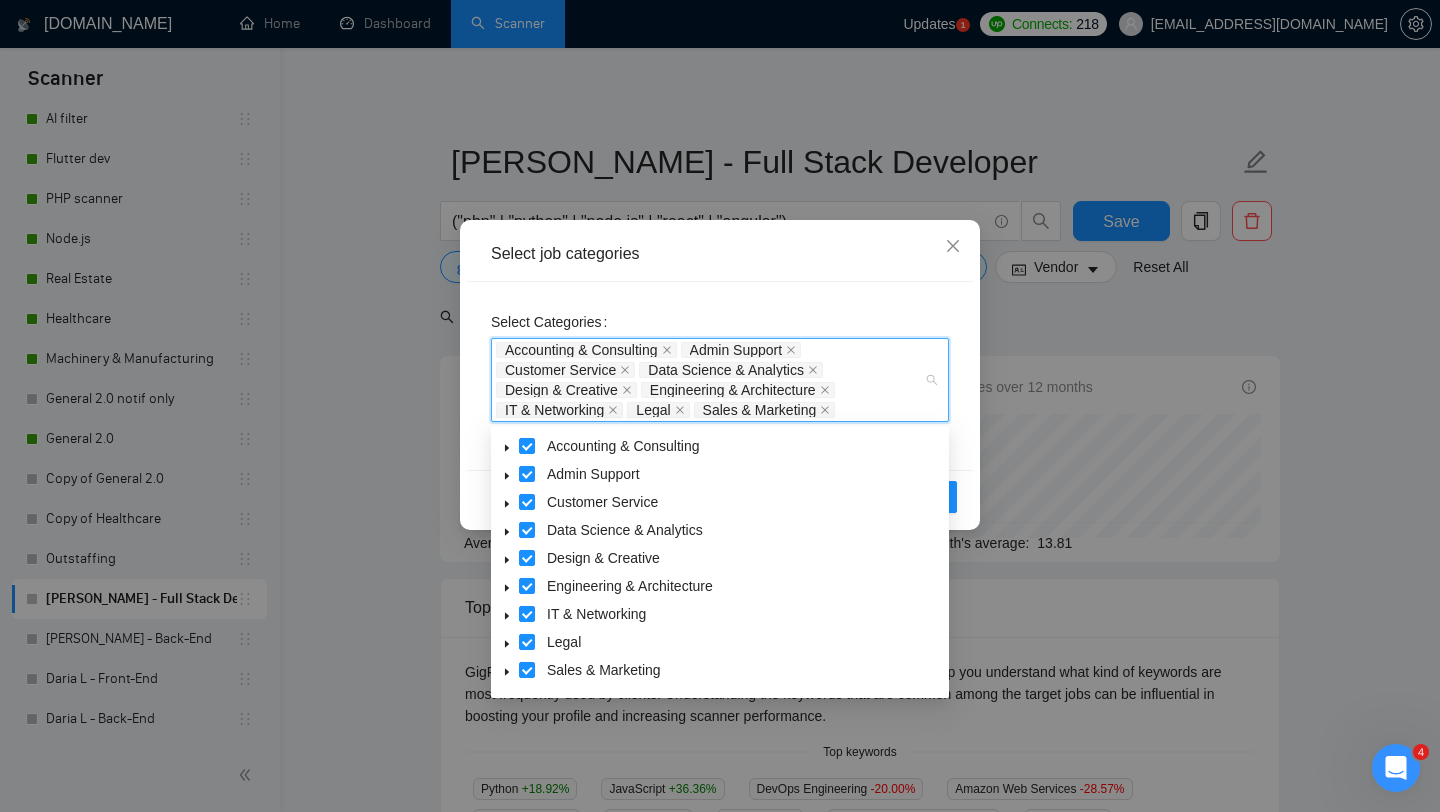 scroll, scrollTop: 80, scrollLeft: 0, axis: vertical 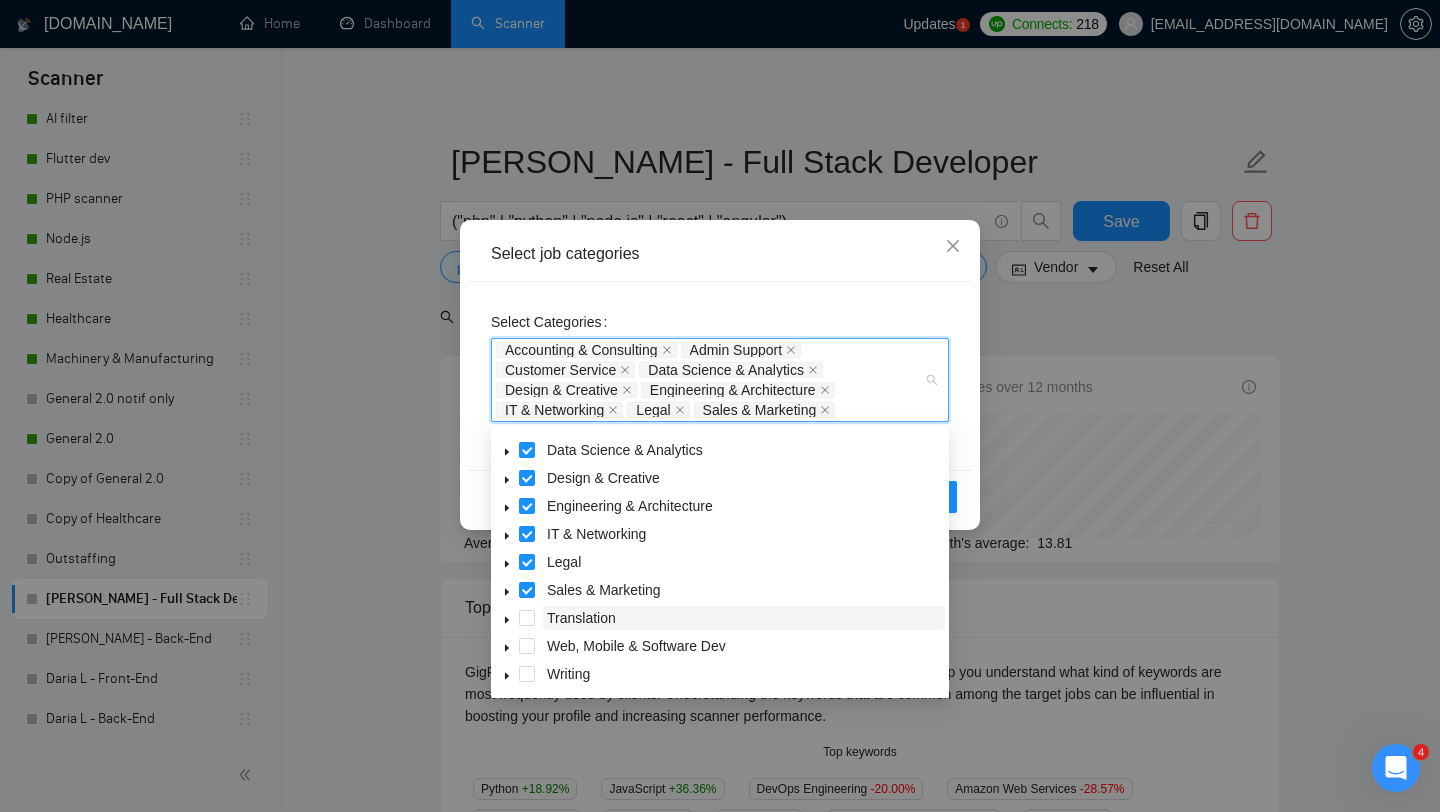 click on "Translation" at bounding box center (744, 618) 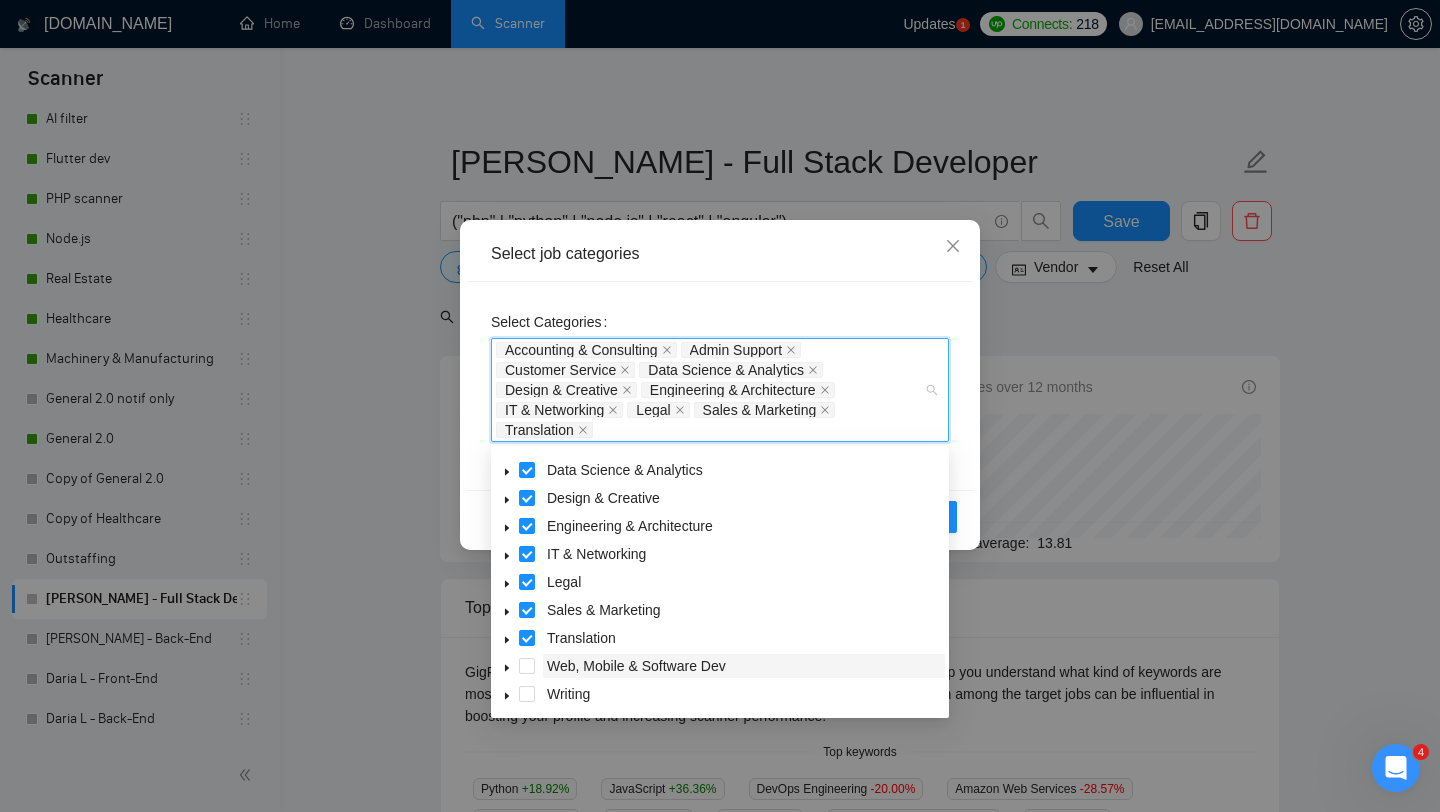 click on "Web, Mobile & Software Dev" at bounding box center [636, 666] 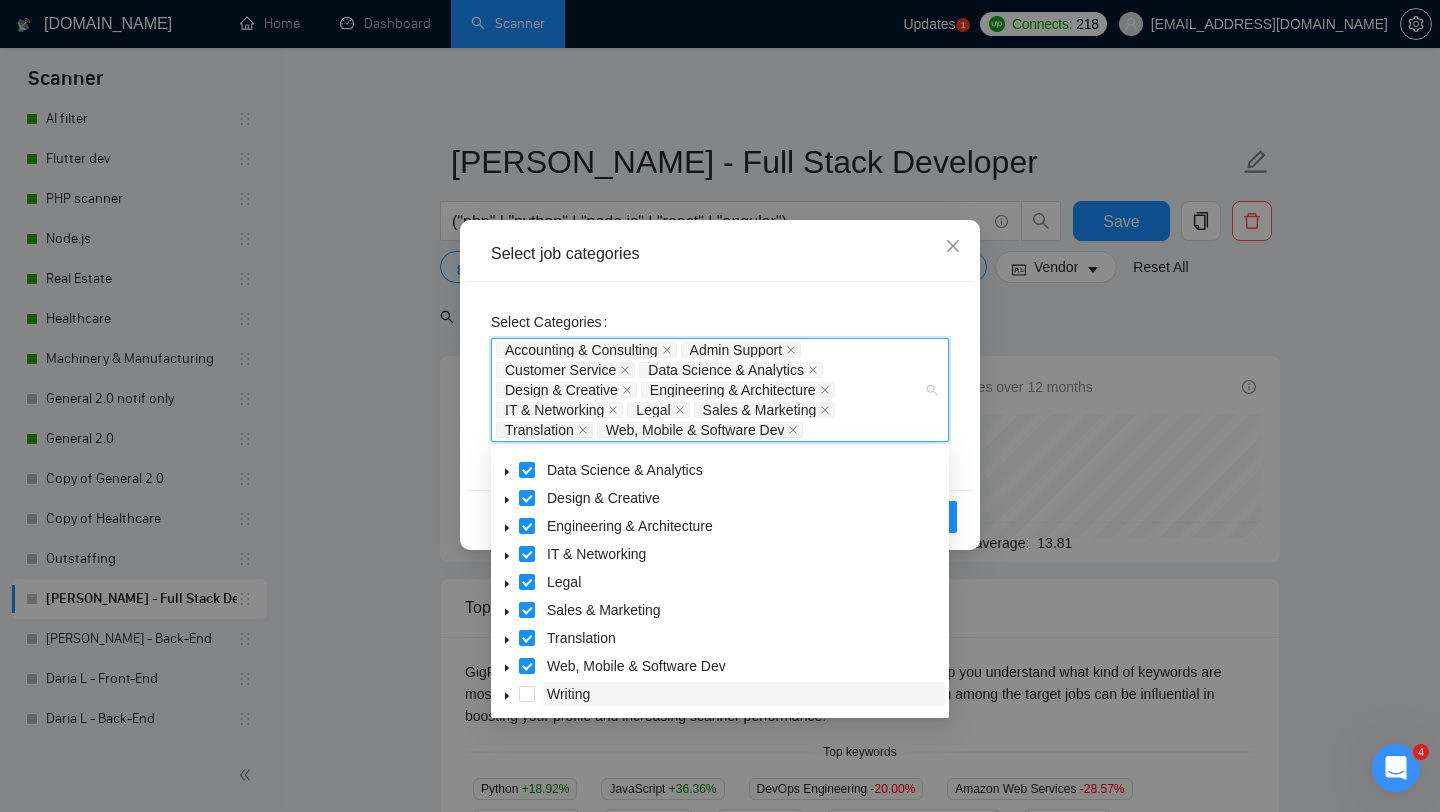 click on "Writing" at bounding box center [568, 694] 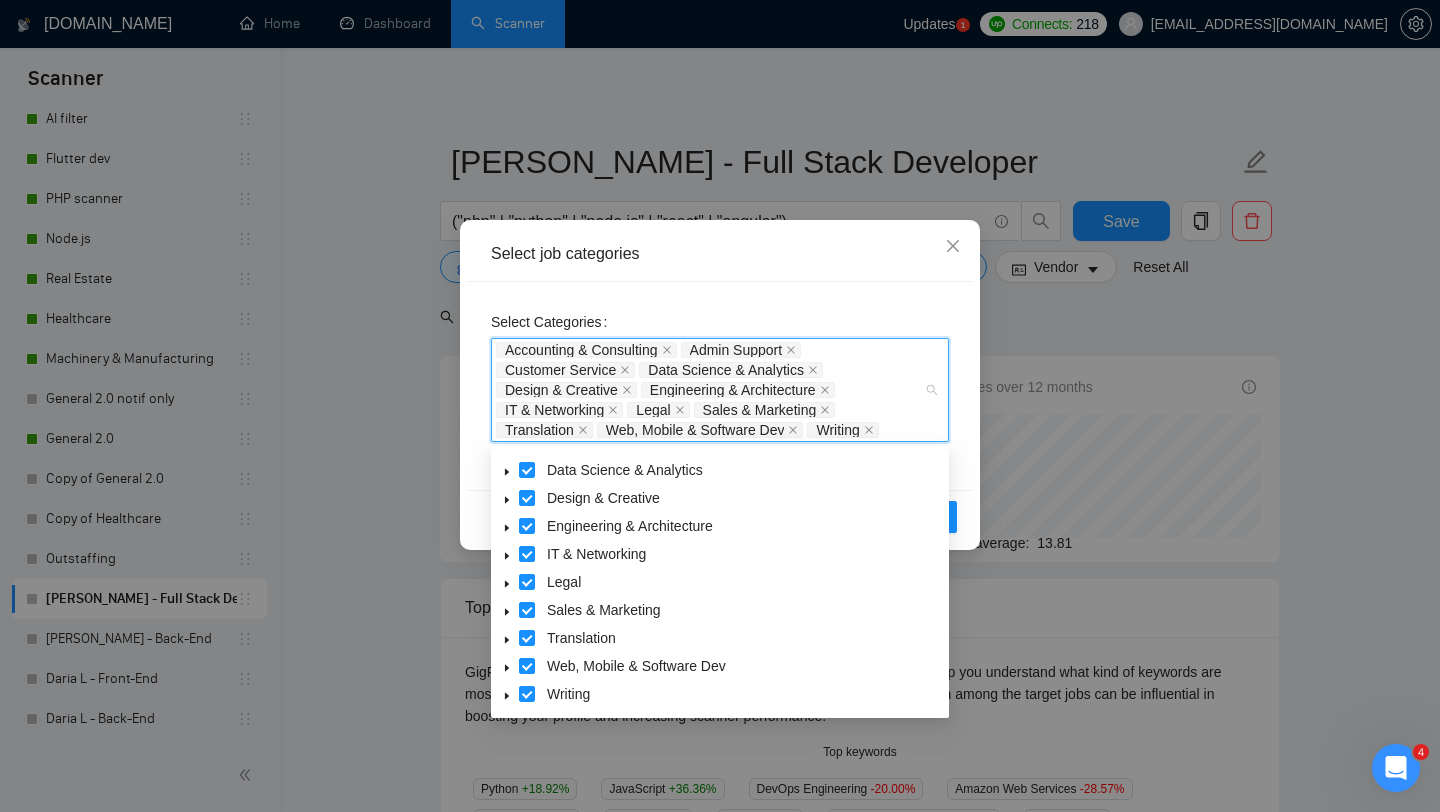 click on "Select Categories Accounting & Consulting Admin Support Customer Service Data Science & Analytics Design & Creative Engineering & Architecture IT & Networking Legal Sales & Marketing Translation Web, Mobile & Software Dev Writing" at bounding box center (720, 386) 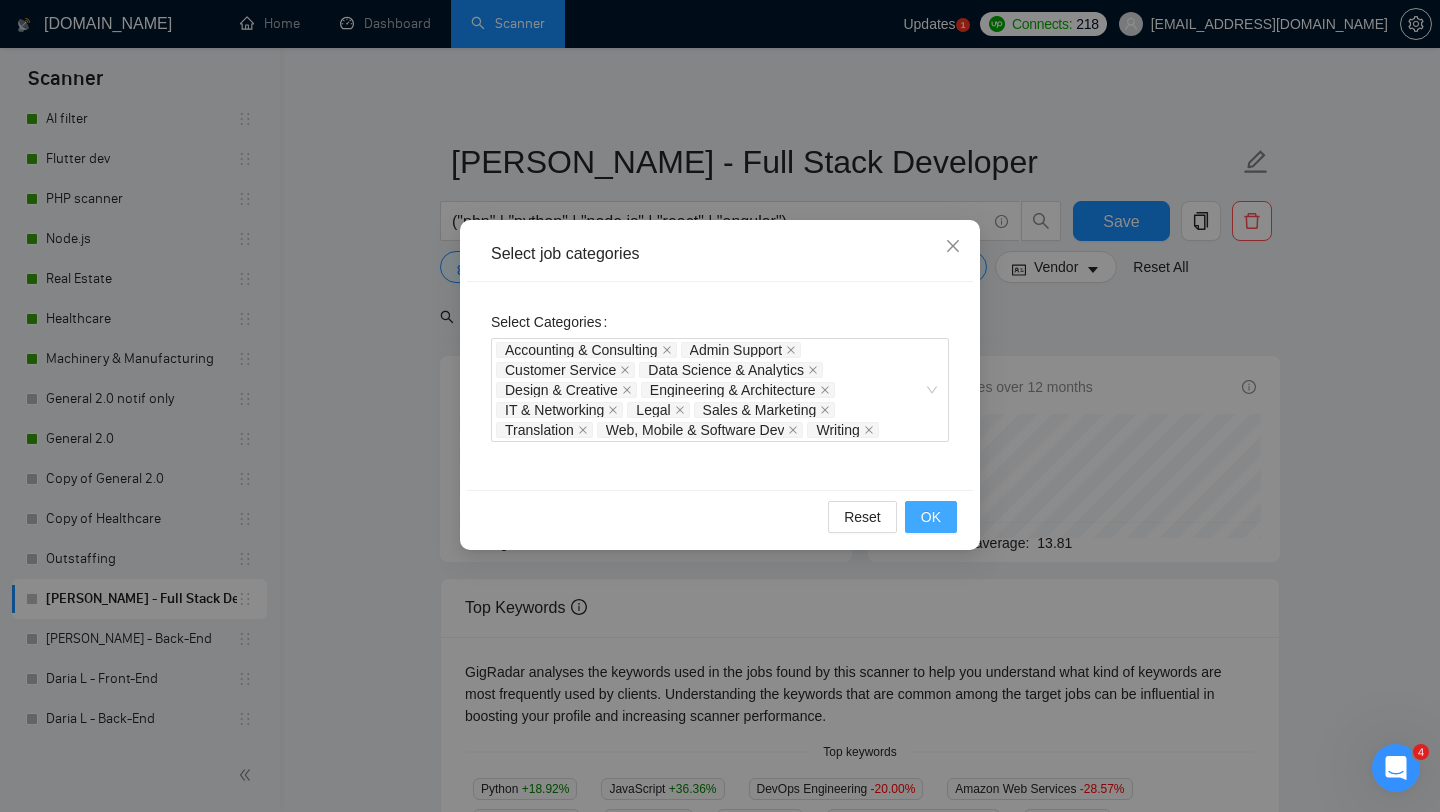 click on "OK" at bounding box center (931, 517) 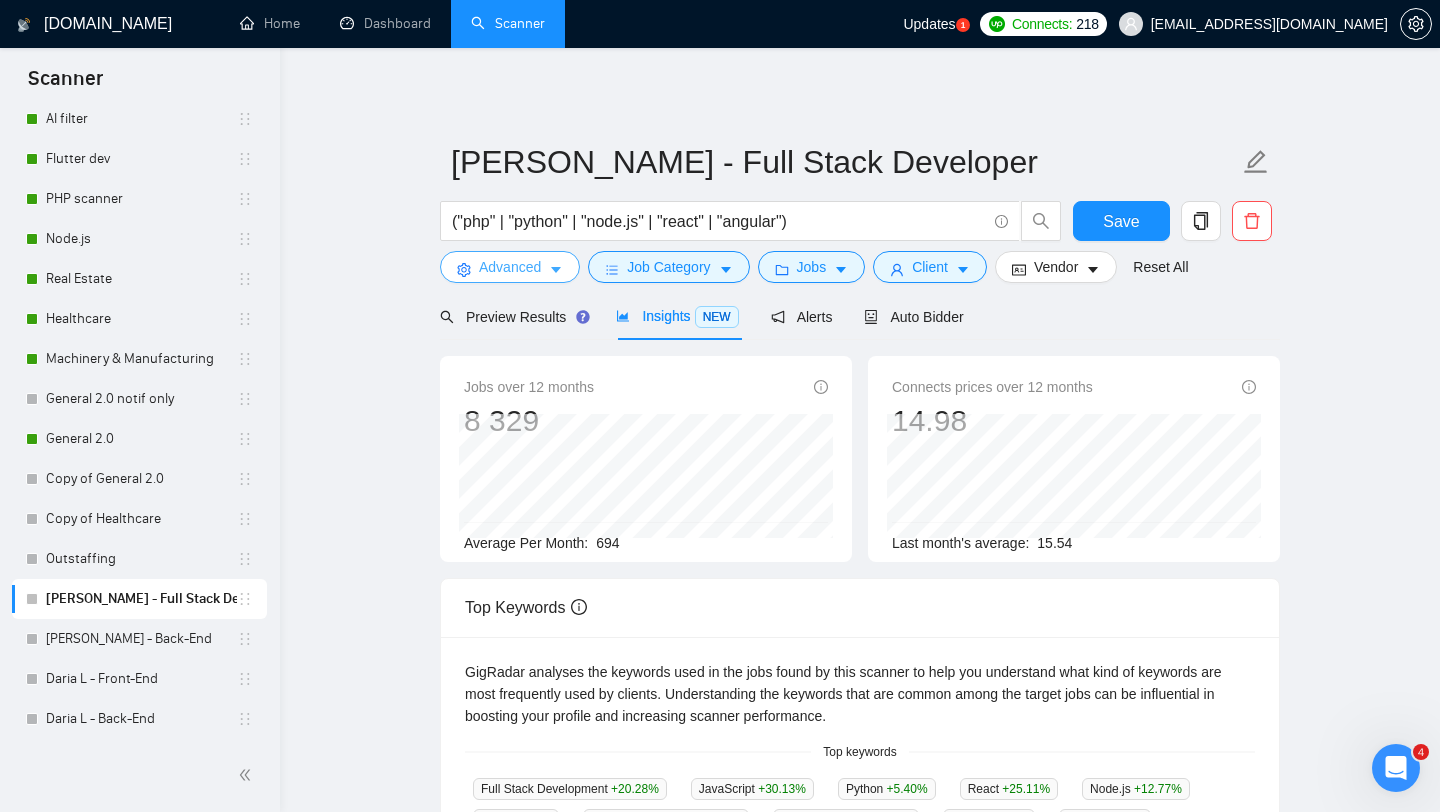click on "Advanced" at bounding box center [510, 267] 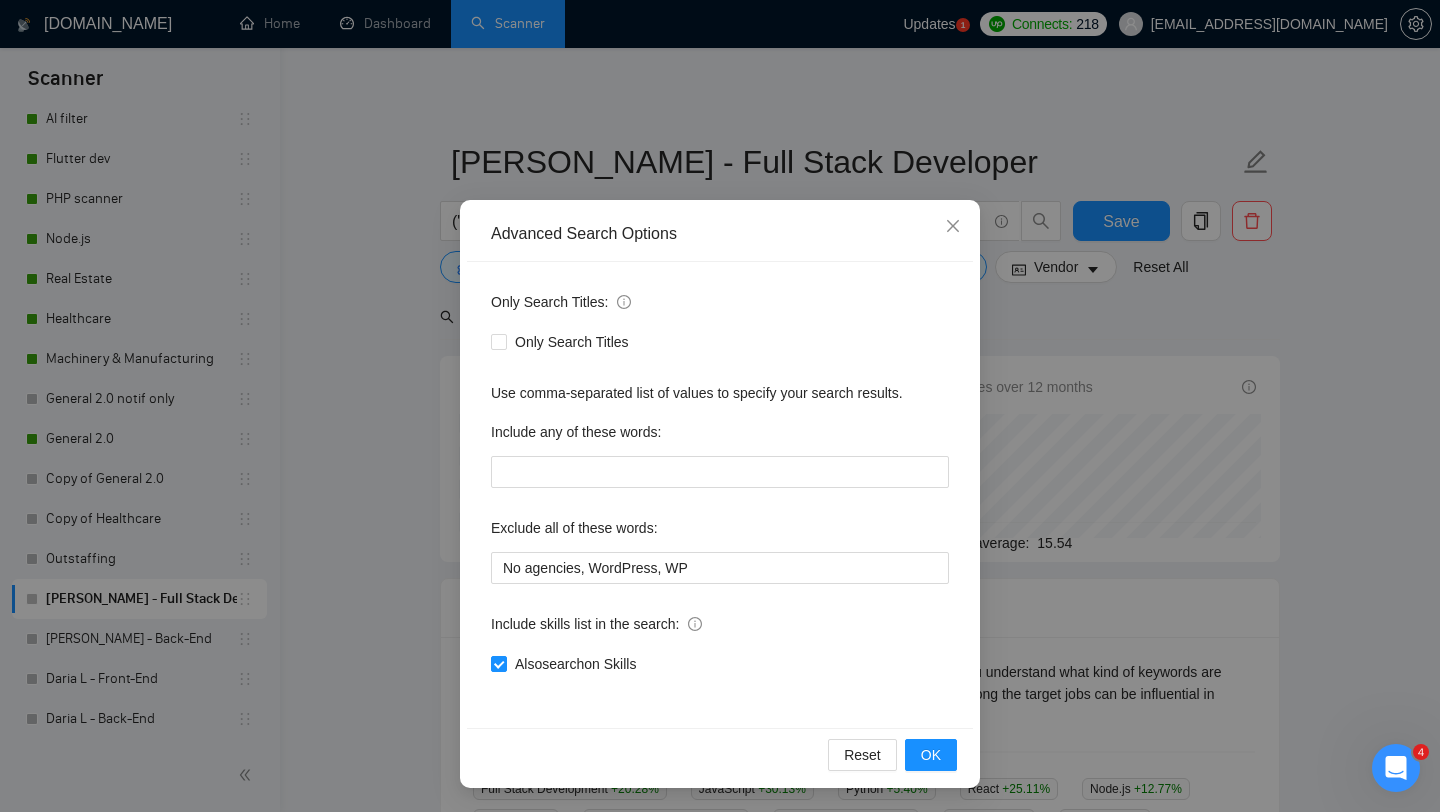 scroll, scrollTop: 0, scrollLeft: 0, axis: both 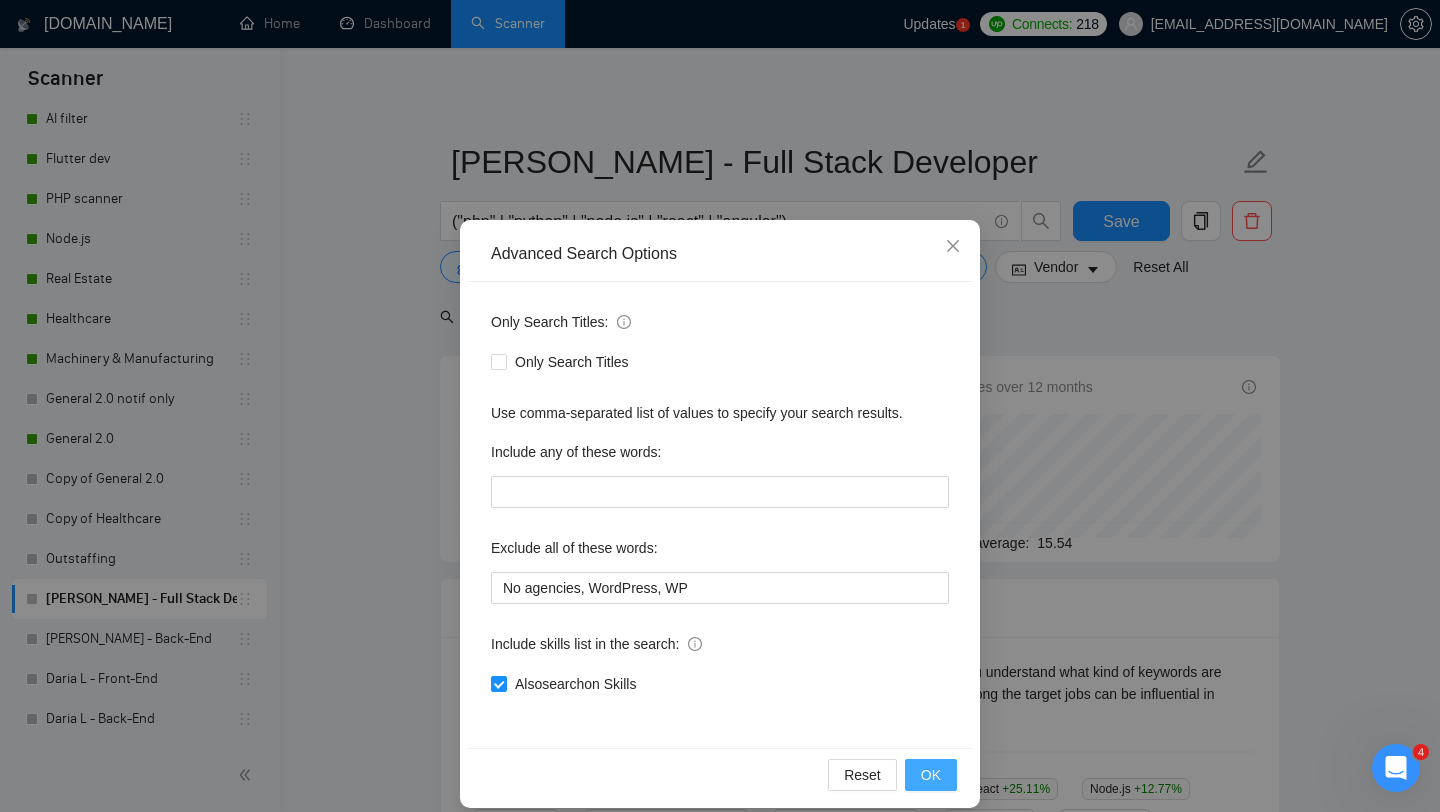 click on "OK" at bounding box center [931, 775] 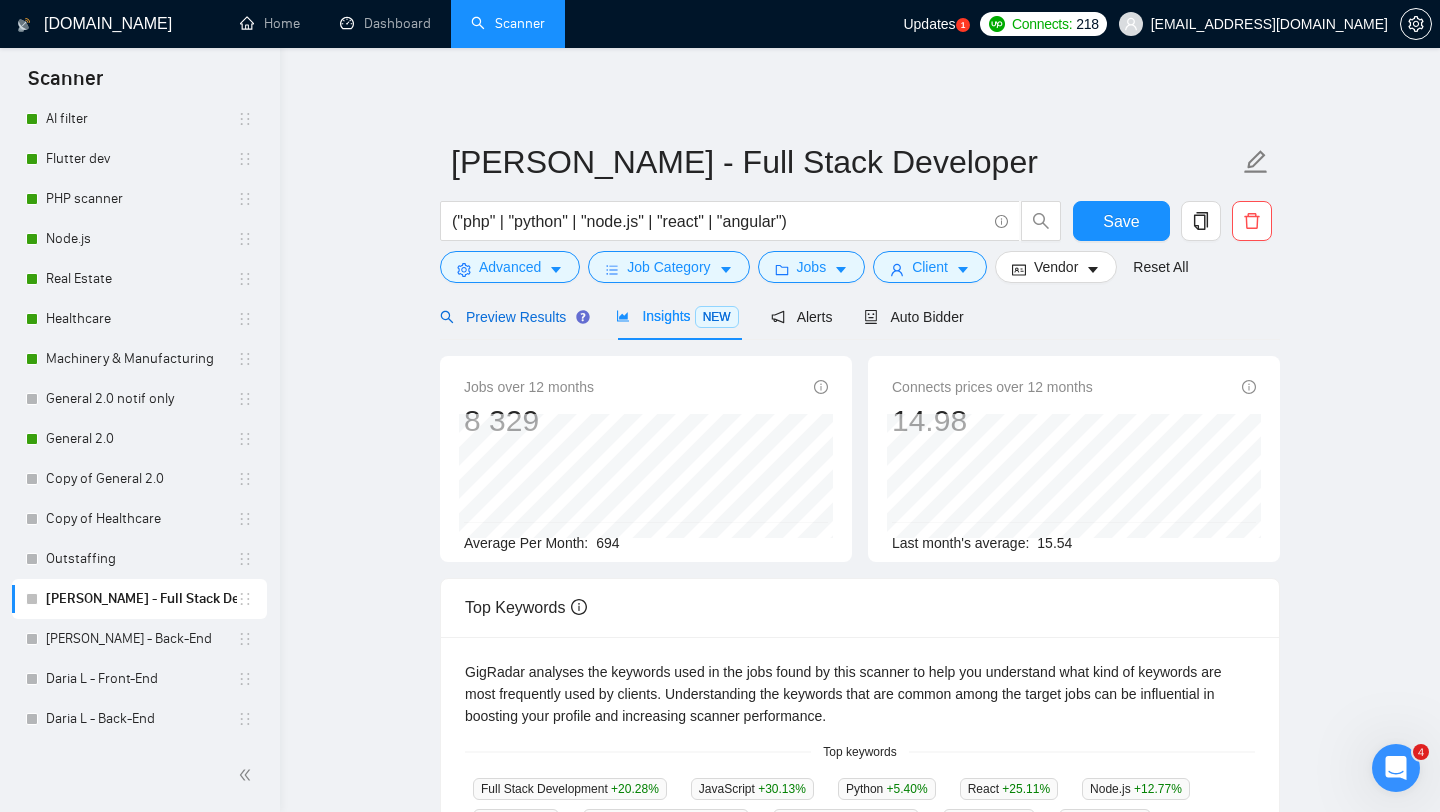 click on "Preview Results" at bounding box center [512, 317] 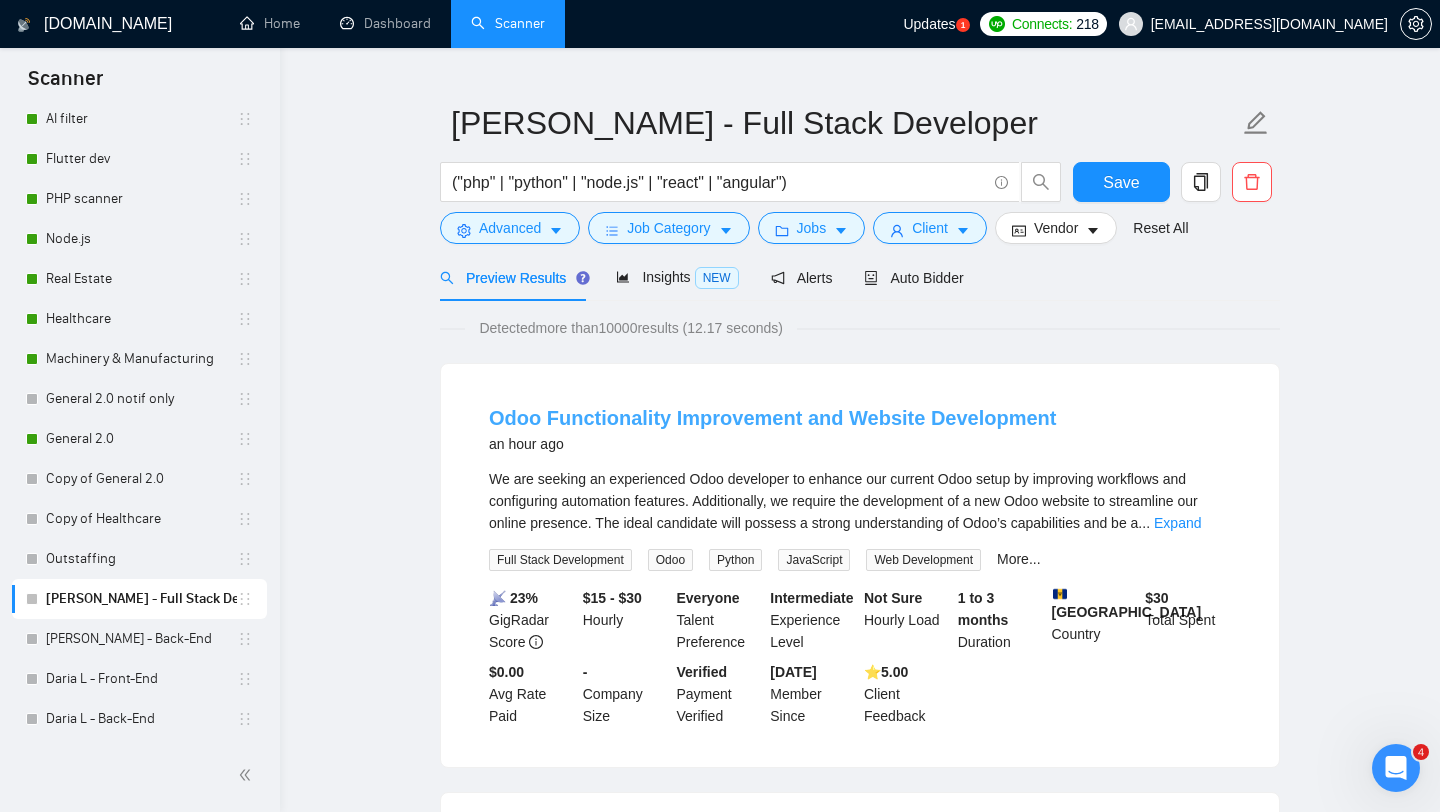 scroll, scrollTop: 54, scrollLeft: 0, axis: vertical 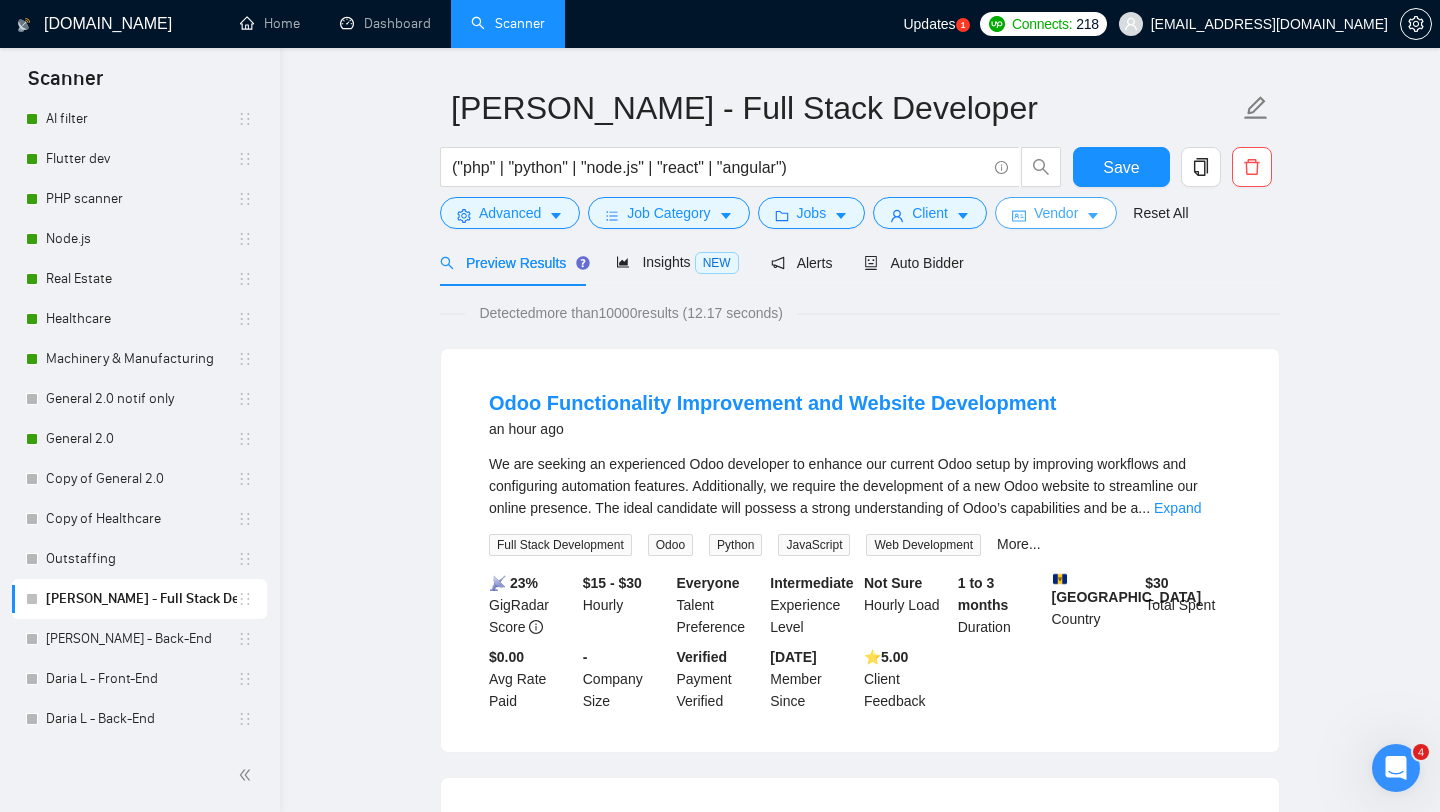 click on "Vendor" at bounding box center [1056, 213] 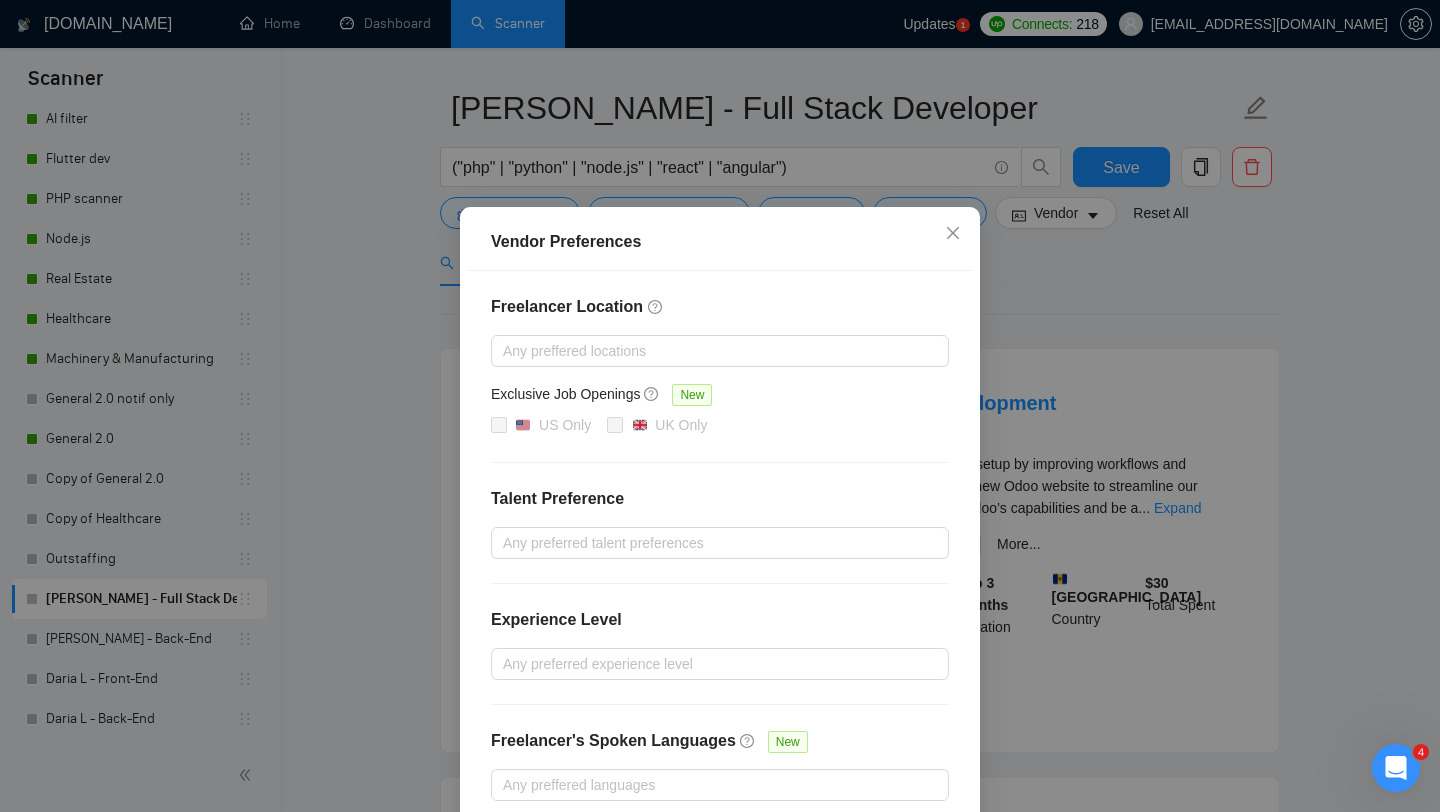 click on "Vendor Preferences Freelancer Location     Any preffered locations Exclusive Job Openings [GEOGRAPHIC_DATA] Only UK Only Talent Preference   Any preferred talent preferences Experience Level   Any preferred experience level Freelancer's Spoken Languages New   Any preffered languages Reset OK" at bounding box center [720, 406] 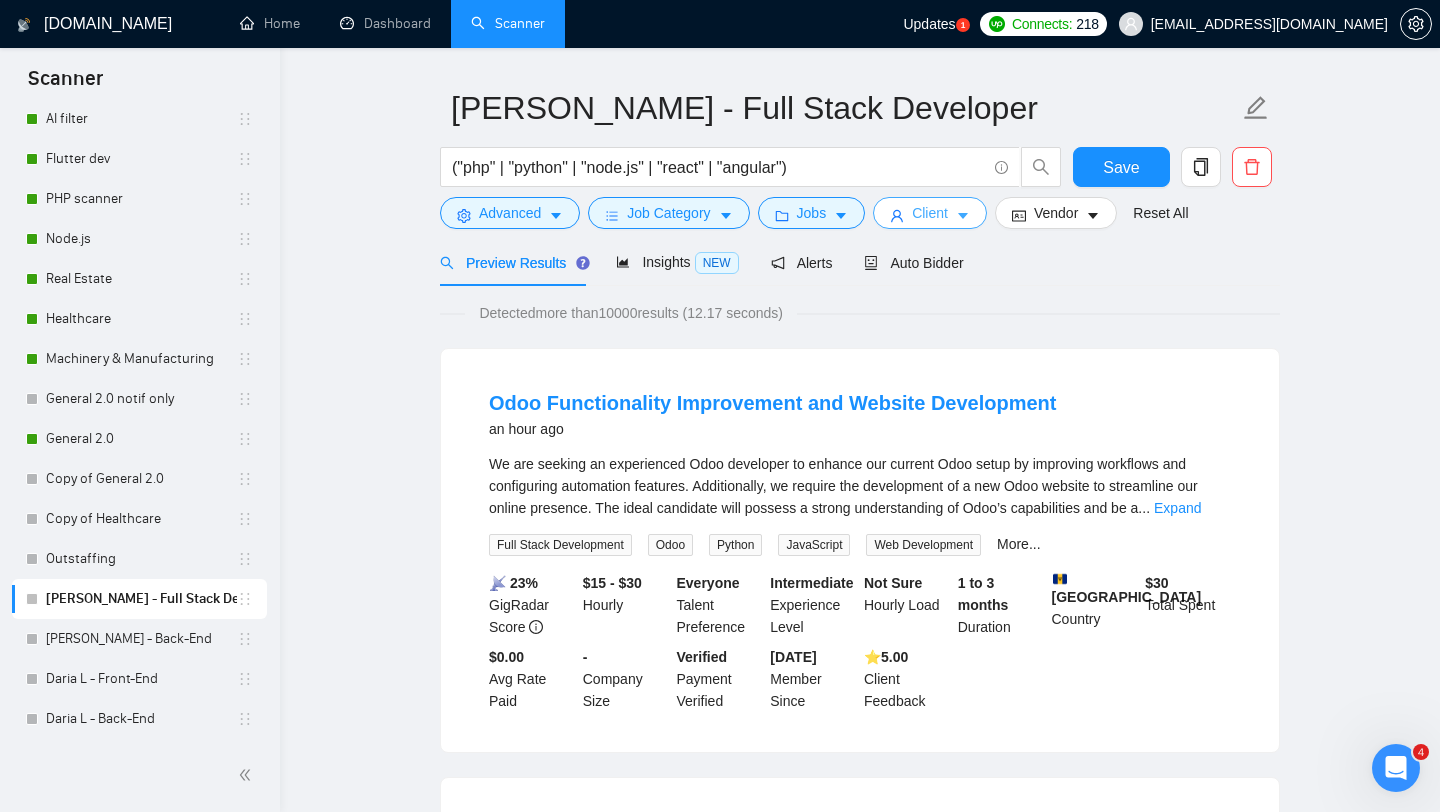 click on "Client" at bounding box center [930, 213] 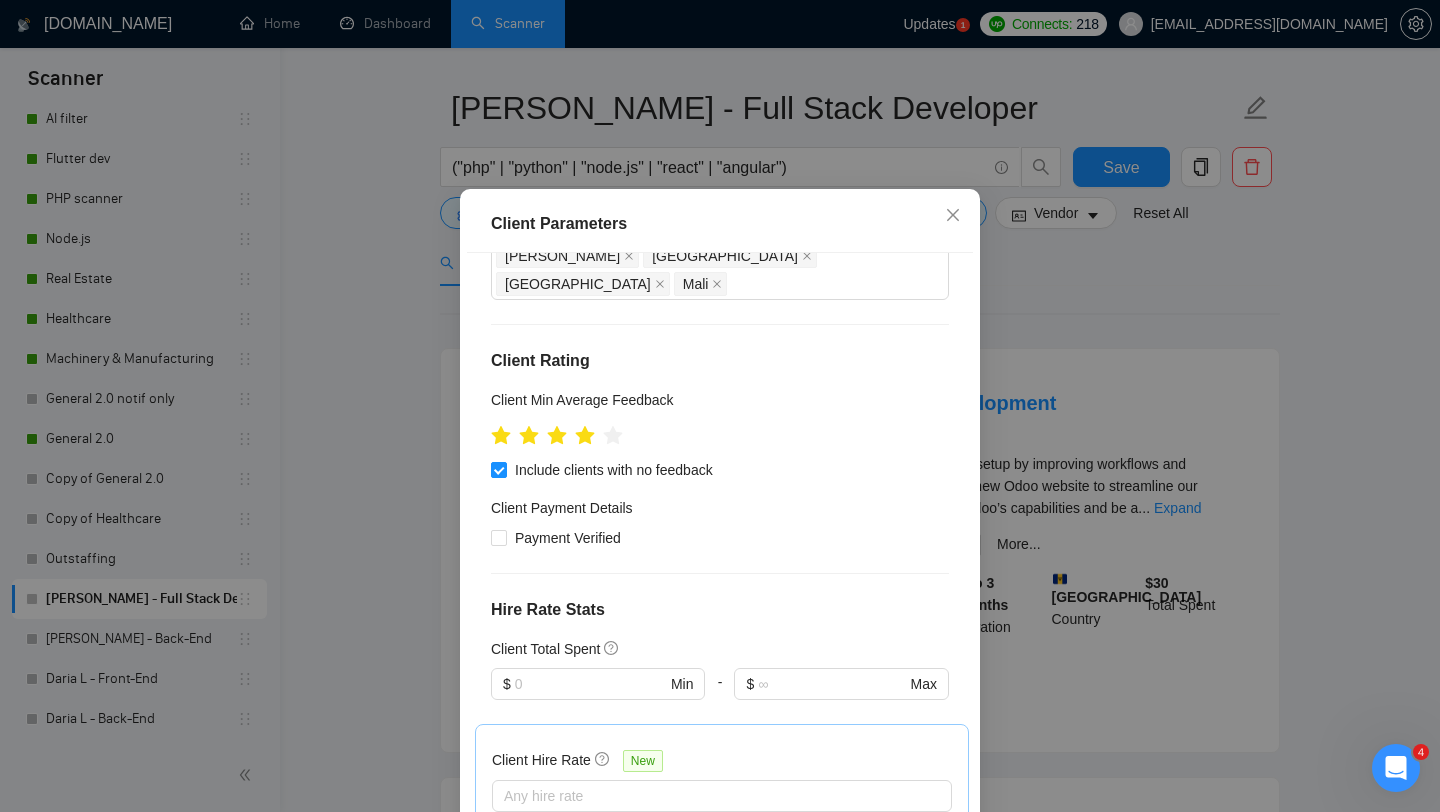 scroll, scrollTop: 243, scrollLeft: 0, axis: vertical 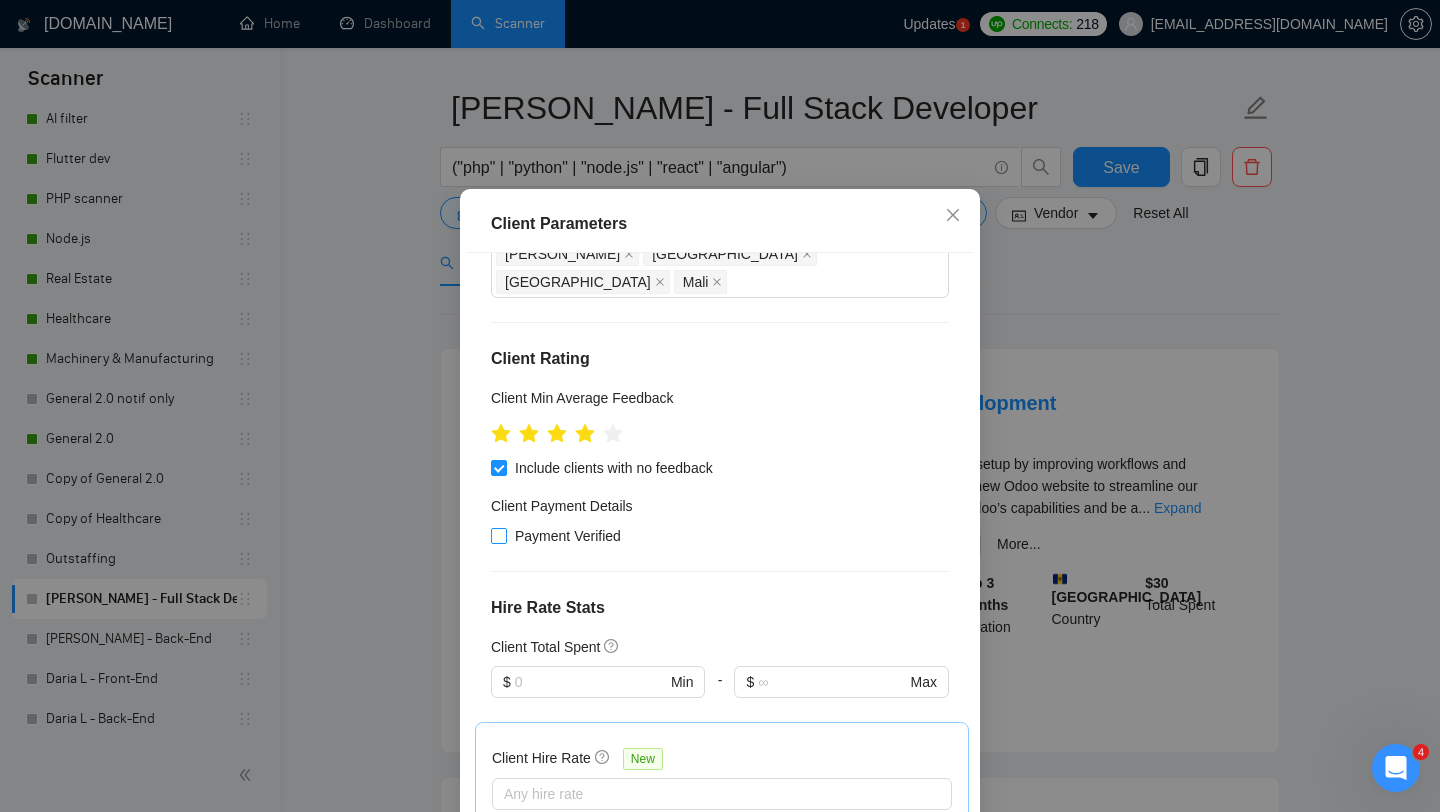 click on "Payment Verified" at bounding box center [568, 536] 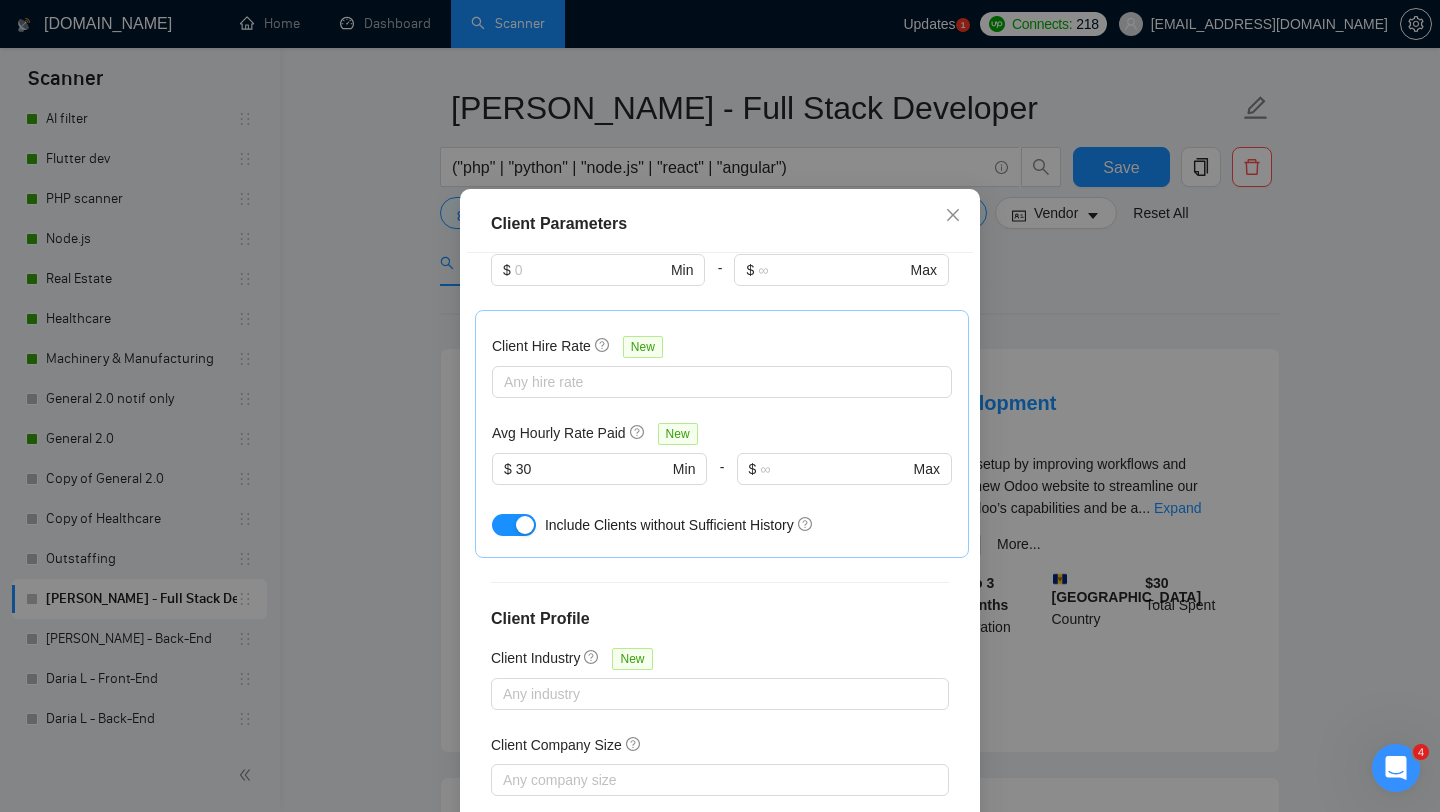 scroll, scrollTop: 706, scrollLeft: 0, axis: vertical 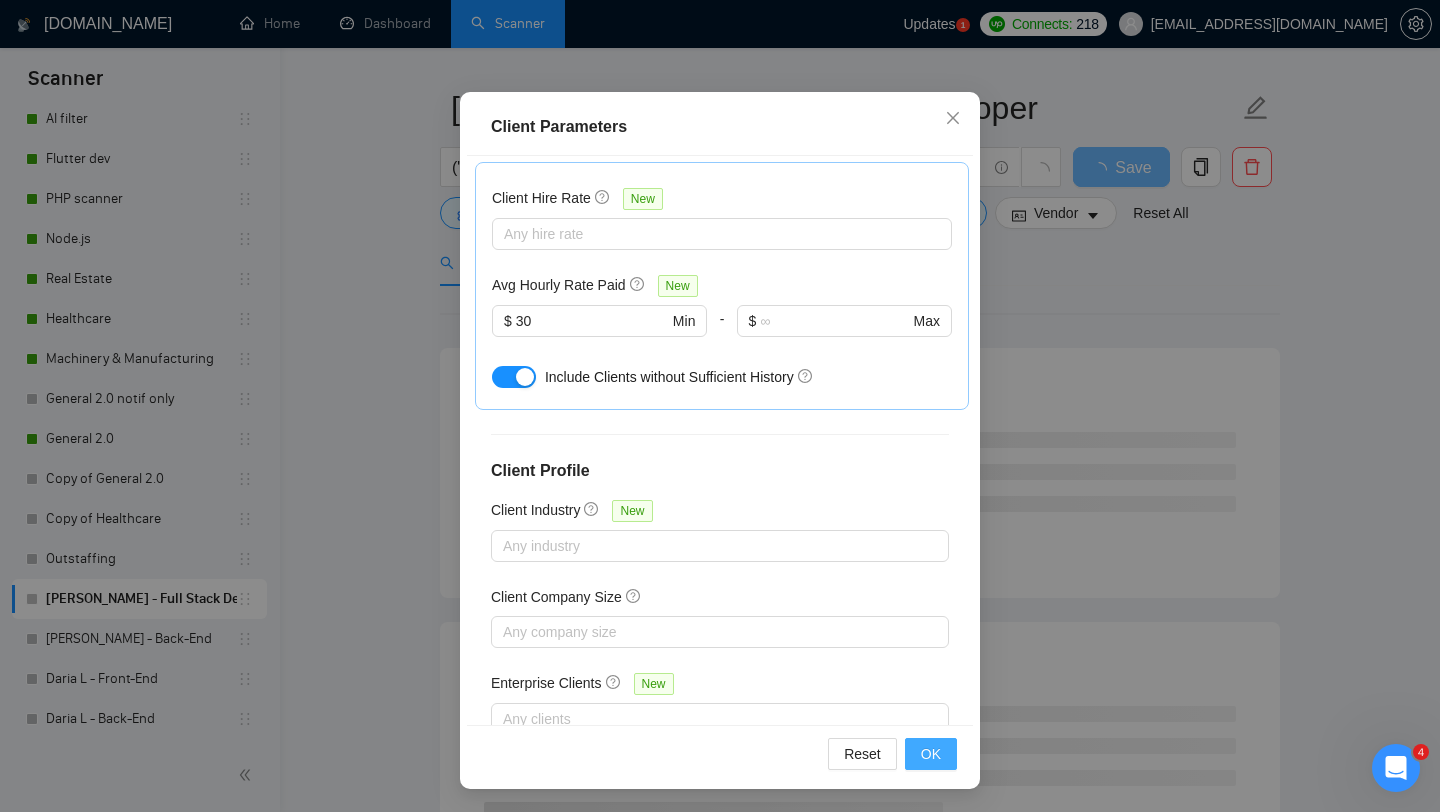 click on "OK" at bounding box center (931, 754) 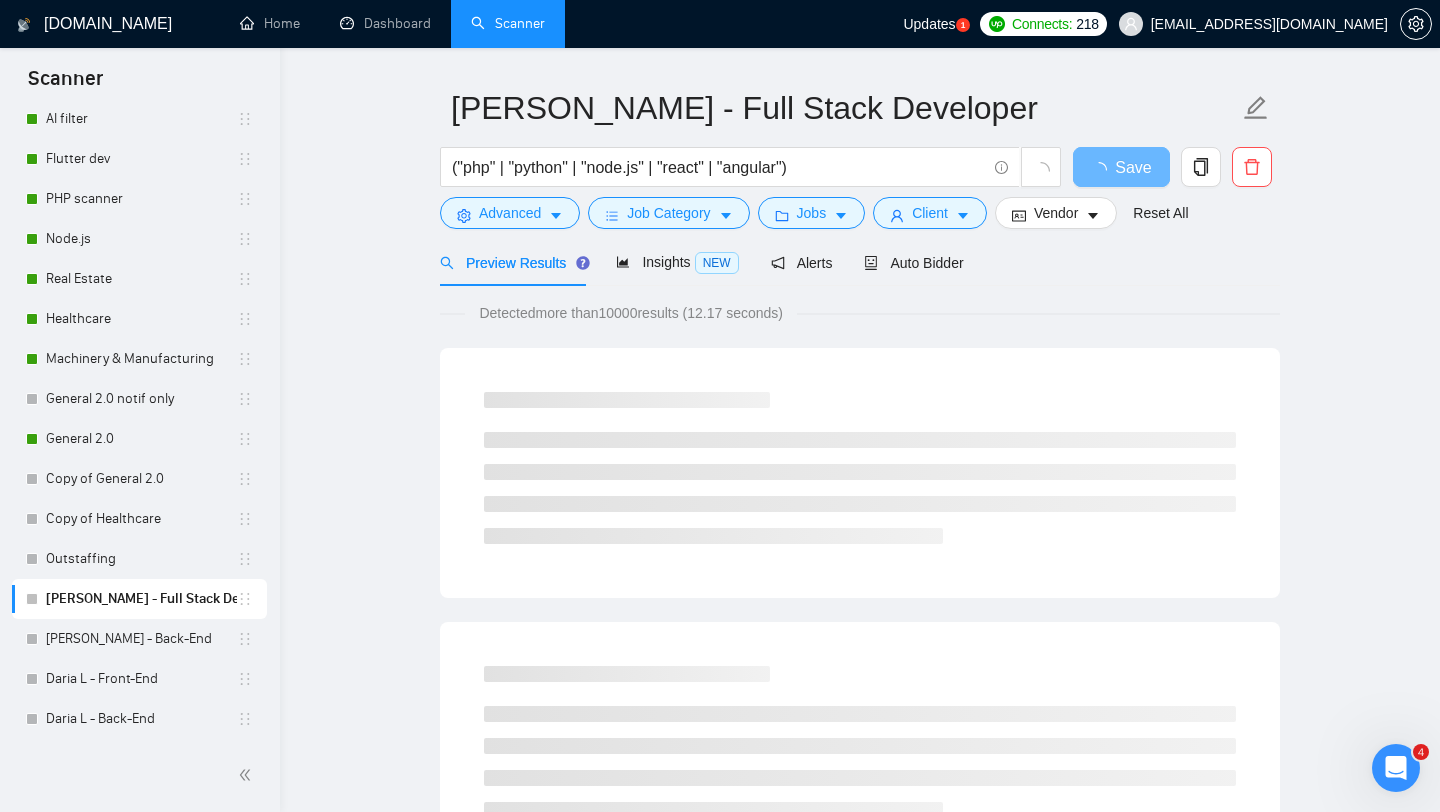 scroll, scrollTop: 28, scrollLeft: 0, axis: vertical 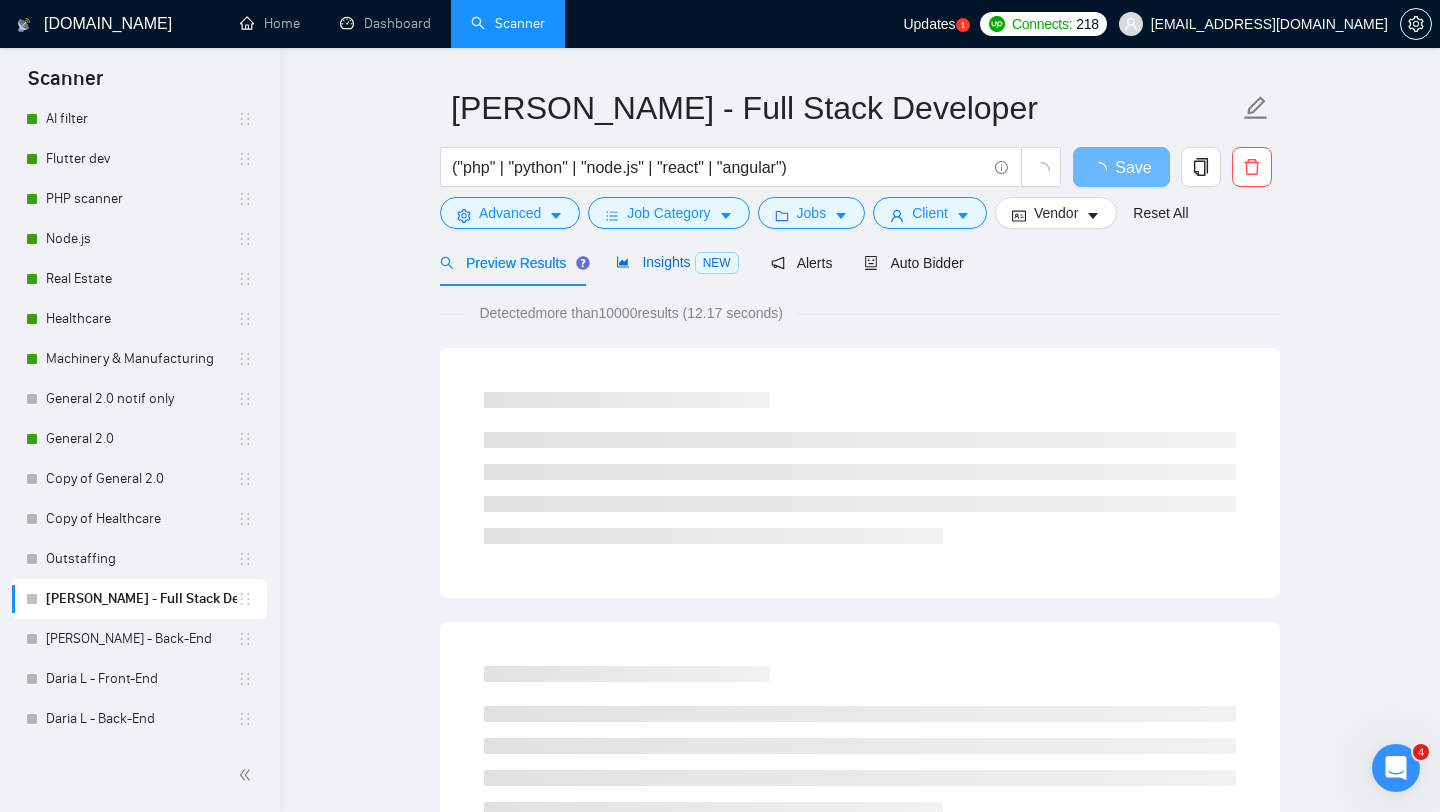 click on "Insights NEW" at bounding box center (677, 262) 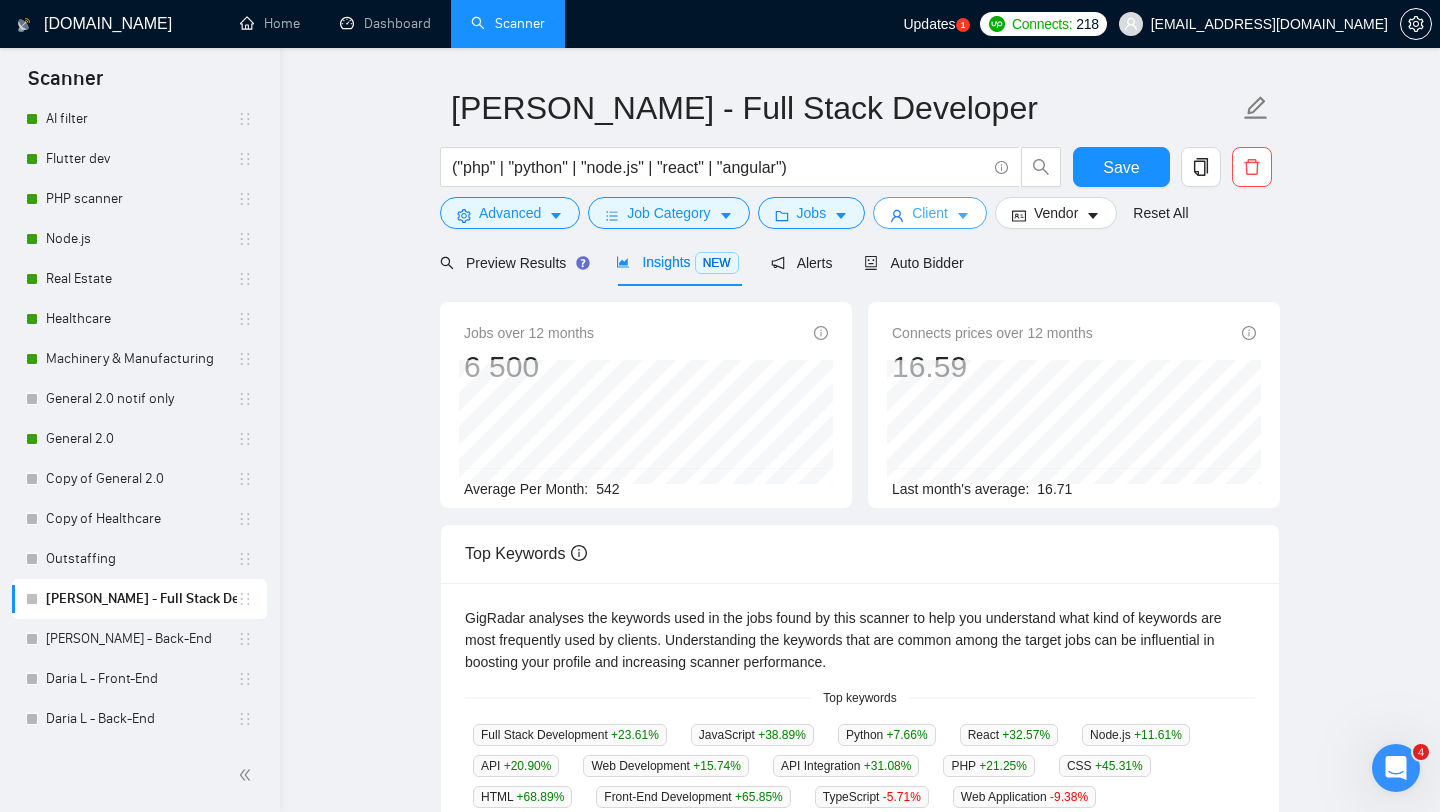 click on "Client" at bounding box center [930, 213] 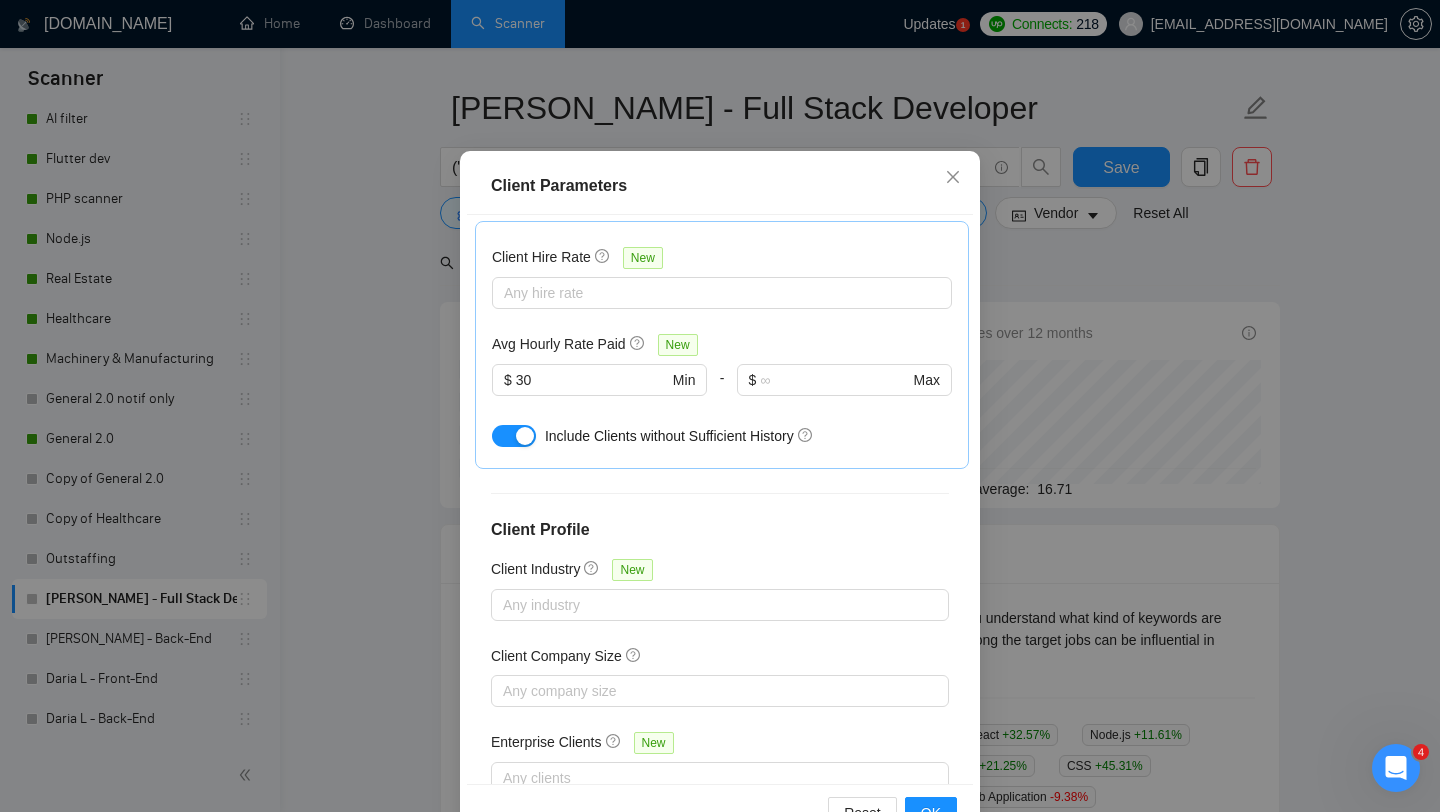 scroll, scrollTop: 125, scrollLeft: 0, axis: vertical 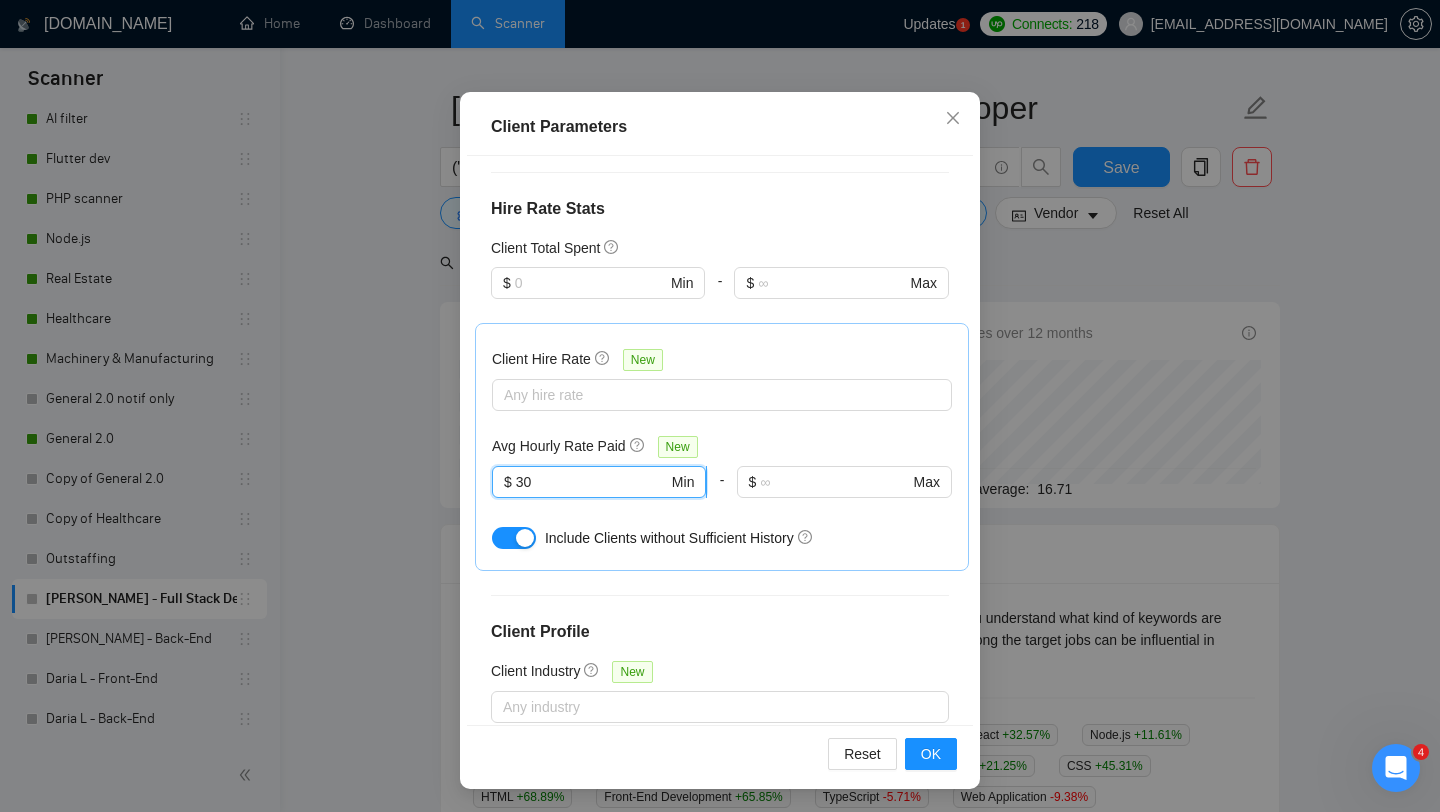 drag, startPoint x: 567, startPoint y: 423, endPoint x: 507, endPoint y: 423, distance: 60 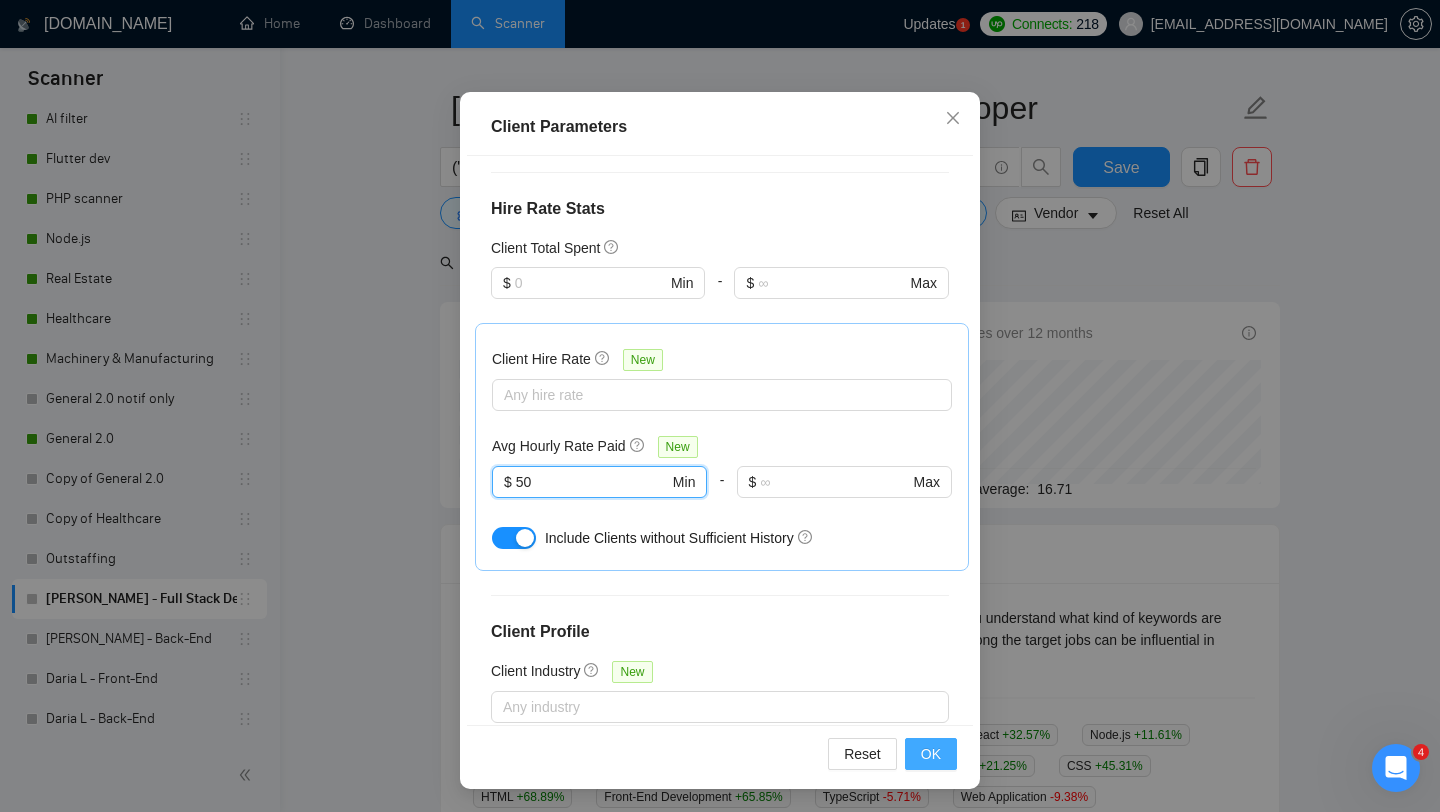 type on "50" 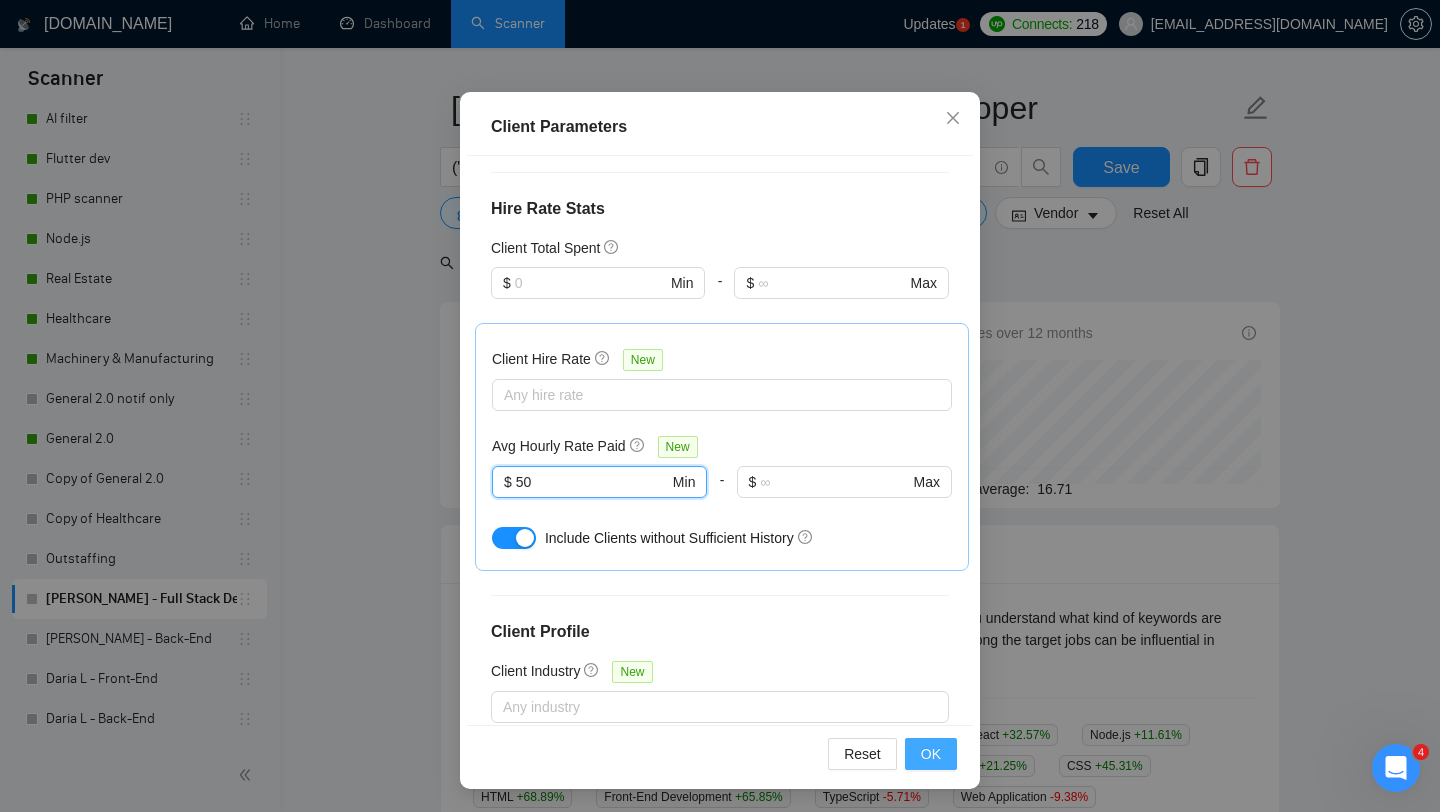 click on "OK" at bounding box center (931, 754) 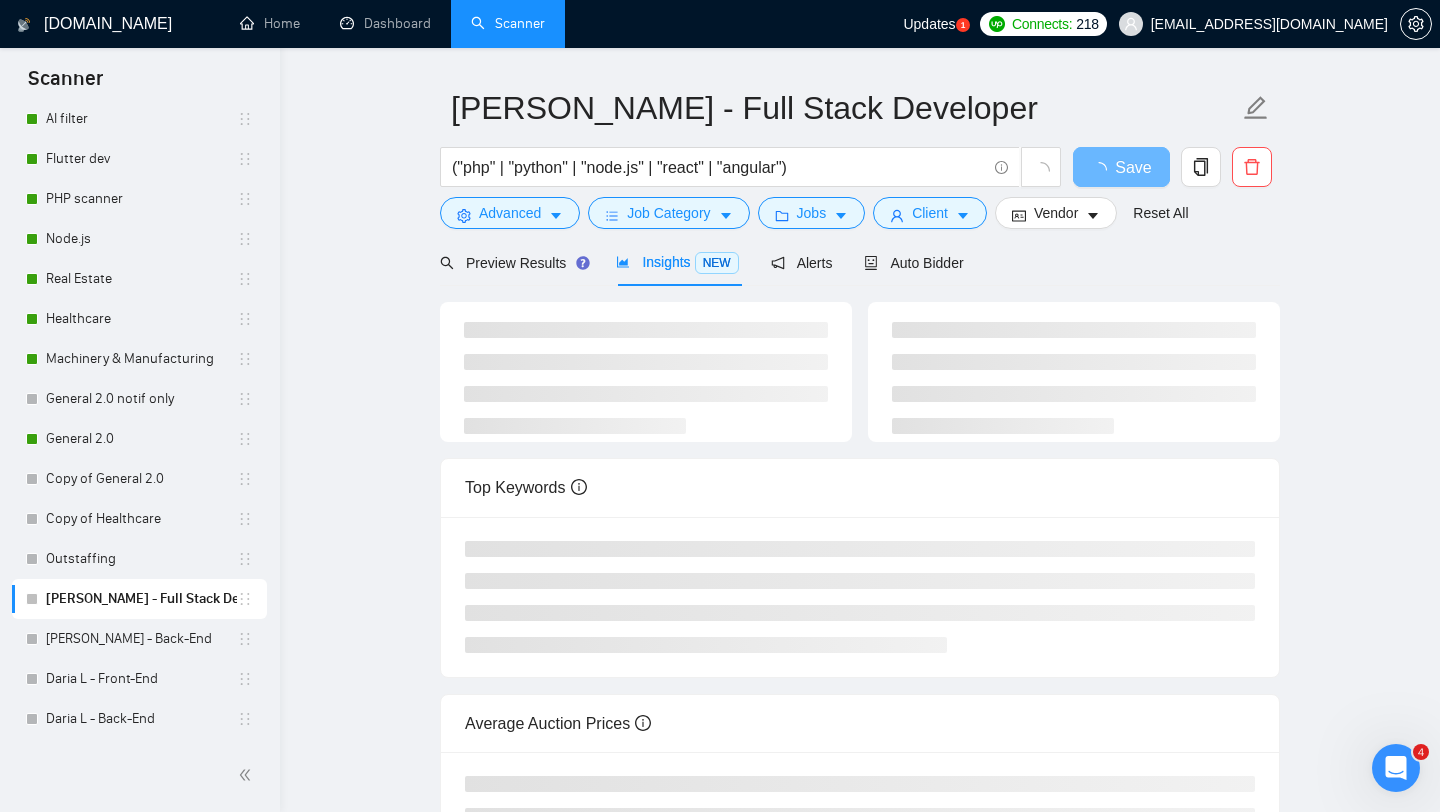 scroll, scrollTop: 28, scrollLeft: 0, axis: vertical 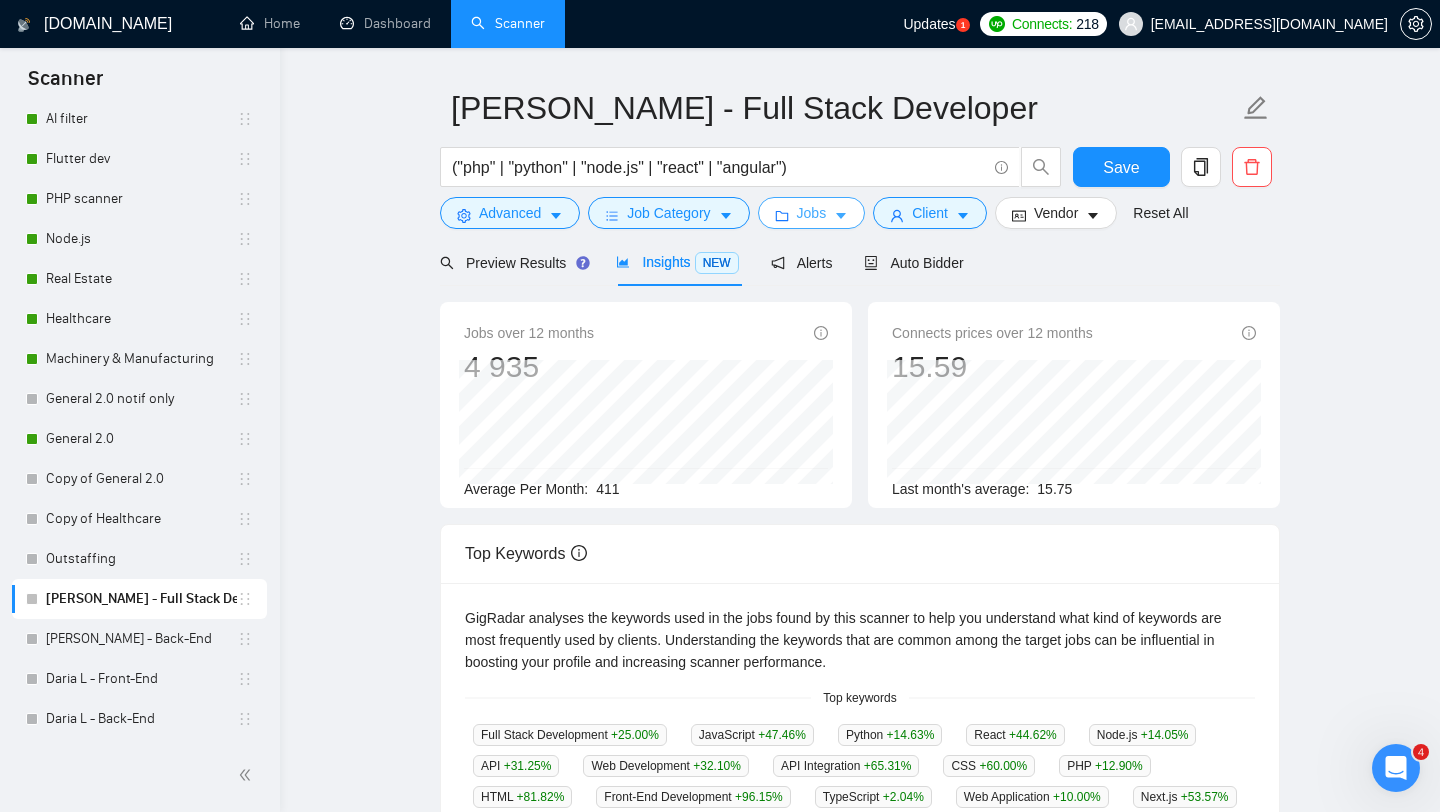 click 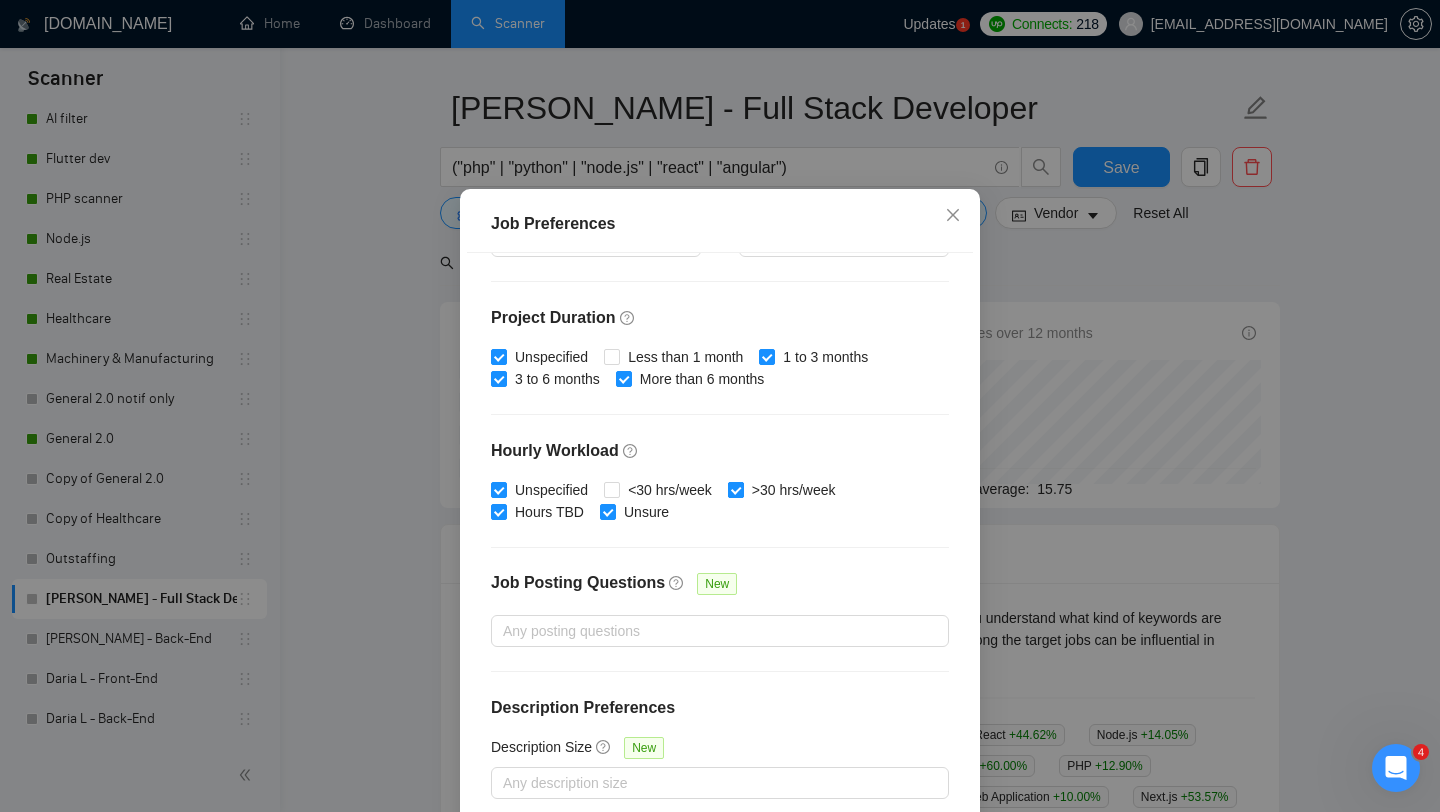 scroll, scrollTop: 22, scrollLeft: 0, axis: vertical 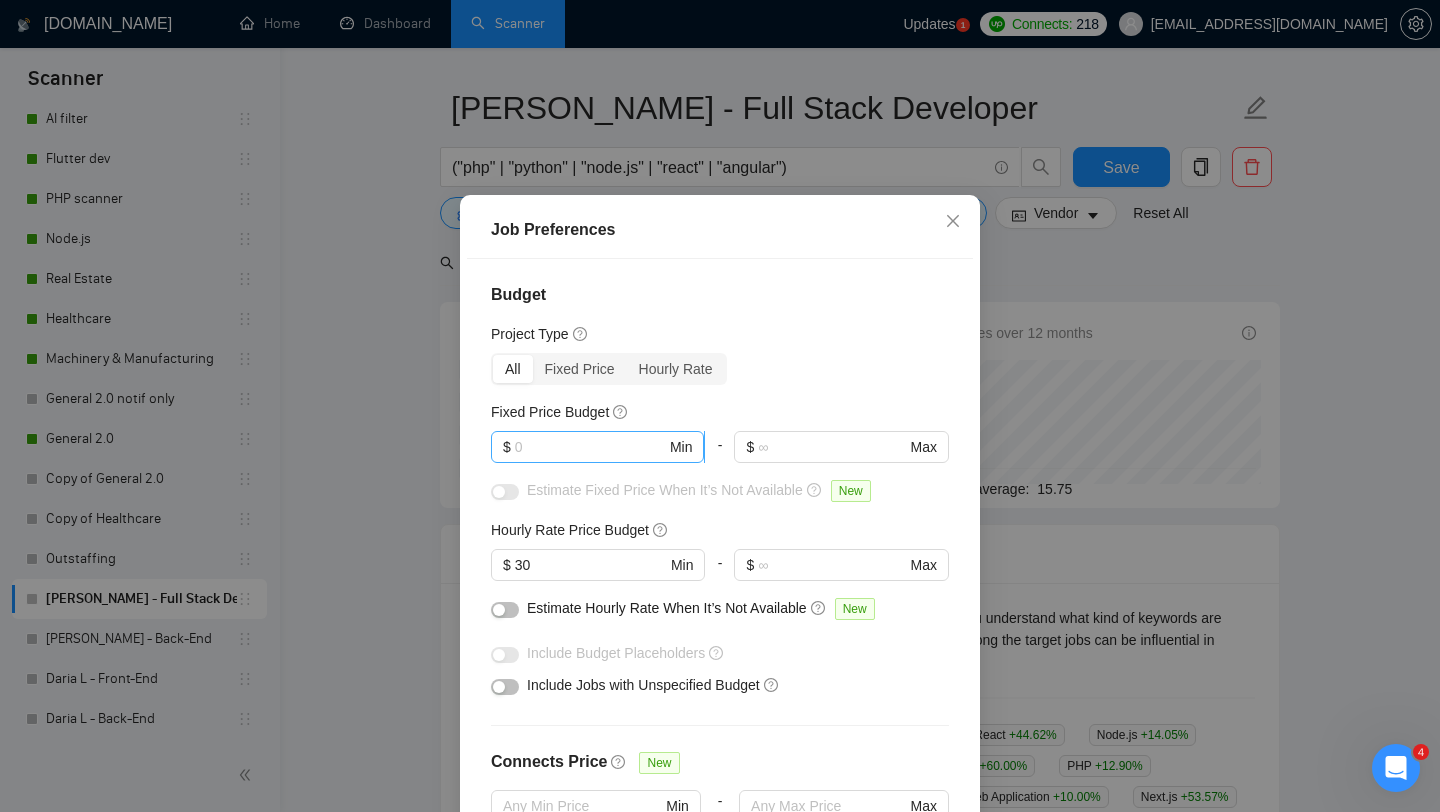 click at bounding box center (590, 447) 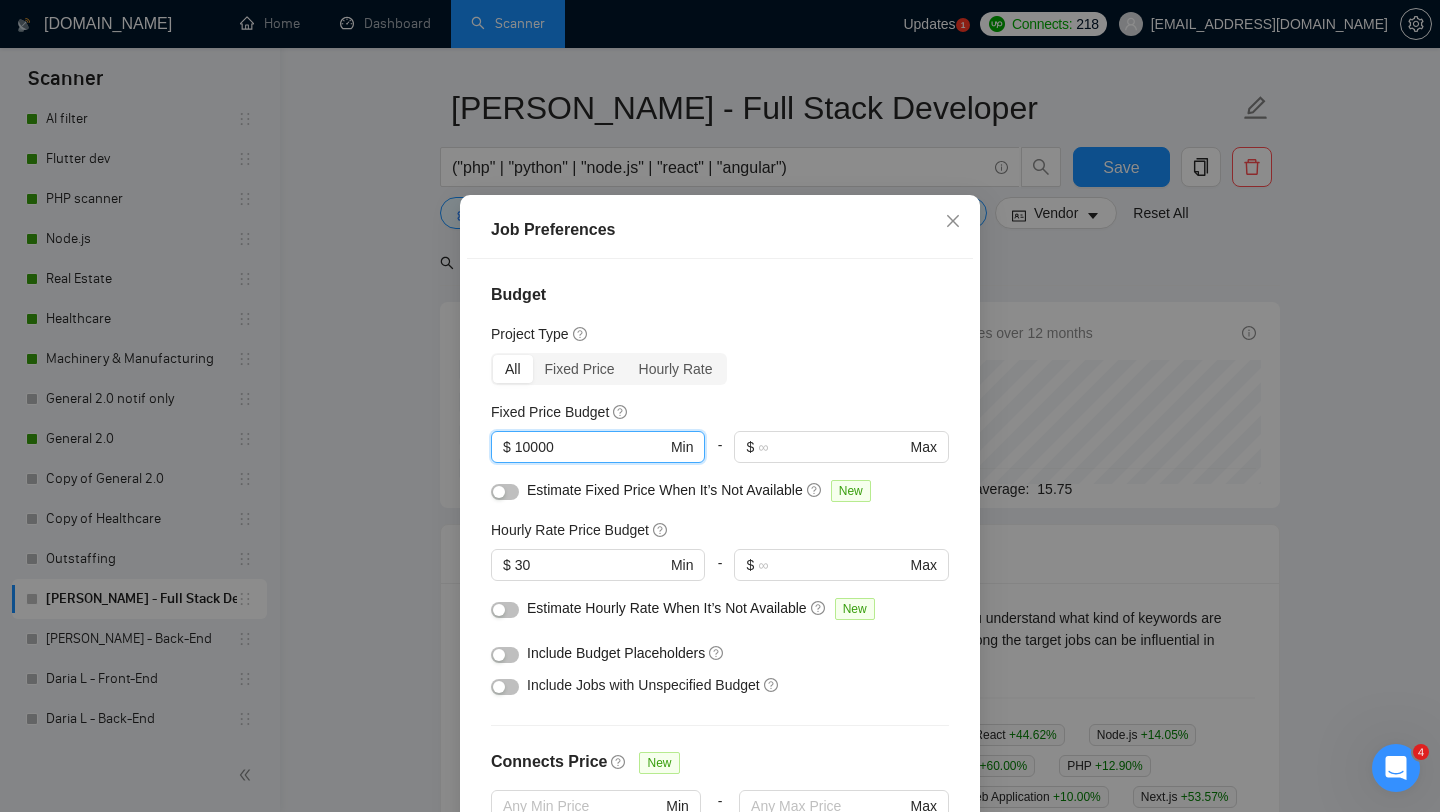 type on "10000" 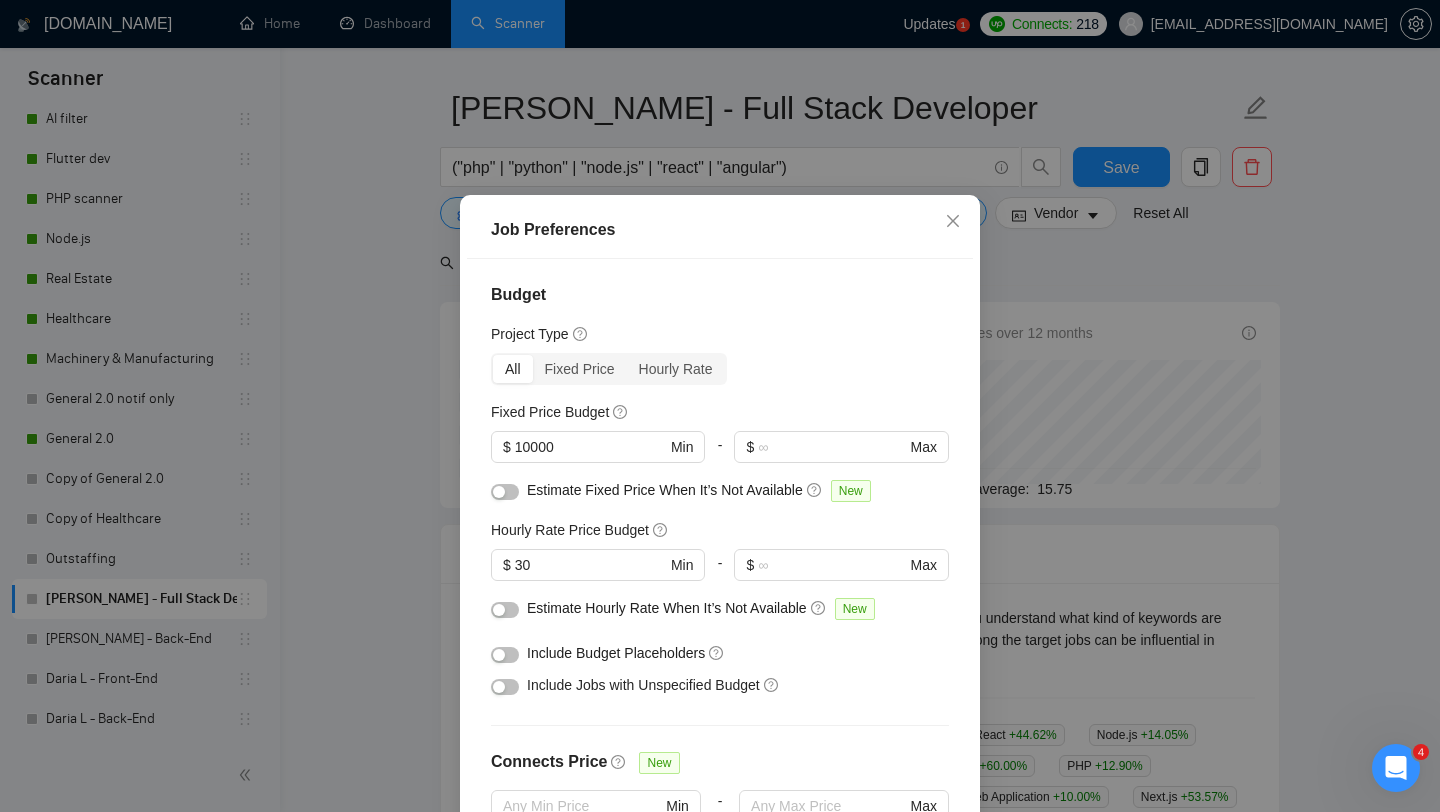 click on "Budget Project Type All Fixed Price Hourly Rate   Fixed Price Budget $ 10000 Min - $ Max Estimate Fixed Price When It’s Not Available New   Hourly Rate Price Budget $ 30 Min - $ Max Estimate Hourly Rate When It’s Not Available New Include Budget Placeholders Include Jobs with Unspecified Budget   Connects Price New Min - Max Project Duration   Unspecified Less than 1 month 1 to 3 months 3 to 6 months More than 6 months Hourly Workload   Unspecified <30 hrs/week >30 hrs/week Hours TBD Unsure Job Posting Questions New   Any posting questions Description Preferences Description Size New   Any description size" at bounding box center (720, 543) 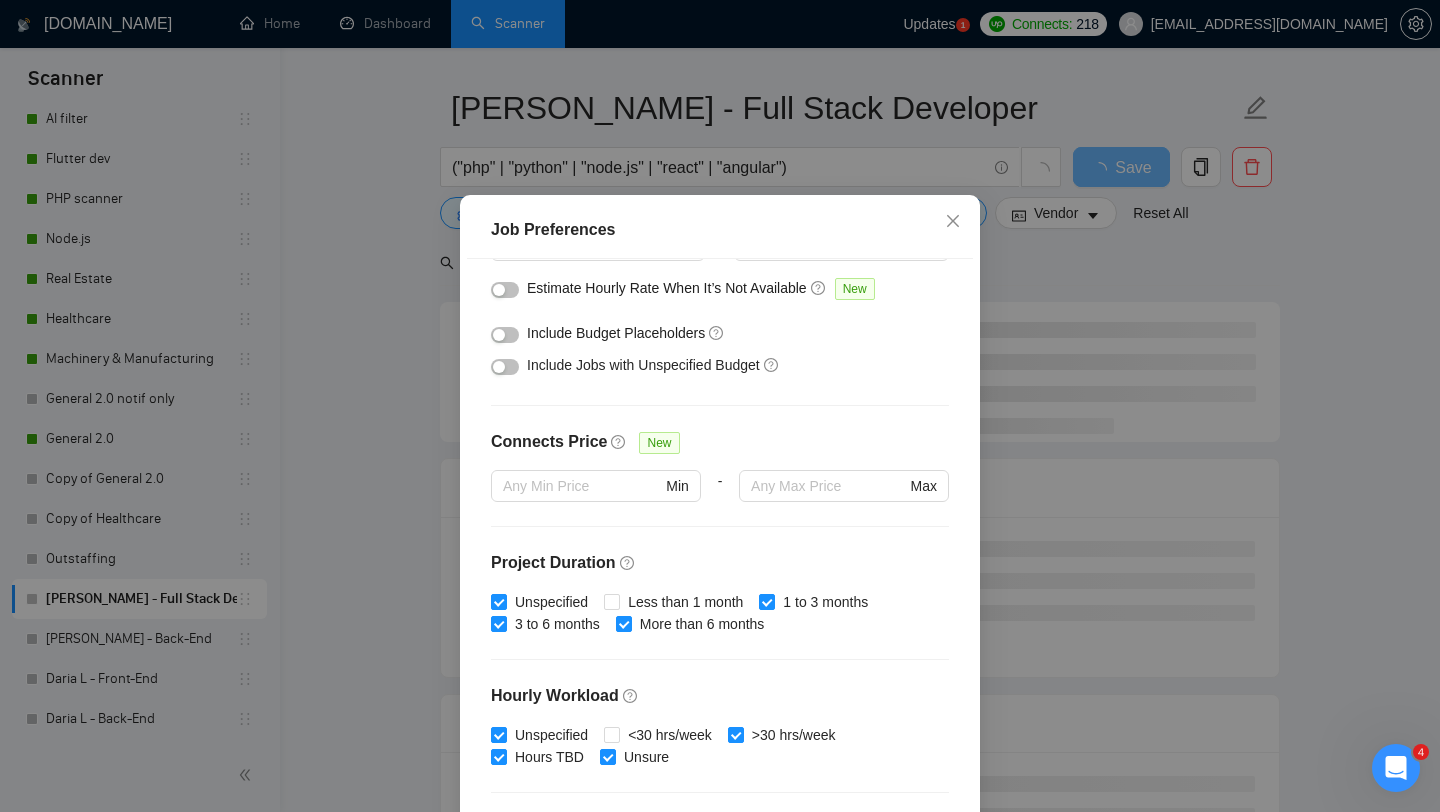 scroll, scrollTop: 559, scrollLeft: 0, axis: vertical 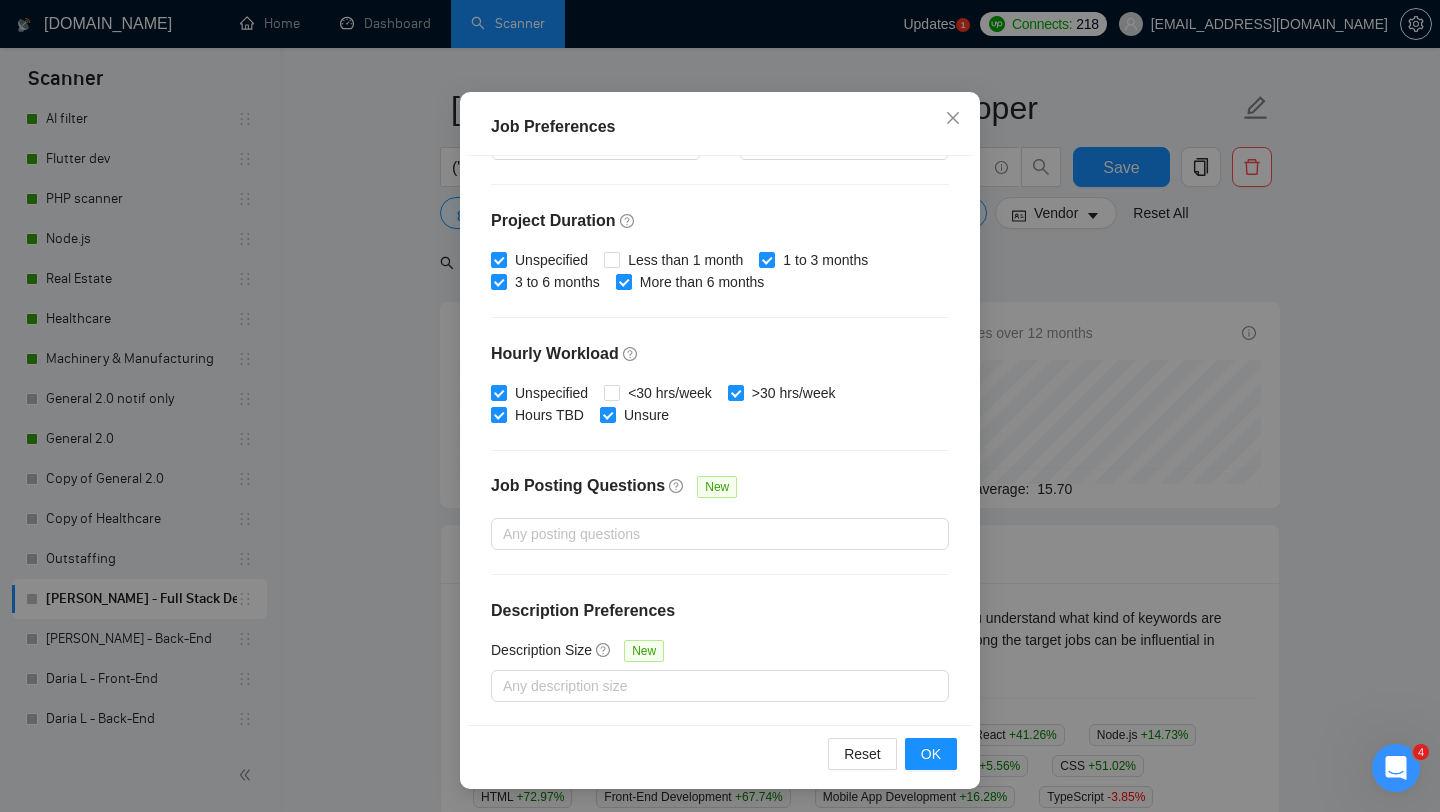 click on "Reset OK" at bounding box center (720, 753) 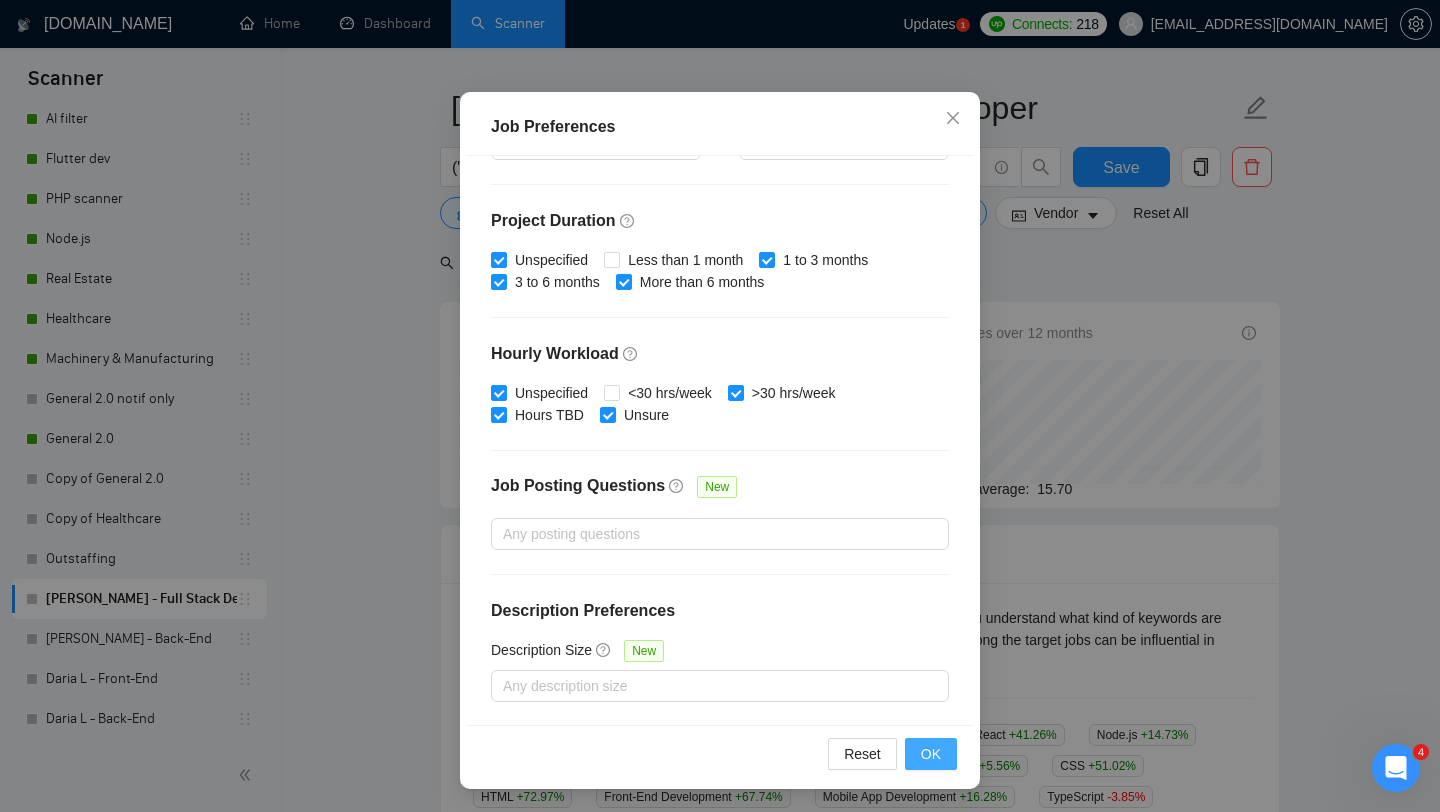 click on "OK" at bounding box center (931, 754) 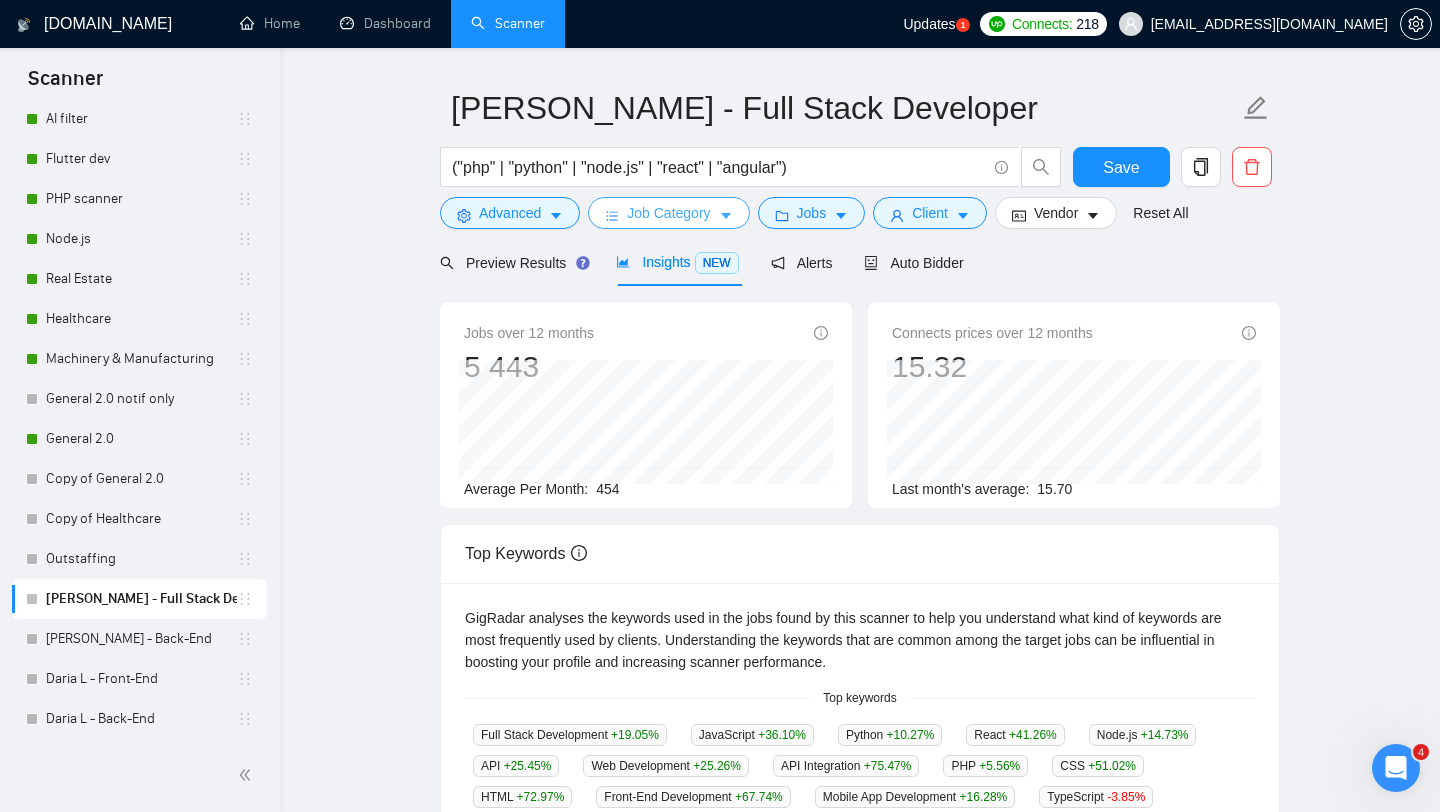 click on "Job Category" at bounding box center (668, 213) 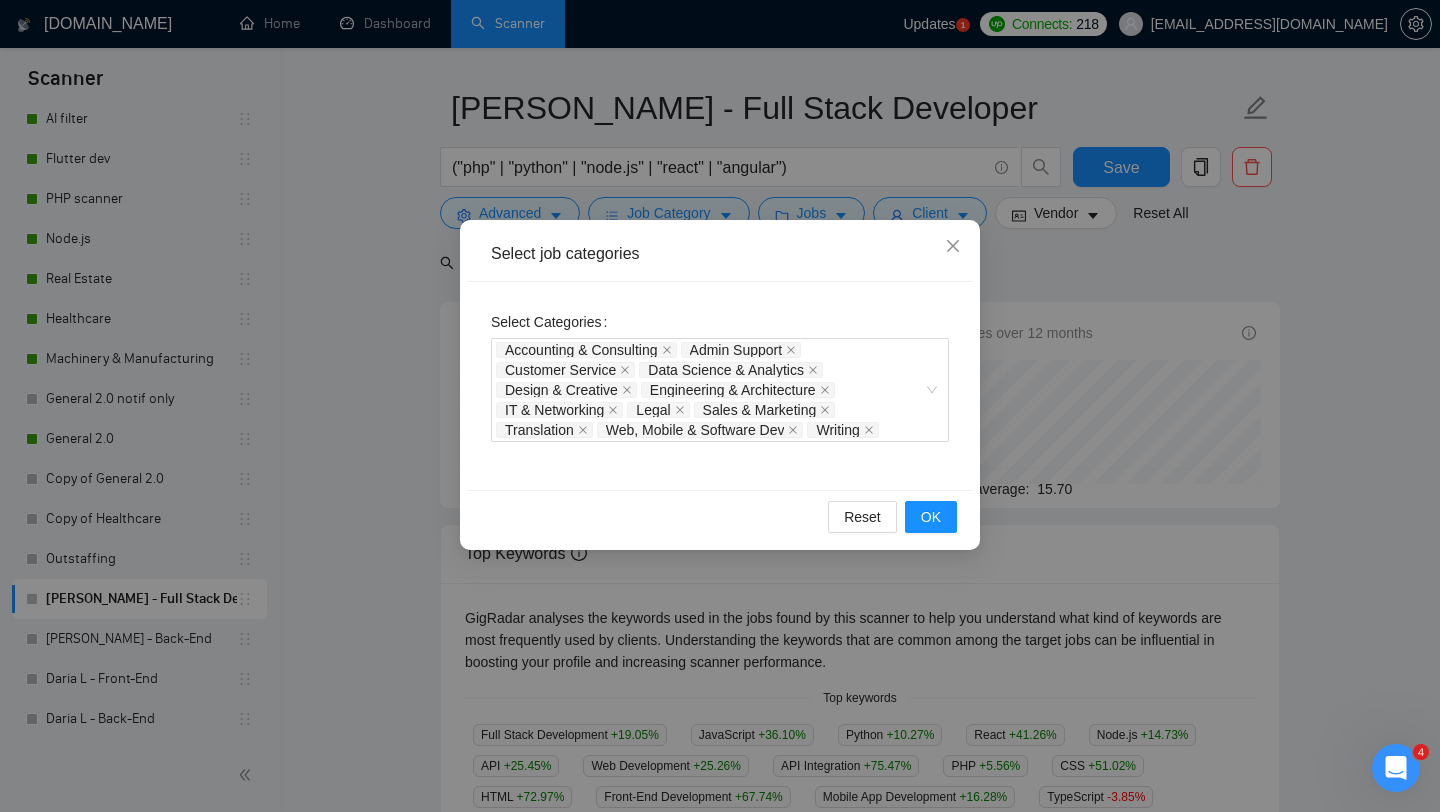 click on "Select job categories Select Categories Accounting & Consulting Admin Support Customer Service Data Science & Analytics Design & Creative Engineering & Architecture IT & Networking Legal Sales & Marketing Translation Web, Mobile & Software Dev Writing   Reset OK" at bounding box center (720, 406) 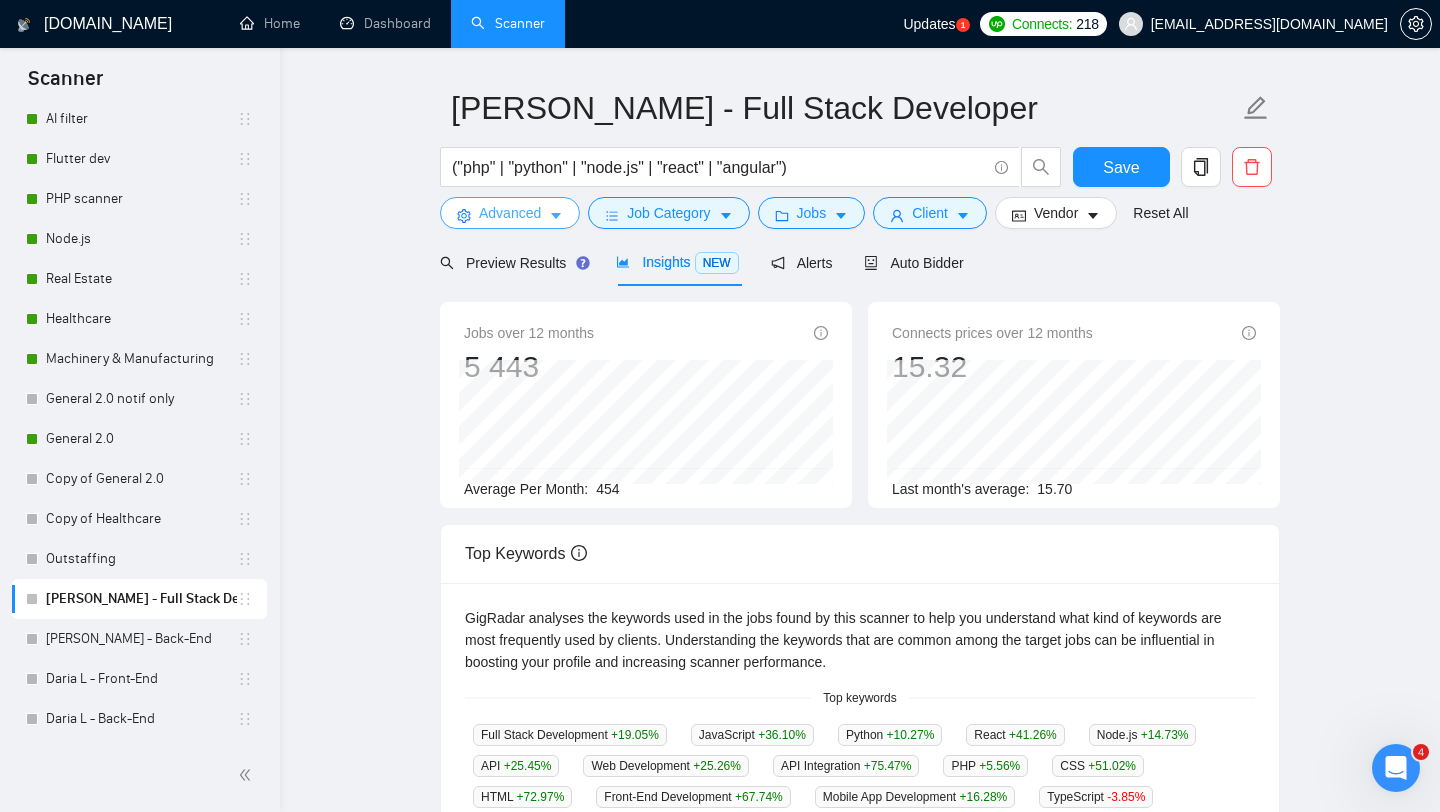click on "Advanced" at bounding box center [510, 213] 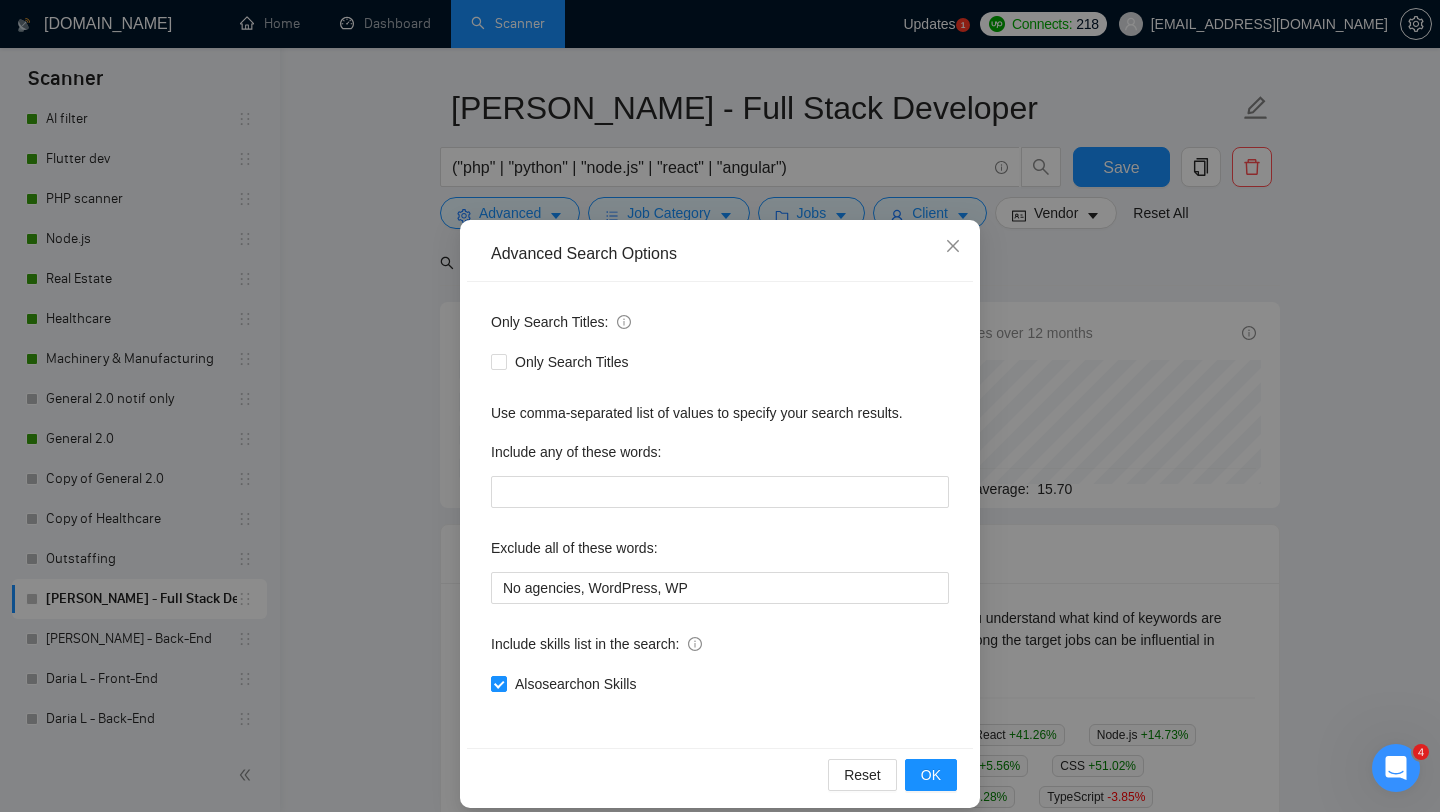 scroll, scrollTop: 20, scrollLeft: 0, axis: vertical 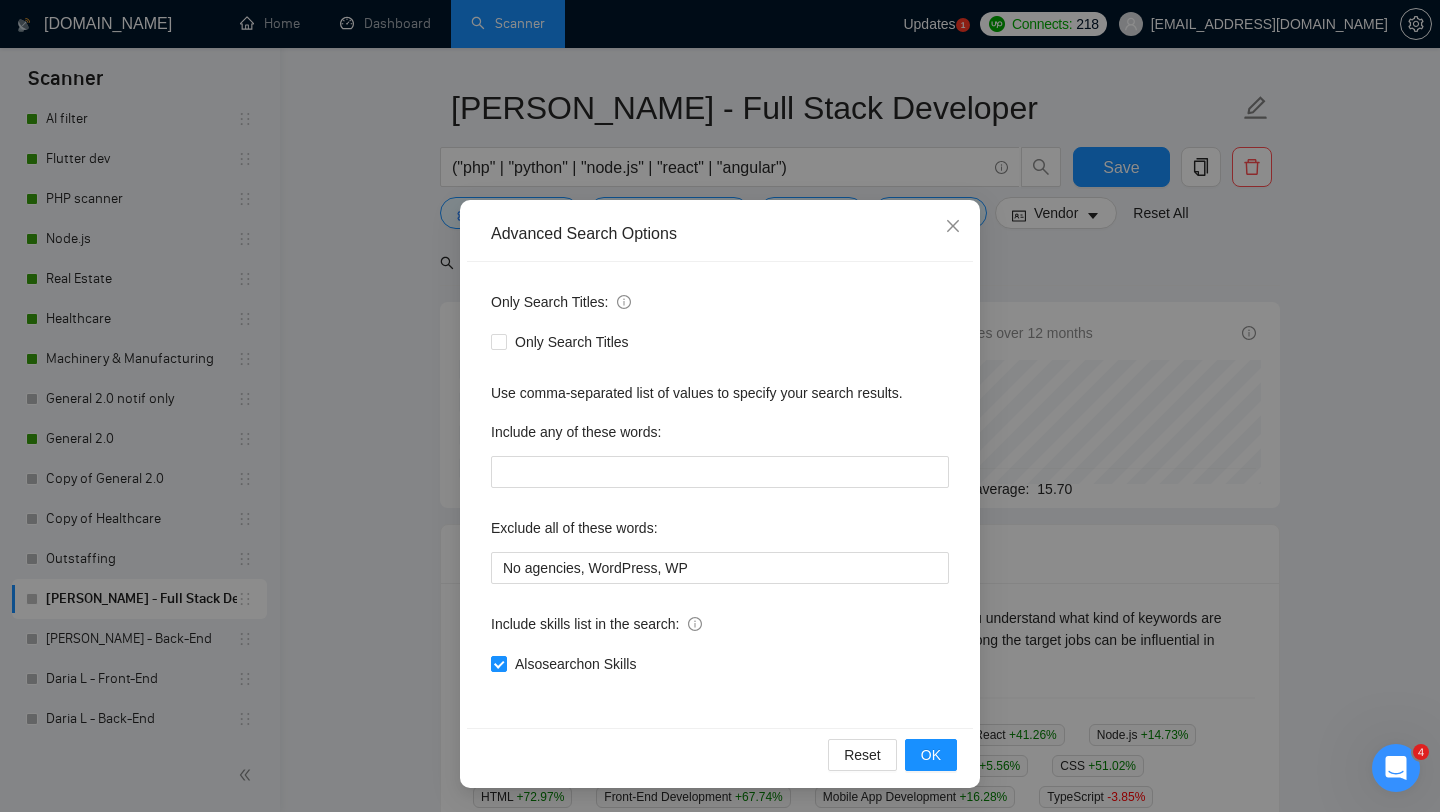 click on "Advanced Search Options Only Search Titles:   Only Search Titles Use comma-separated list of values to specify your search results. Include any of these words: Exclude all of these words: No agencies, WordPress, WP Include skills list in the search:   Also  search  on Skills Reset OK" at bounding box center (720, 406) 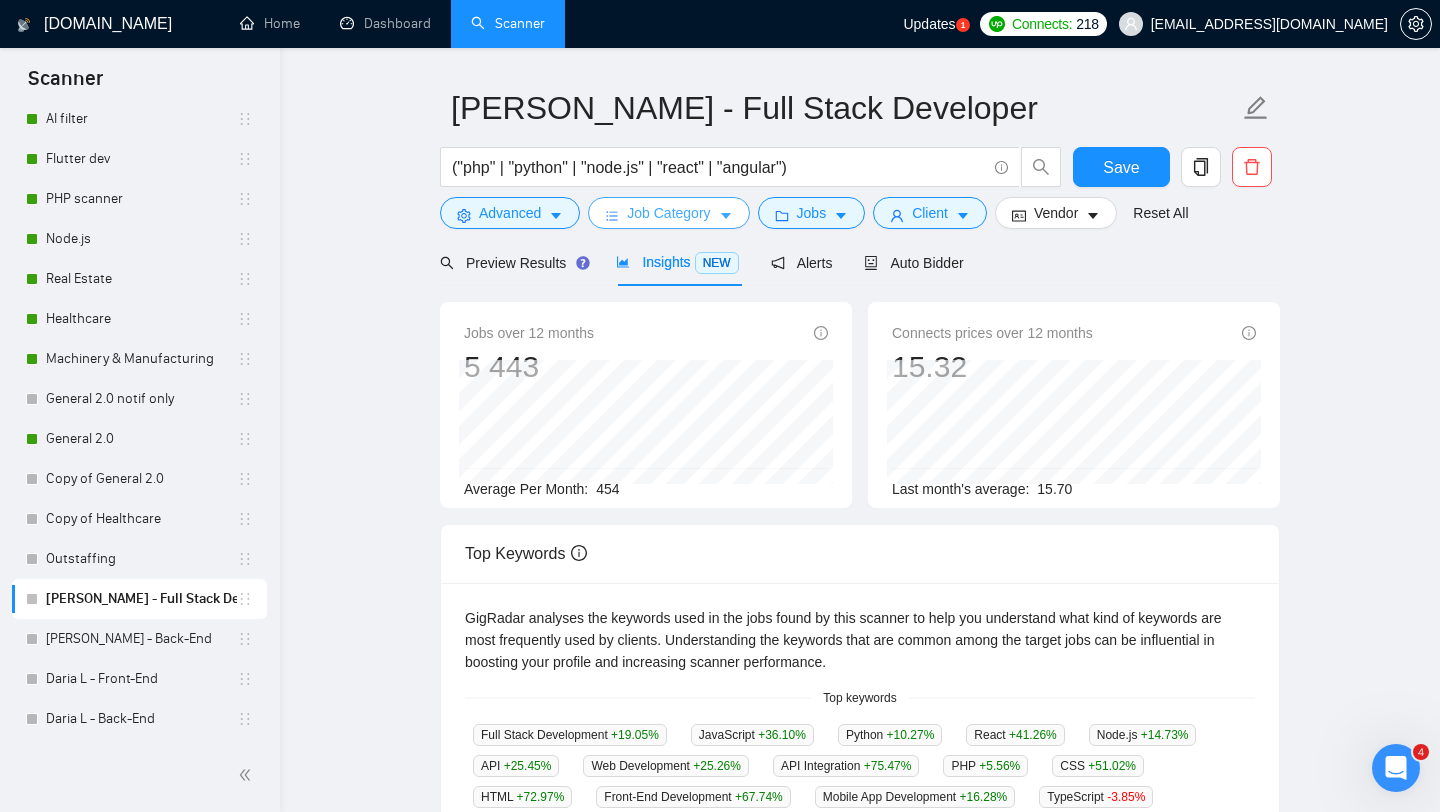 click on "Job Category" at bounding box center (668, 213) 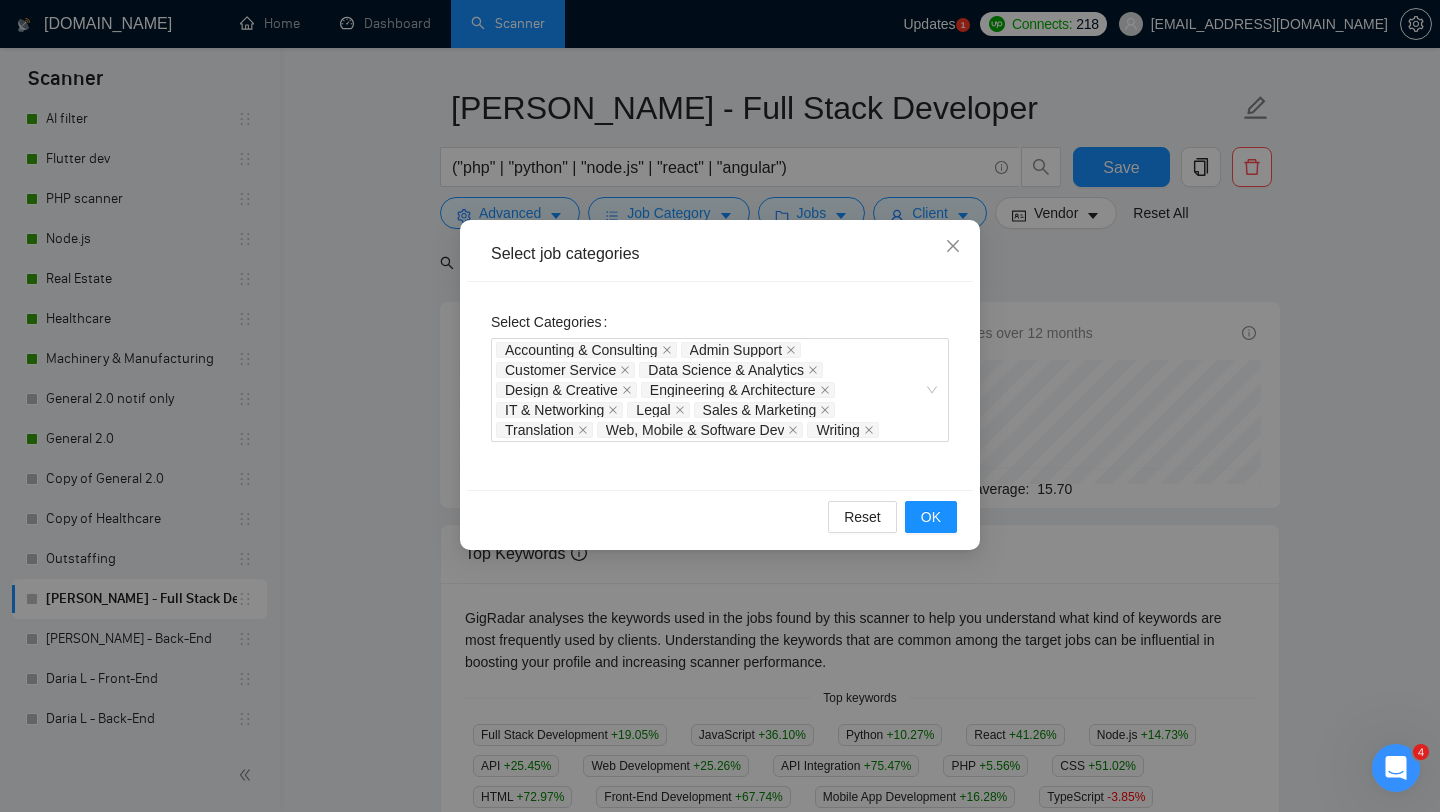 click on "Select job categories Select Categories Accounting & Consulting Admin Support Customer Service Data Science & Analytics Design & Creative Engineering & Architecture IT & Networking Legal Sales & Marketing Translation Web, Mobile & Software Dev Writing   Reset OK" at bounding box center [720, 406] 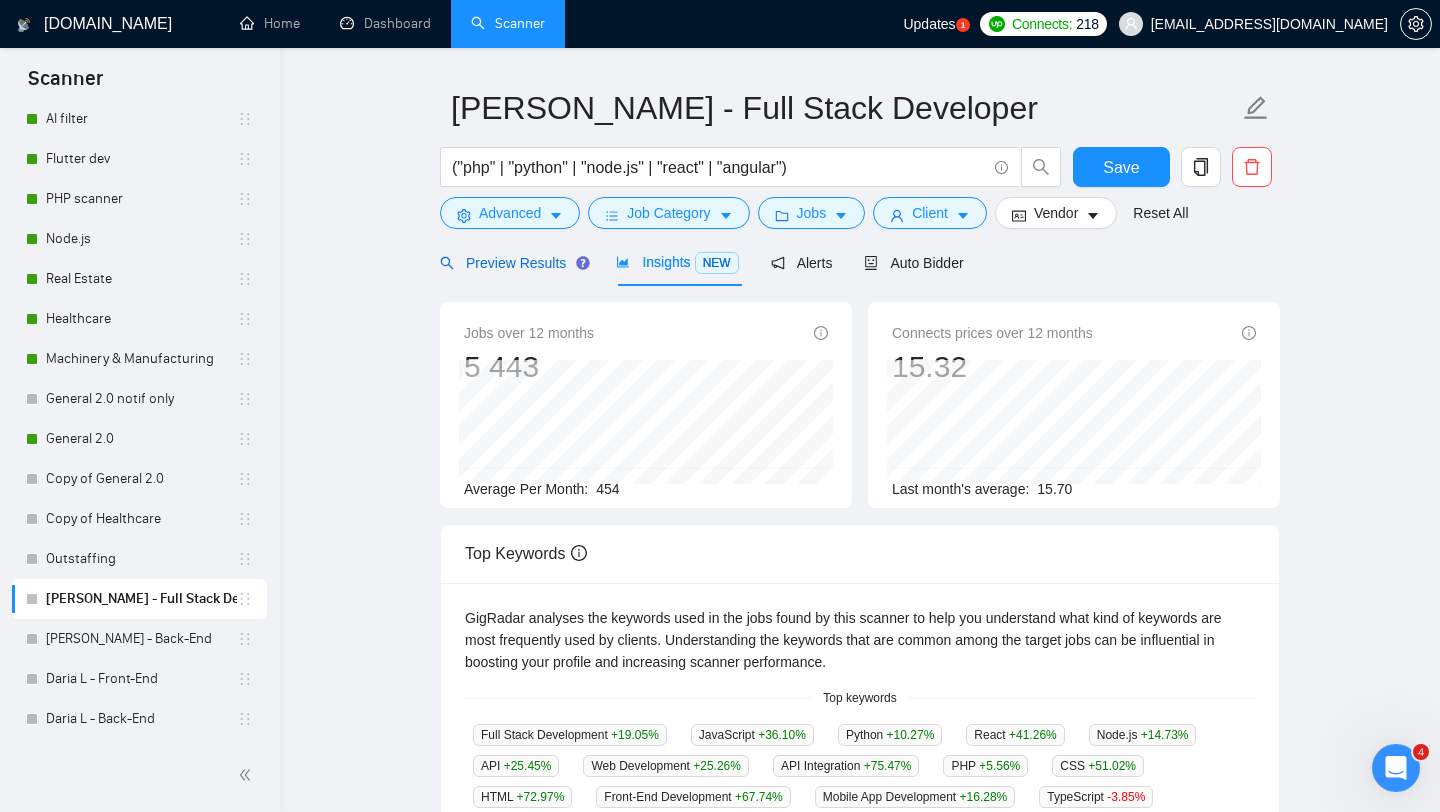 click on "Preview Results" at bounding box center [512, 263] 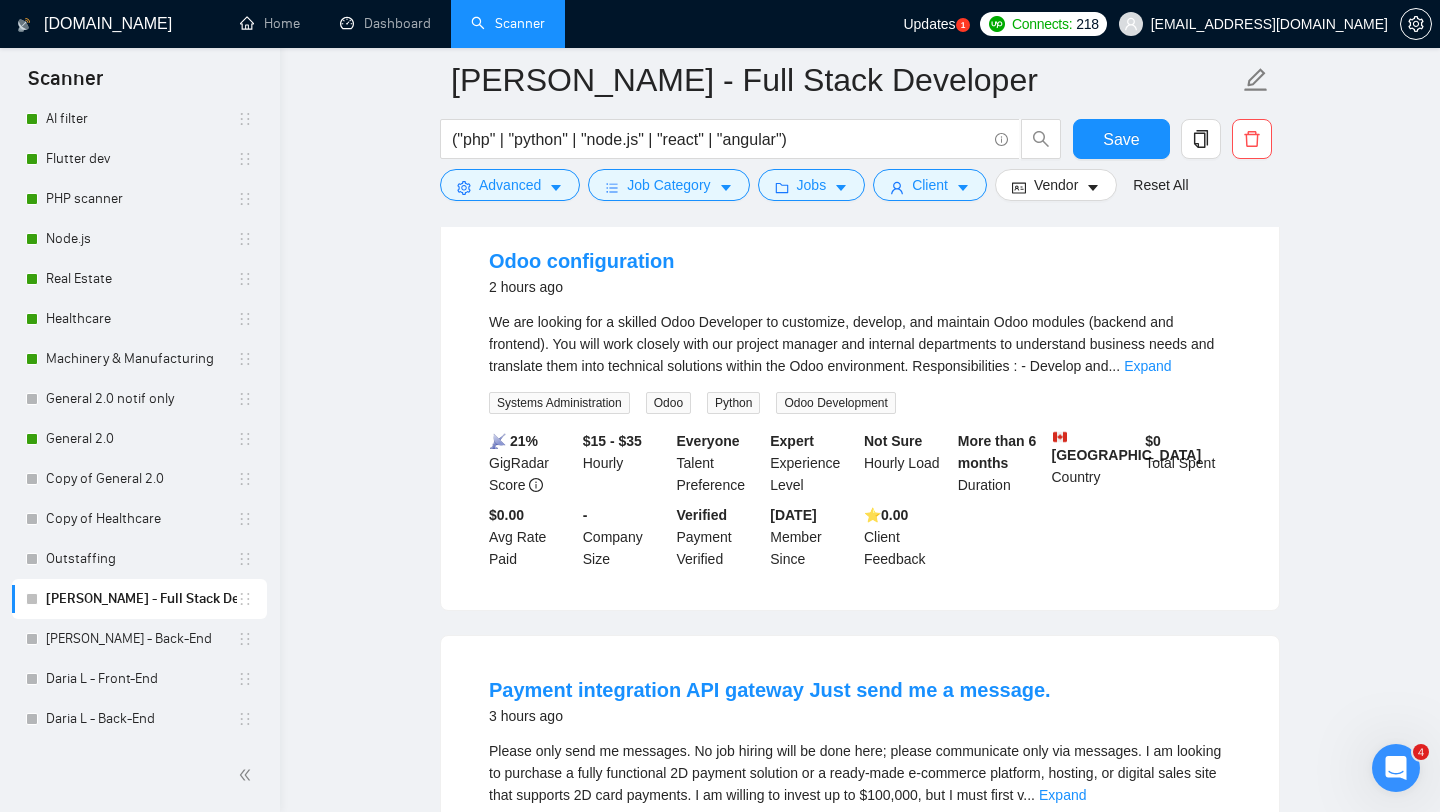 scroll, scrollTop: 1068, scrollLeft: 0, axis: vertical 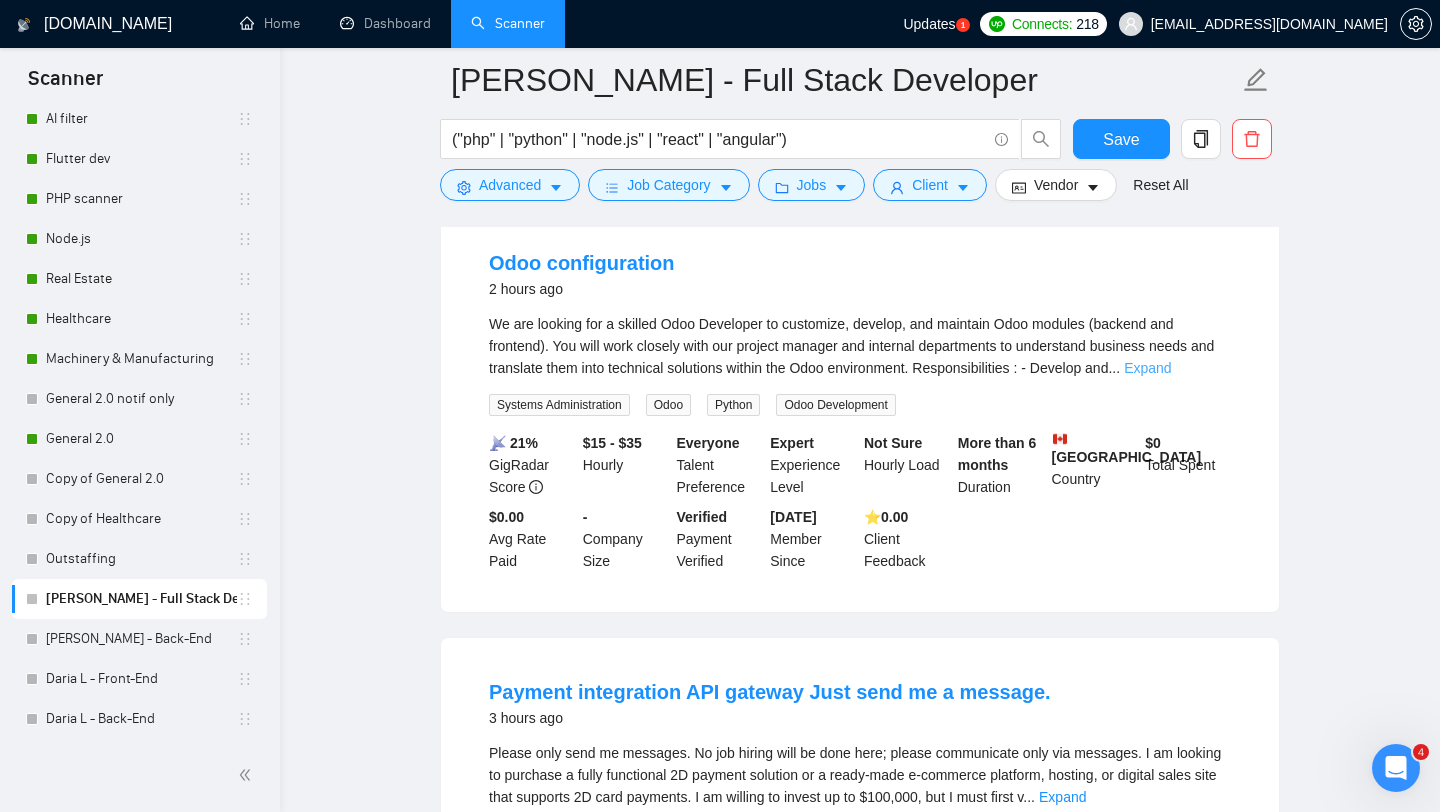 click on "Expand" at bounding box center (1147, 368) 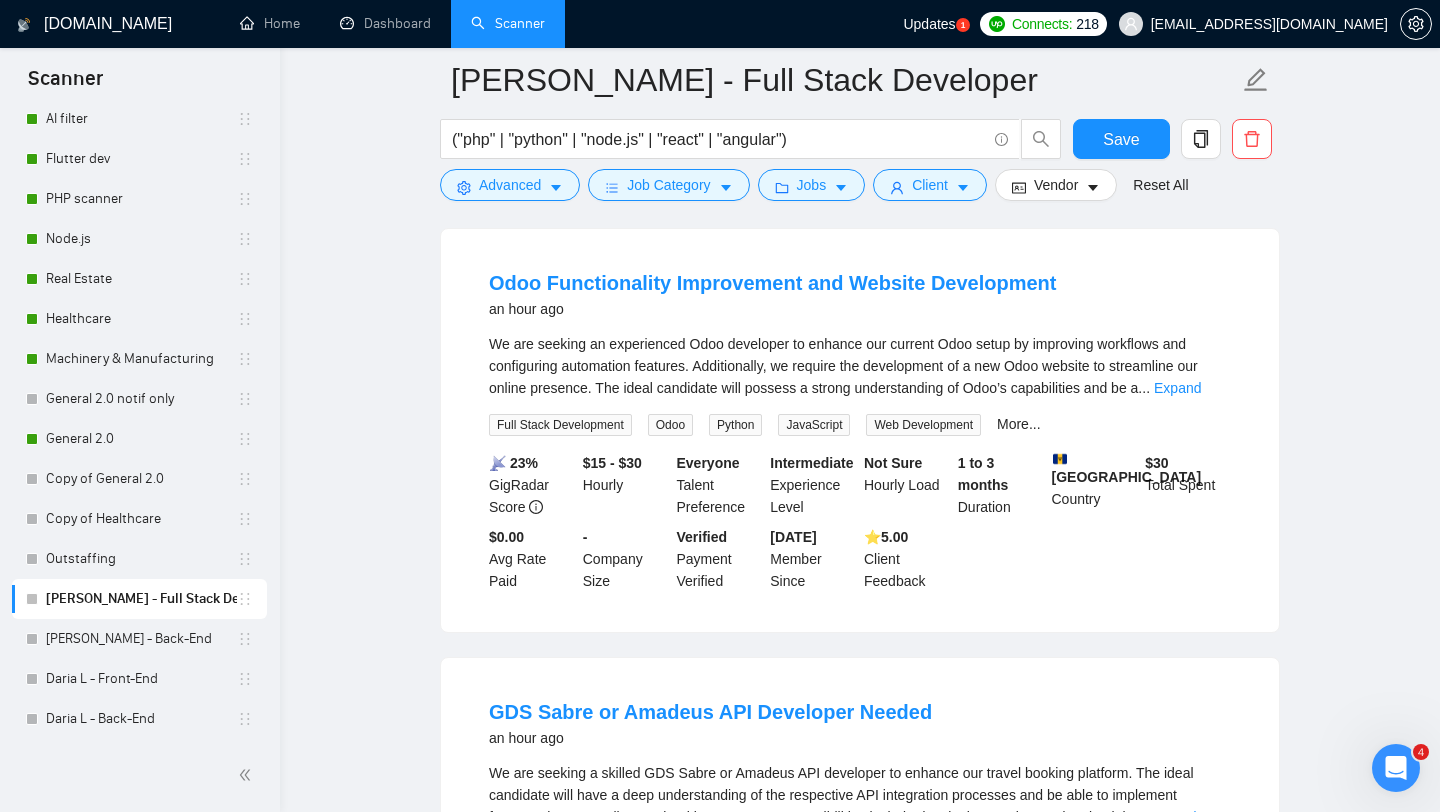 scroll, scrollTop: 0, scrollLeft: 0, axis: both 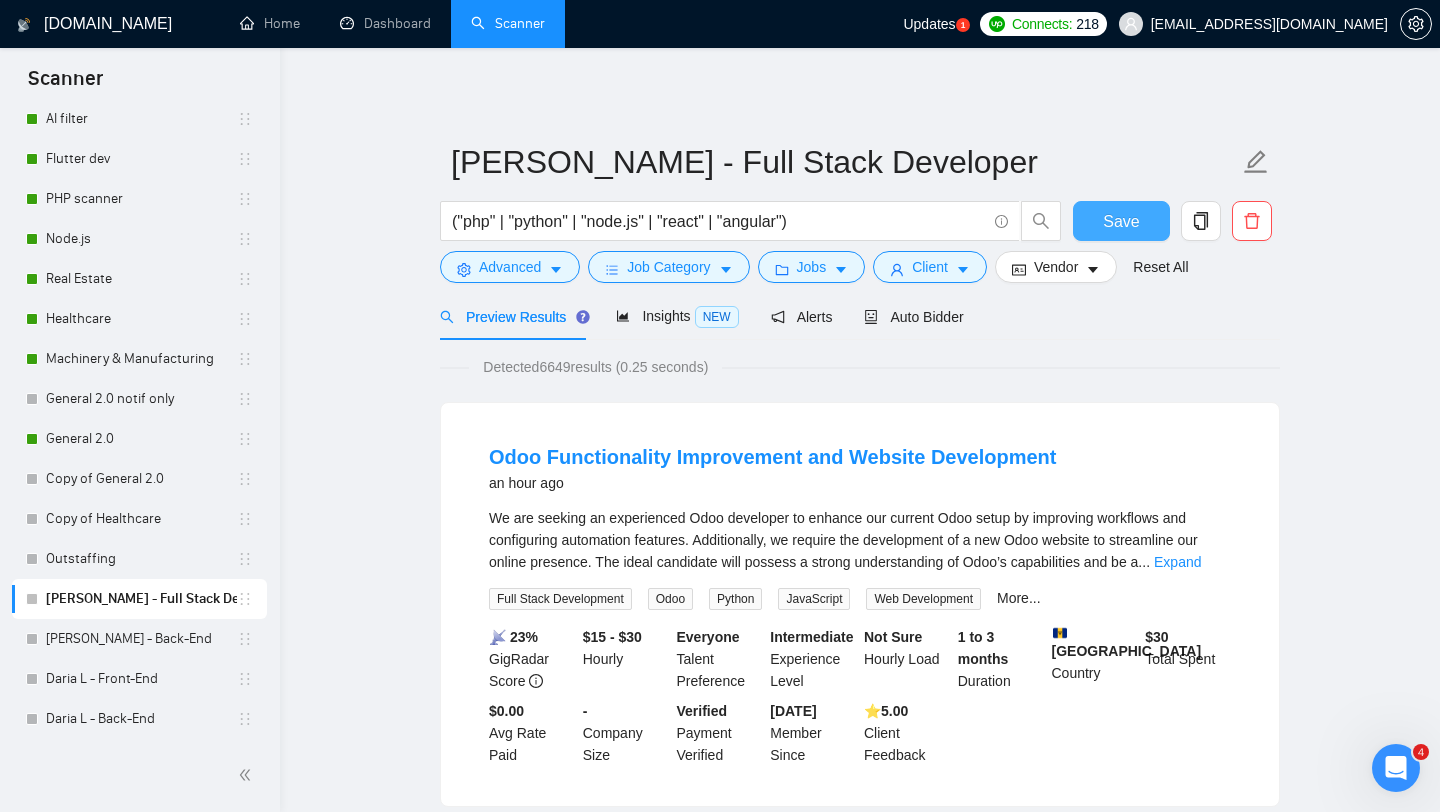 click on "Save" at bounding box center [1121, 221] 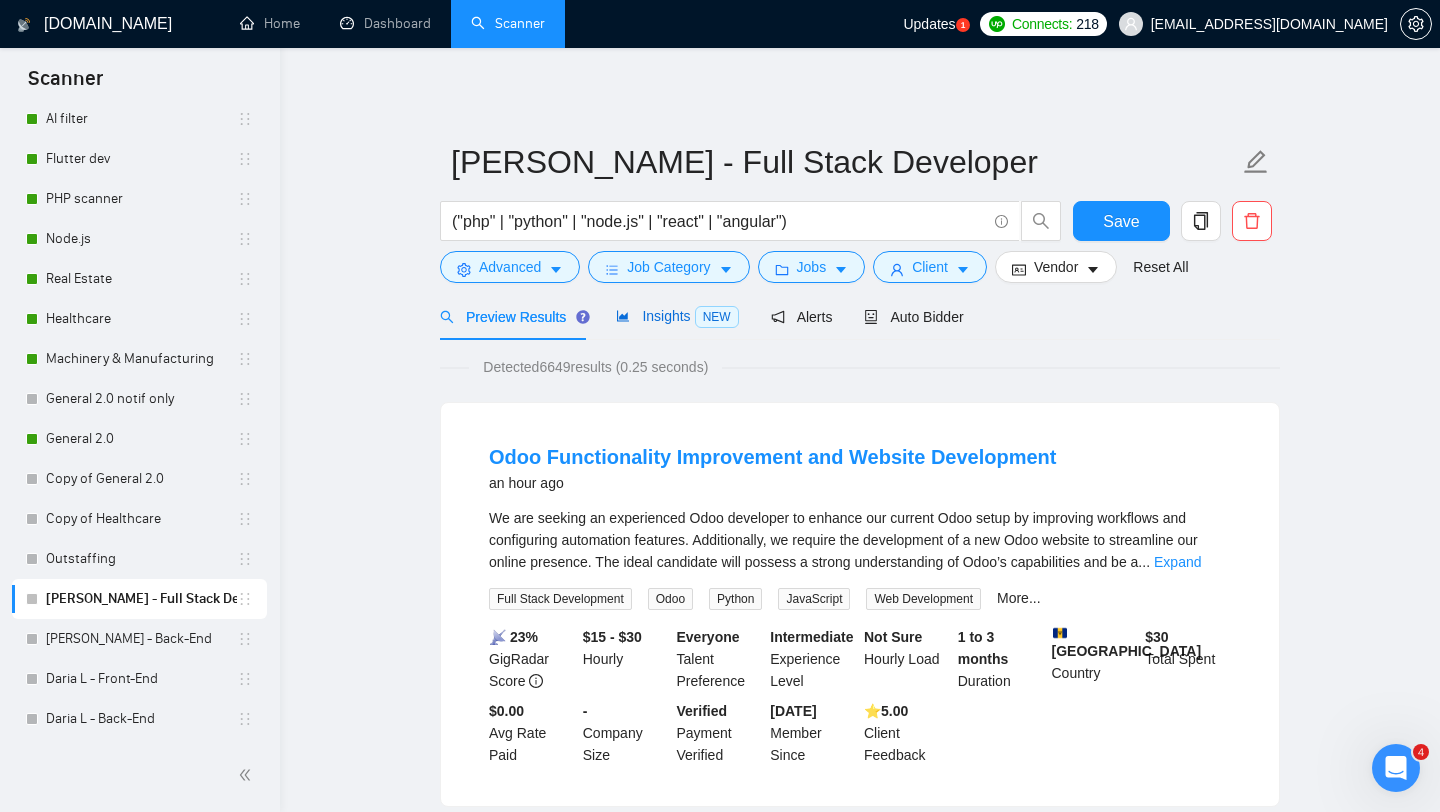 click on "Insights NEW" at bounding box center [677, 316] 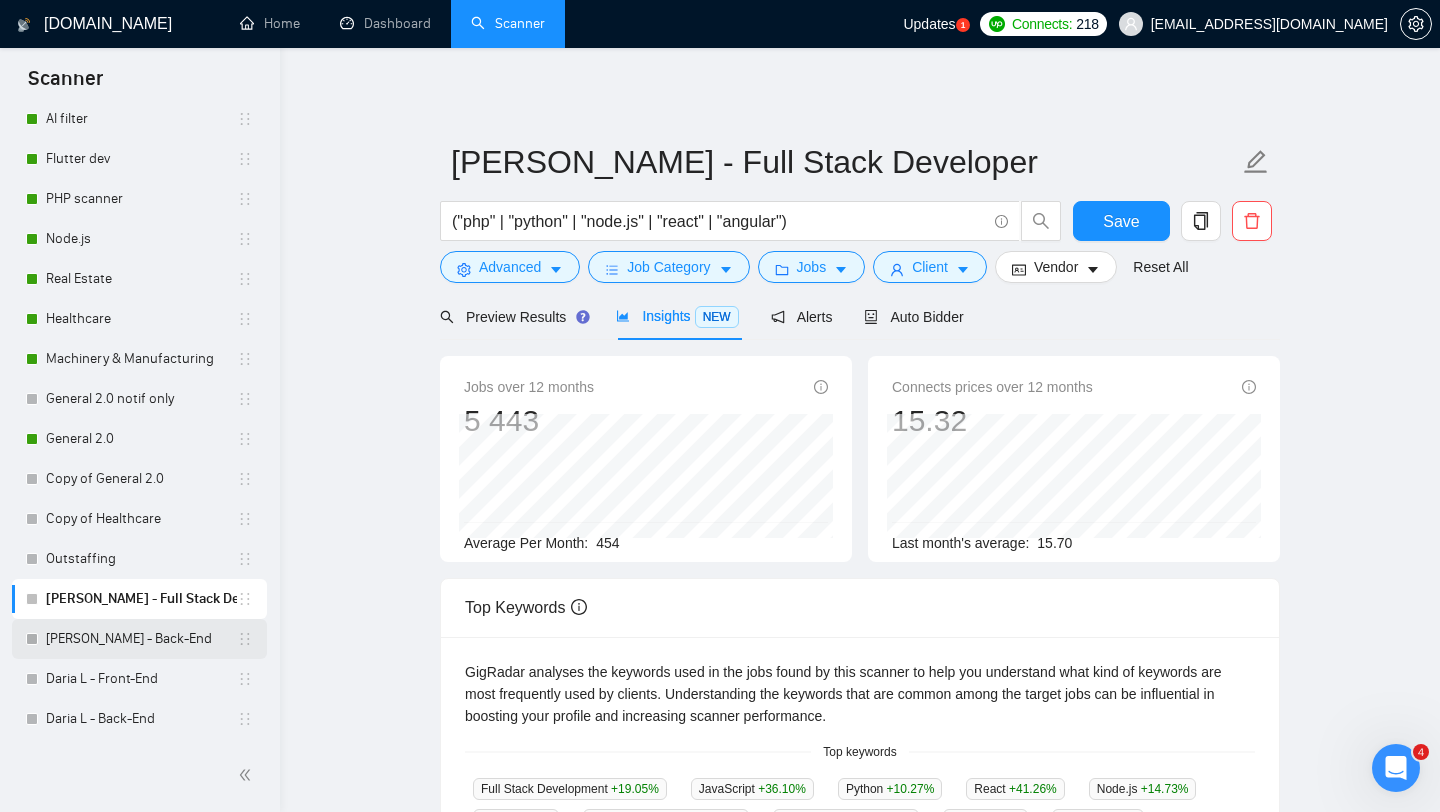 click on "[PERSON_NAME] - Back-End" at bounding box center (141, 639) 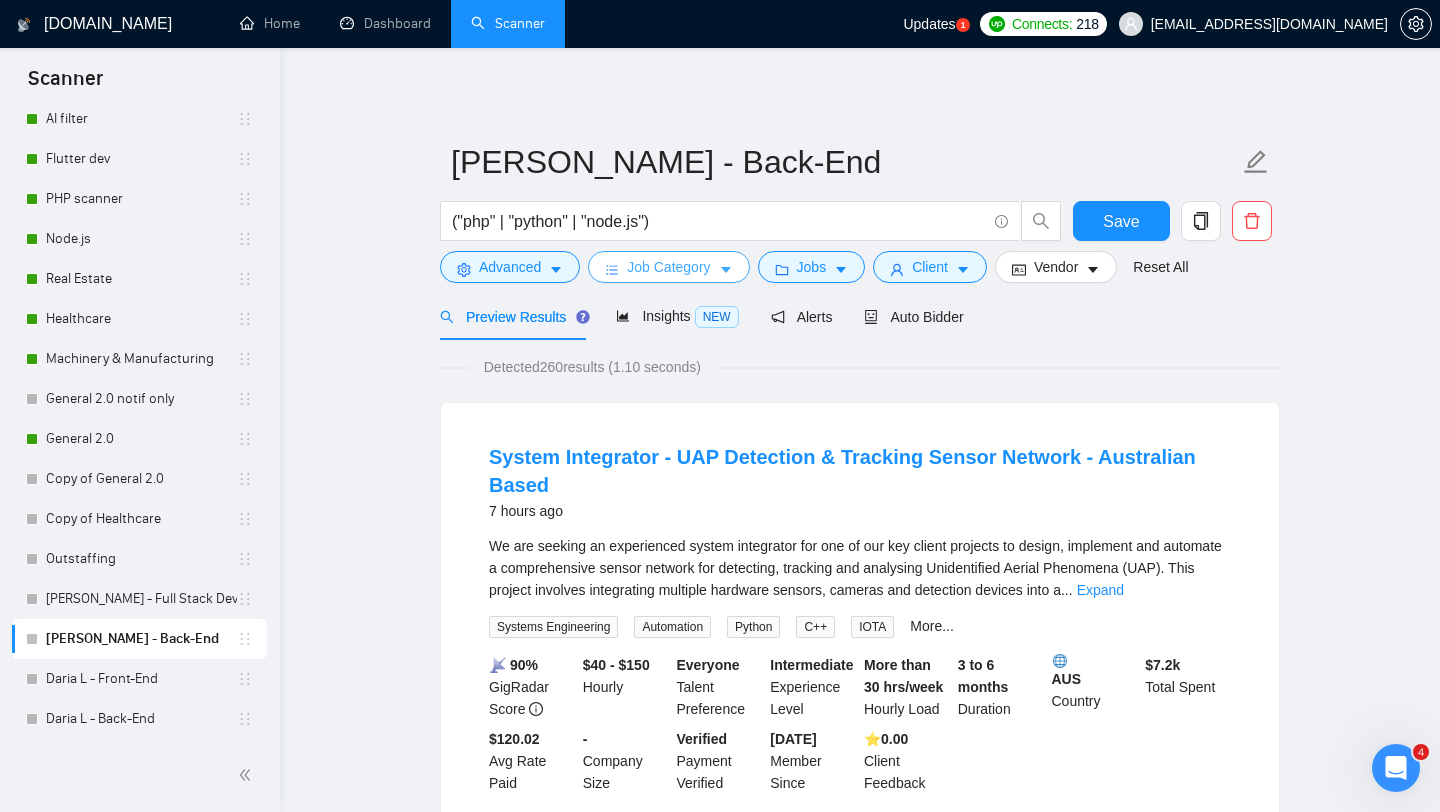 click on "Job Category" at bounding box center [668, 267] 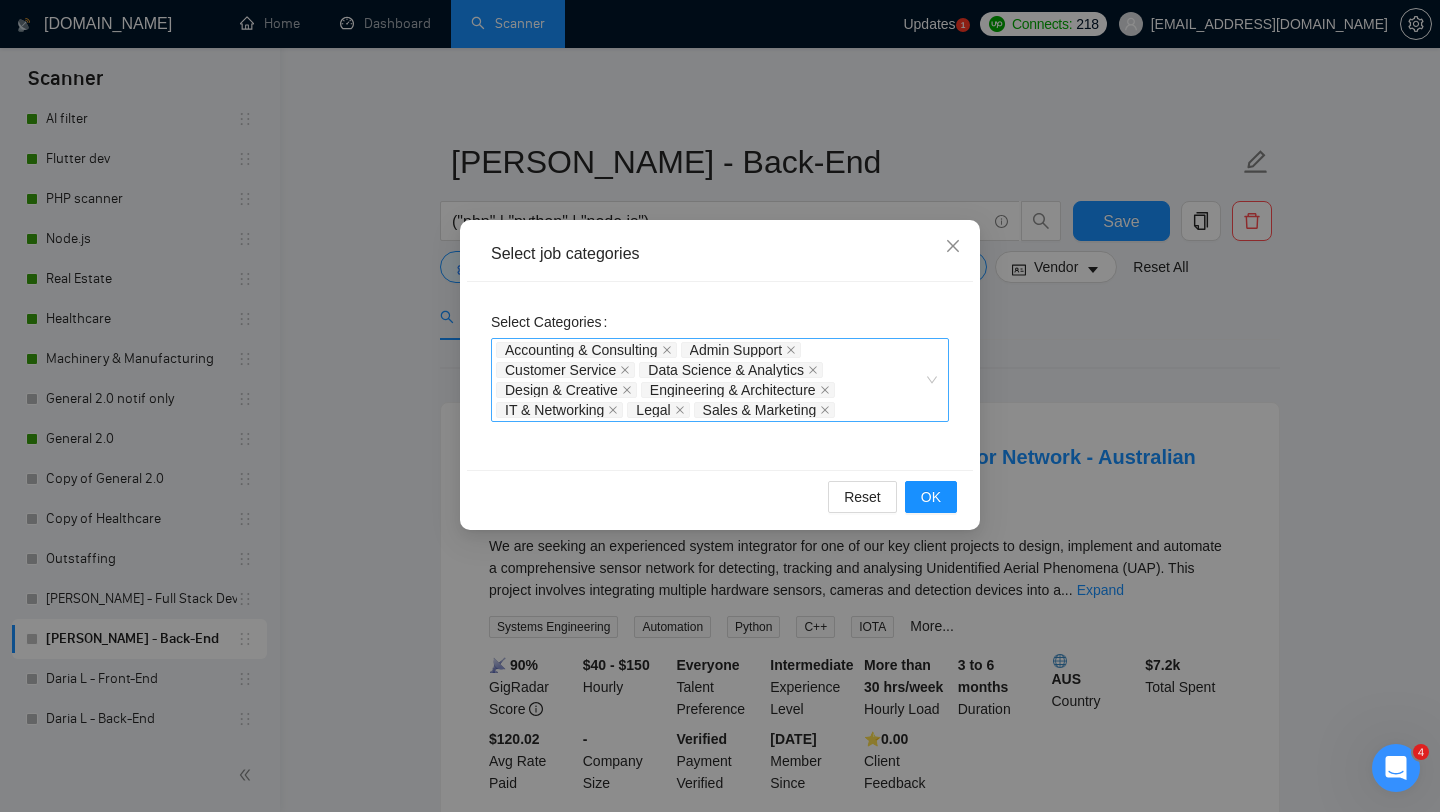 click on "Accounting & Consulting Admin Support Customer Service Data Science & Analytics Design & Creative Engineering & Architecture IT & Networking Legal Sales & Marketing" at bounding box center (720, 380) 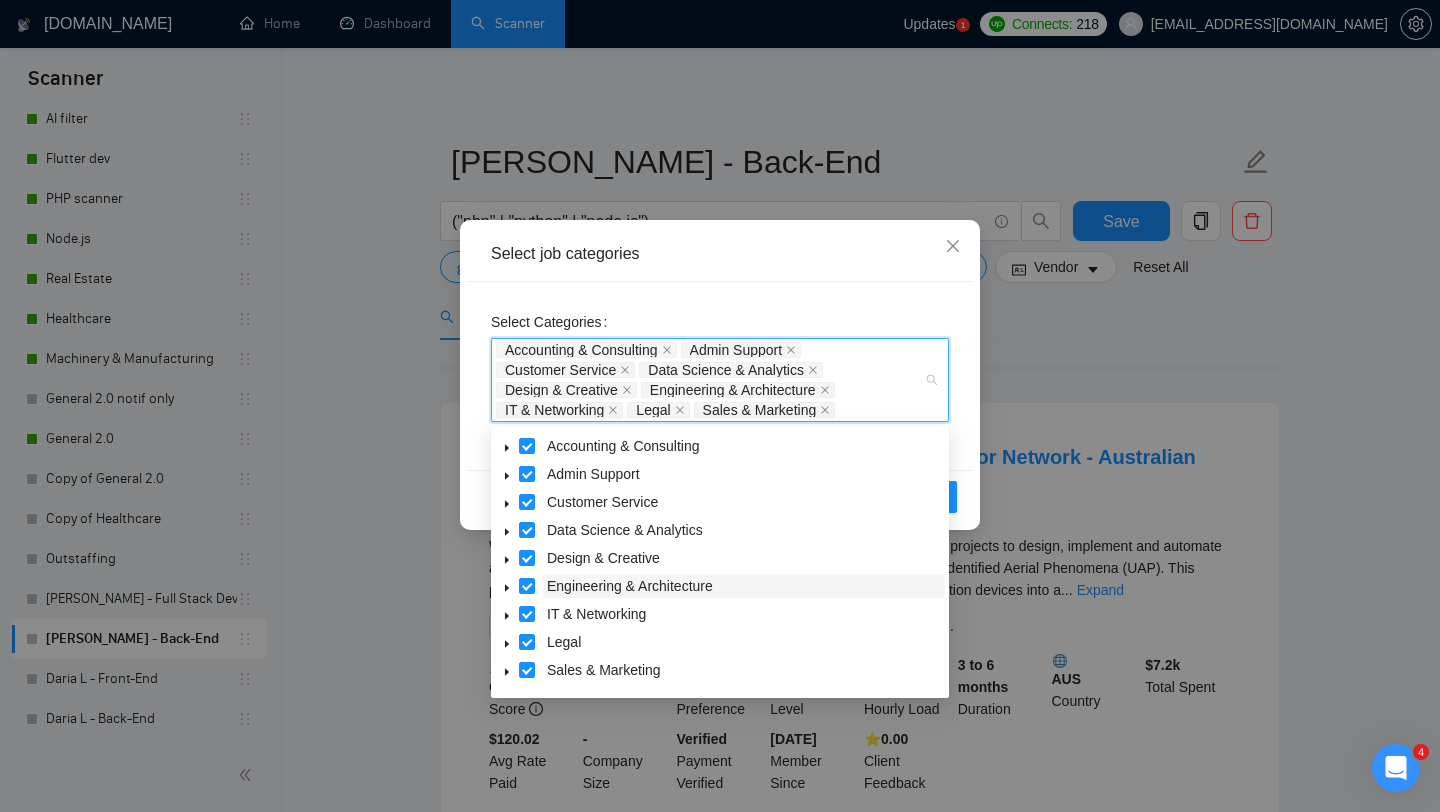 scroll, scrollTop: 80, scrollLeft: 0, axis: vertical 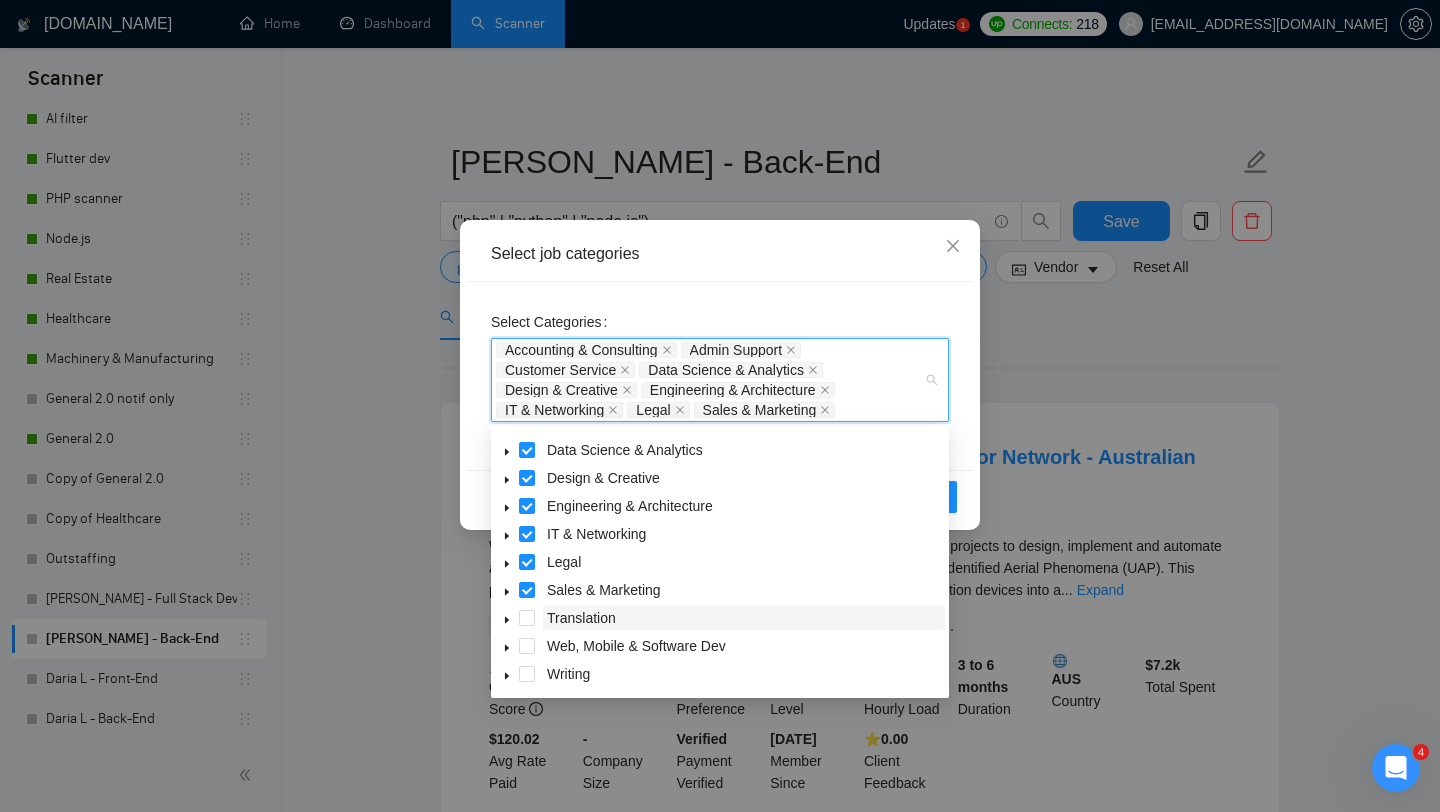 click on "Translation" at bounding box center [581, 618] 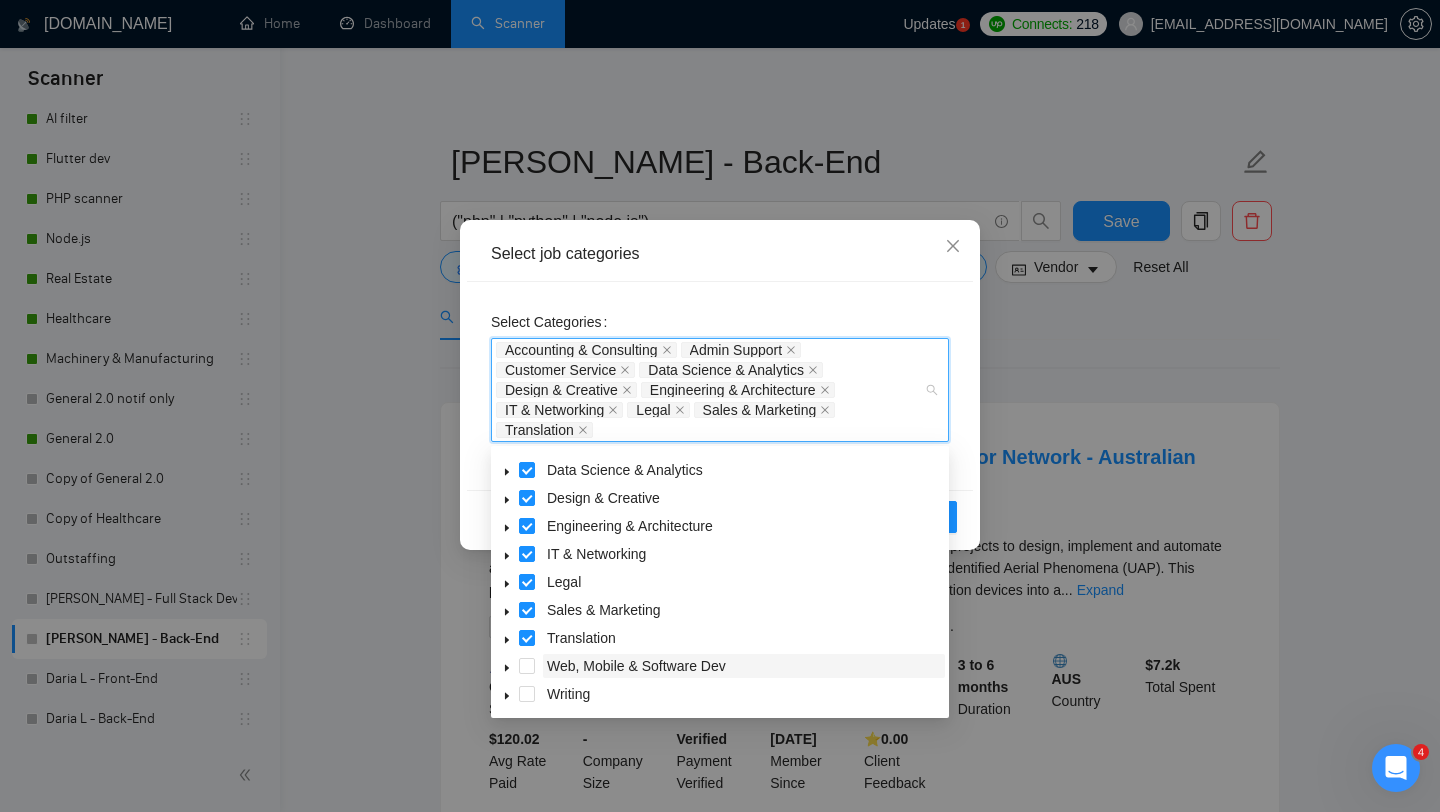 click on "Web, Mobile & Software Dev" at bounding box center [636, 666] 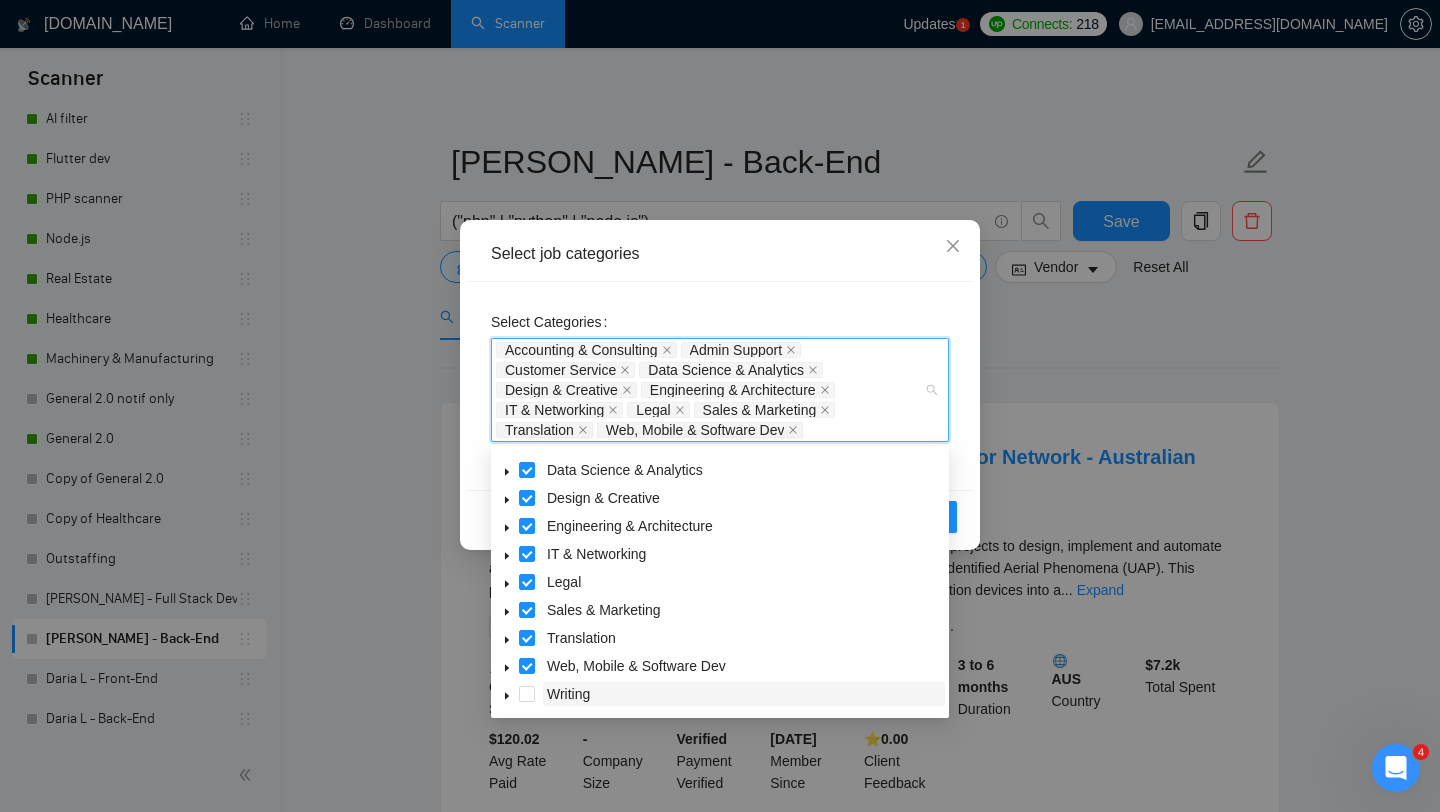 click on "Writing" at bounding box center (568, 694) 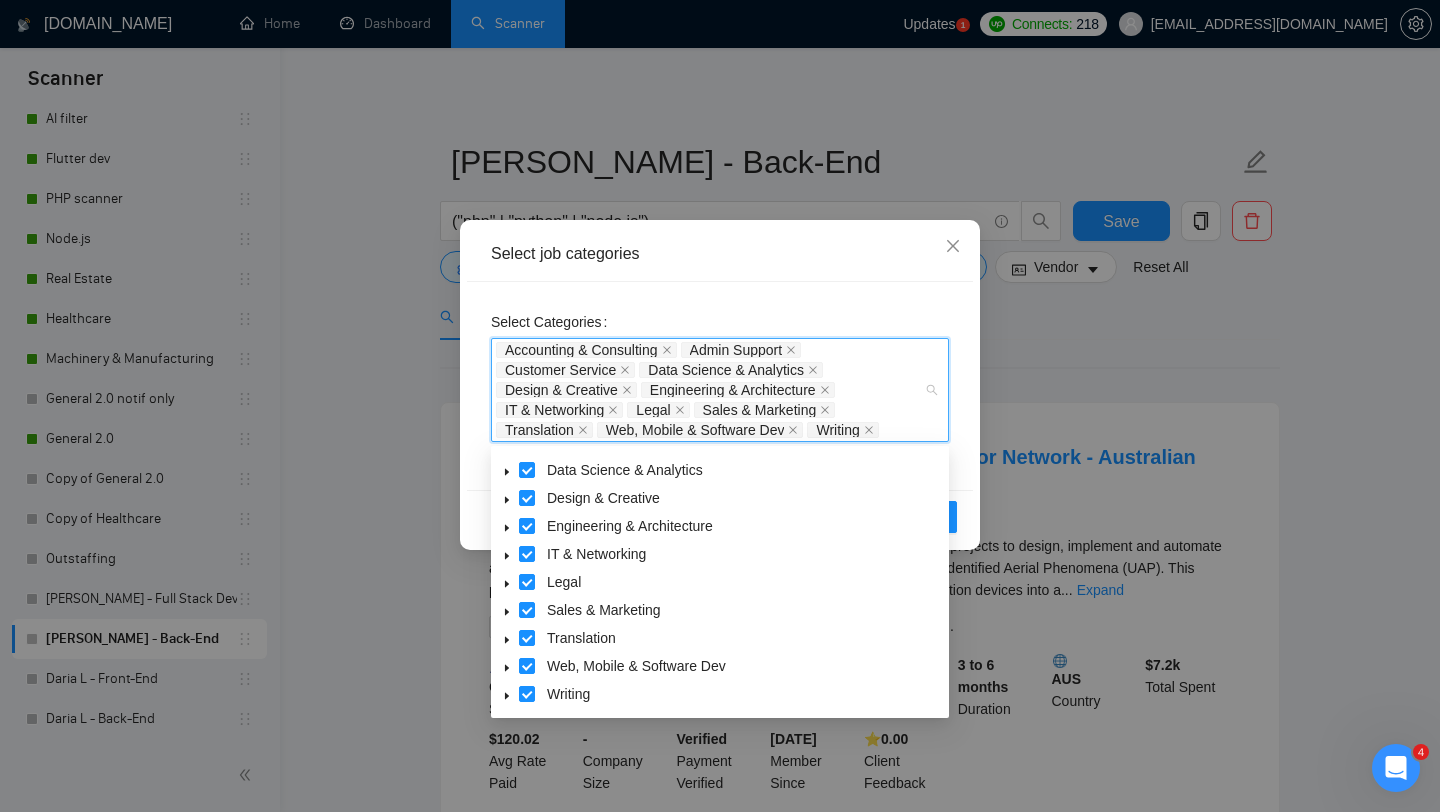 click on "Select Categories Accounting & Consulting Admin Support Customer Service Data Science & Analytics Design & Creative Engineering & Architecture IT & Networking Legal Sales & Marketing Translation Web, Mobile & Software Dev Writing" at bounding box center [720, 386] 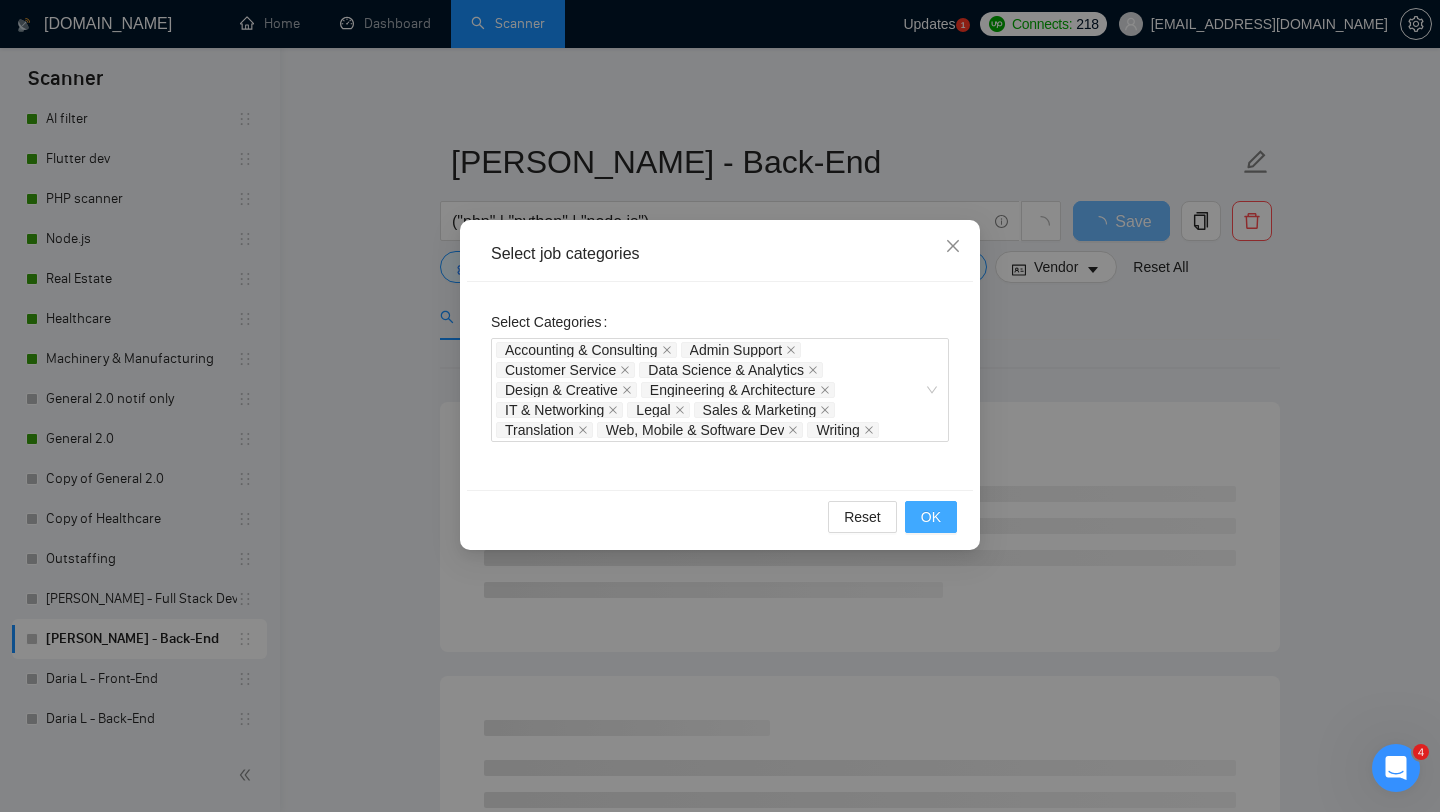 click on "OK" at bounding box center (931, 517) 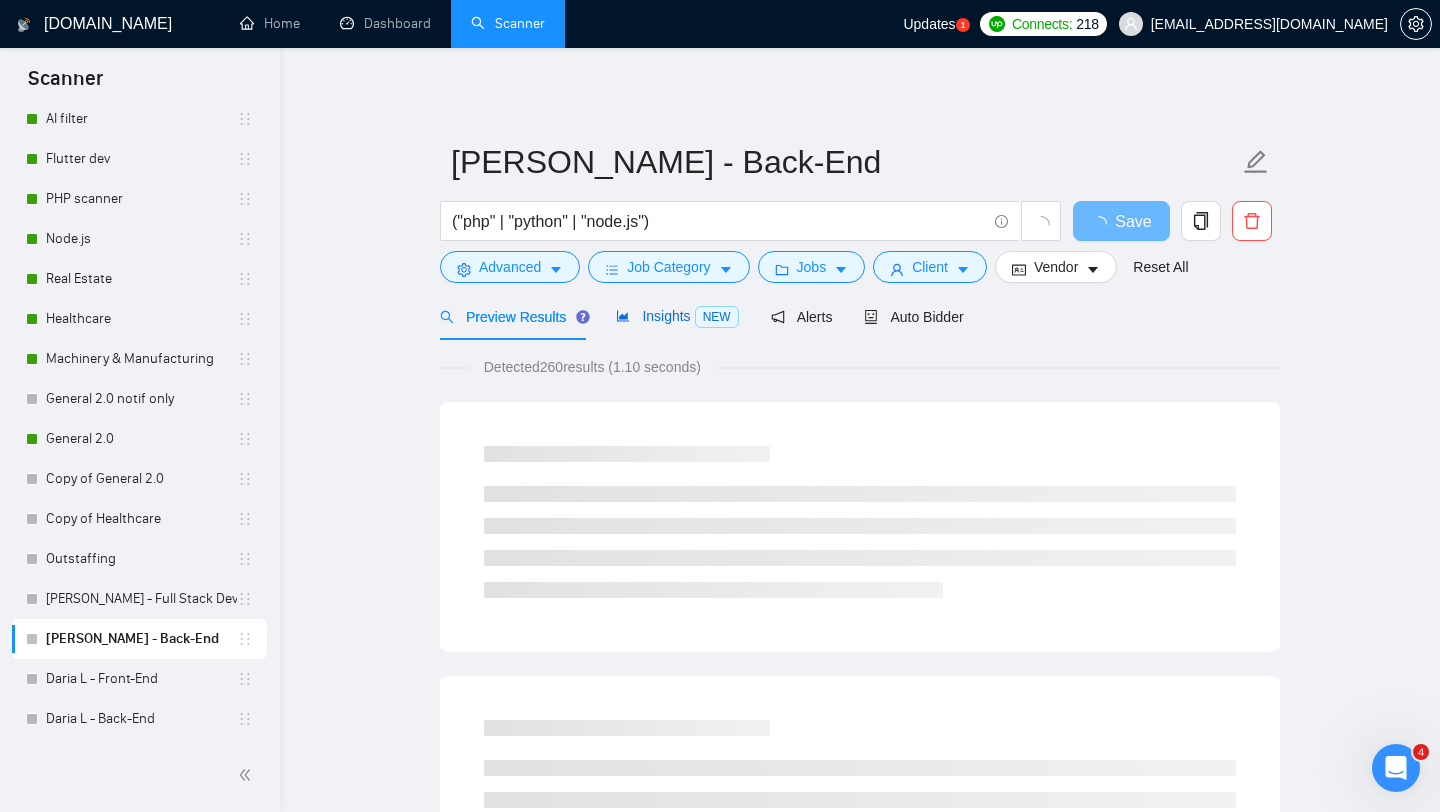 click on "Insights NEW" at bounding box center (677, 316) 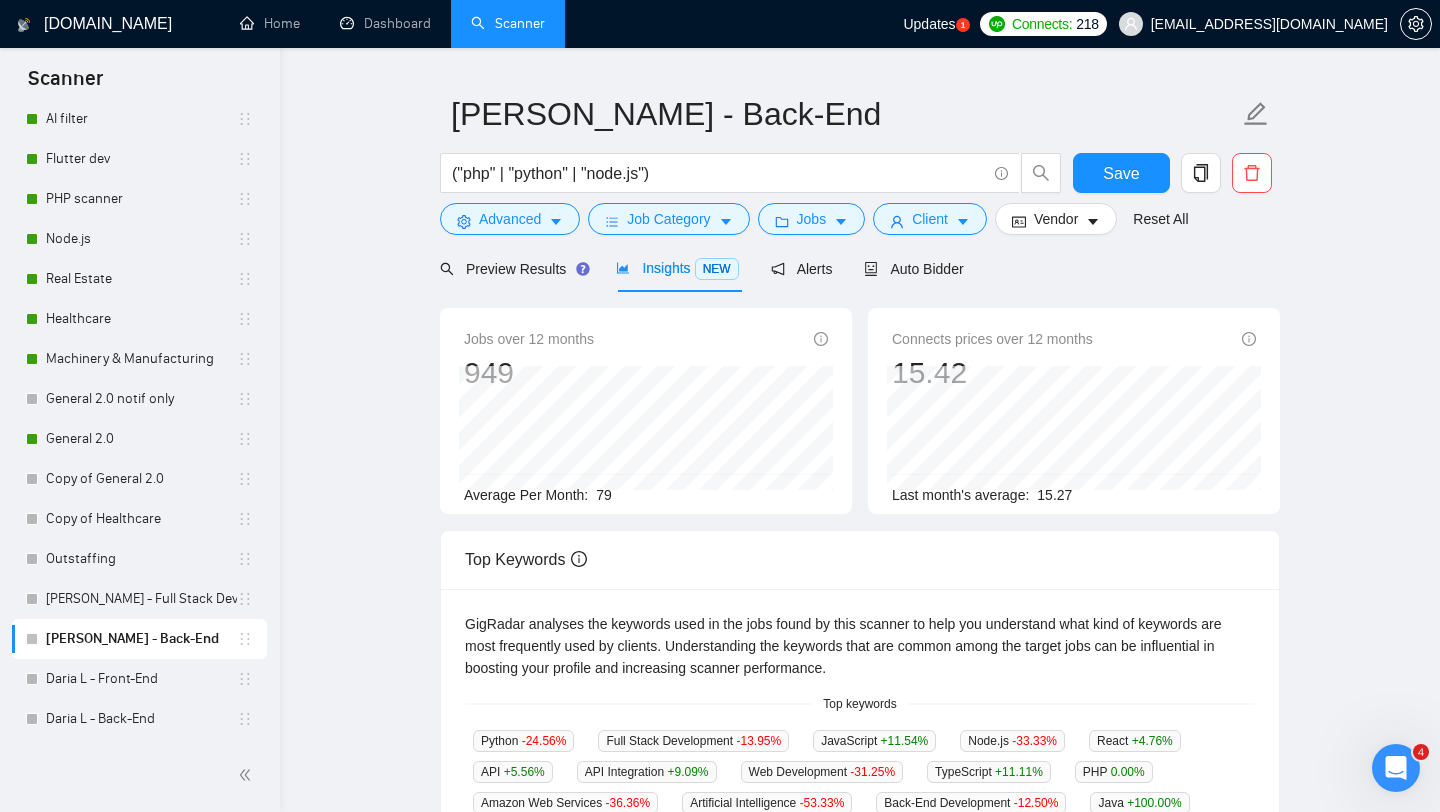 scroll, scrollTop: 50, scrollLeft: 0, axis: vertical 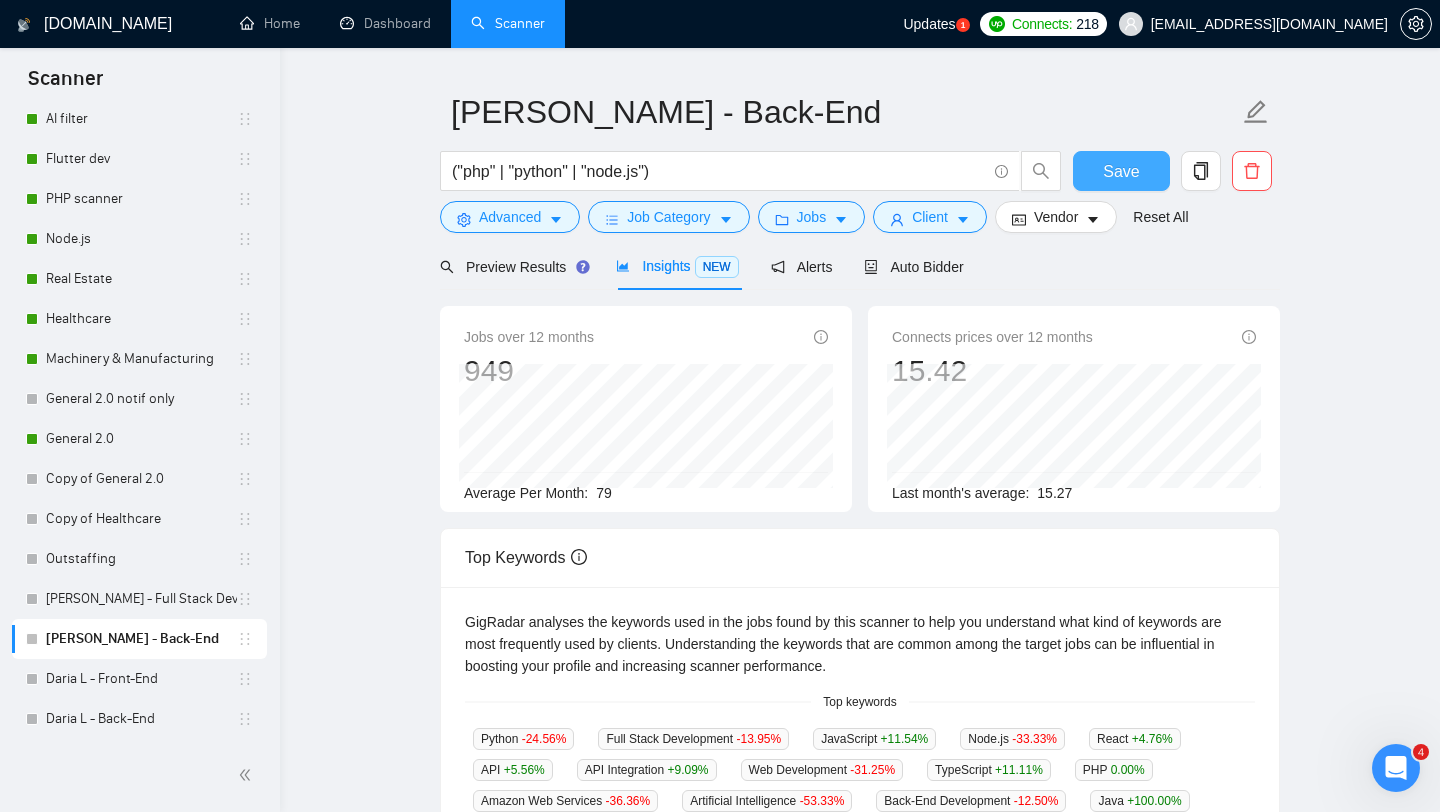 click on "Save" at bounding box center [1121, 171] 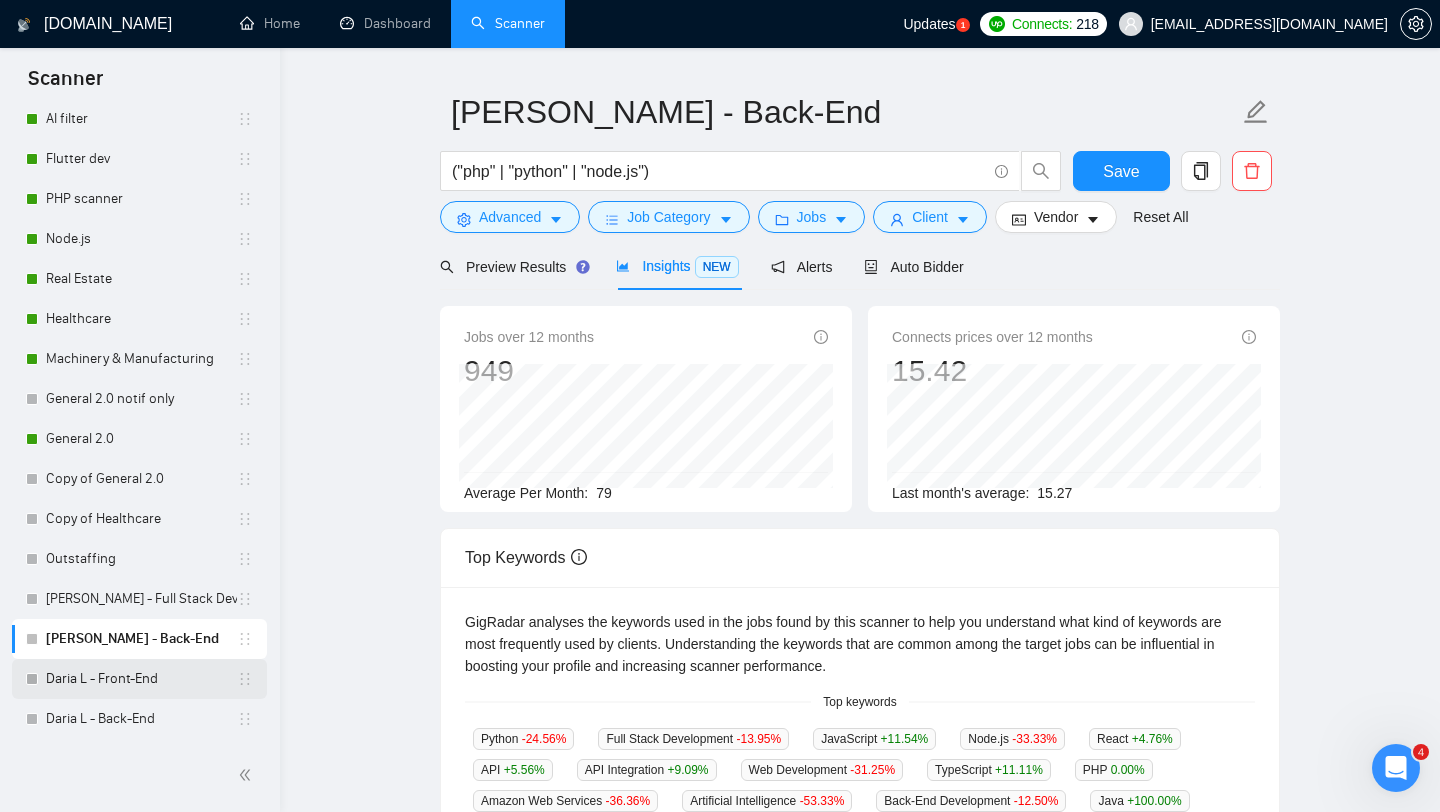 click on "Daria L - Front-End" at bounding box center [141, 679] 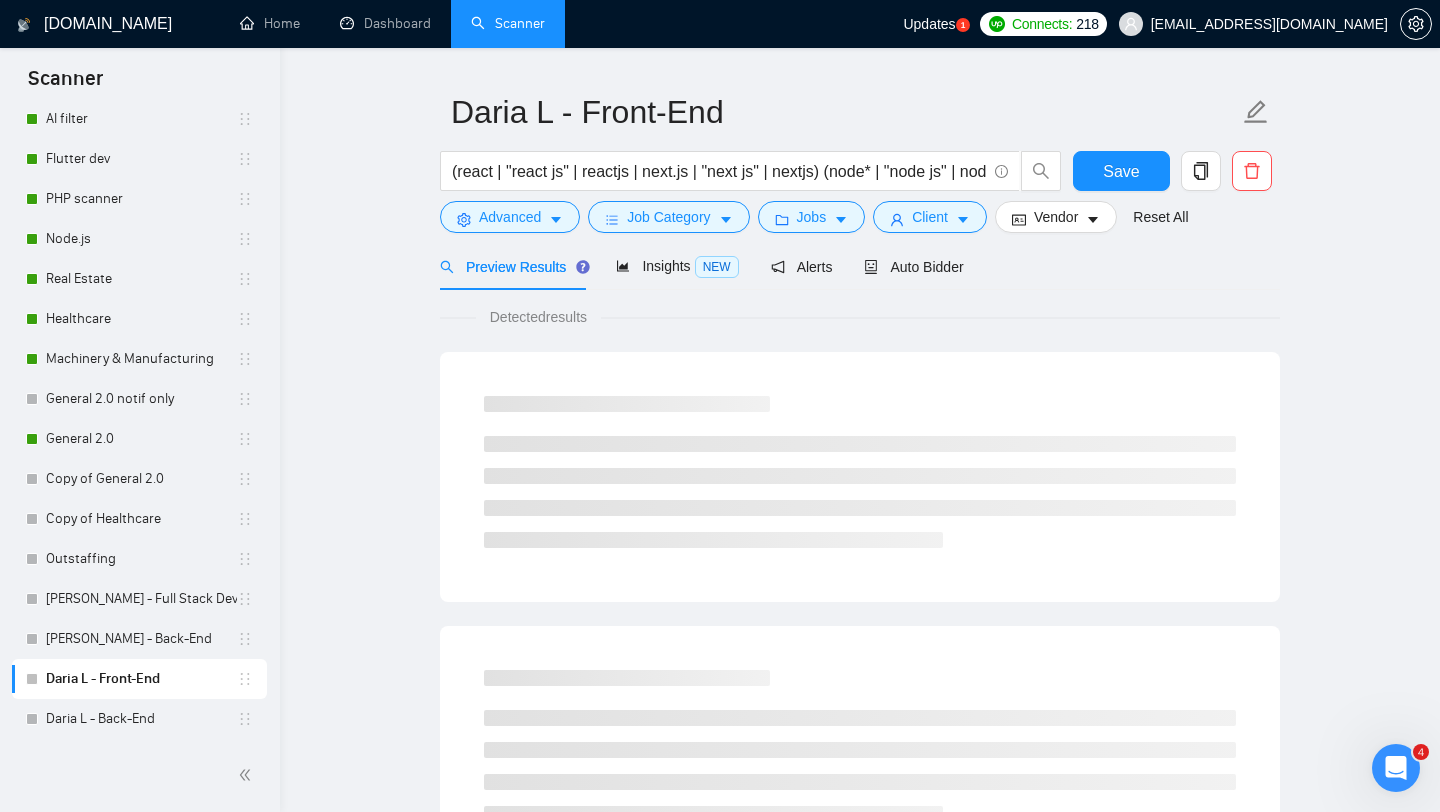 scroll, scrollTop: 0, scrollLeft: 0, axis: both 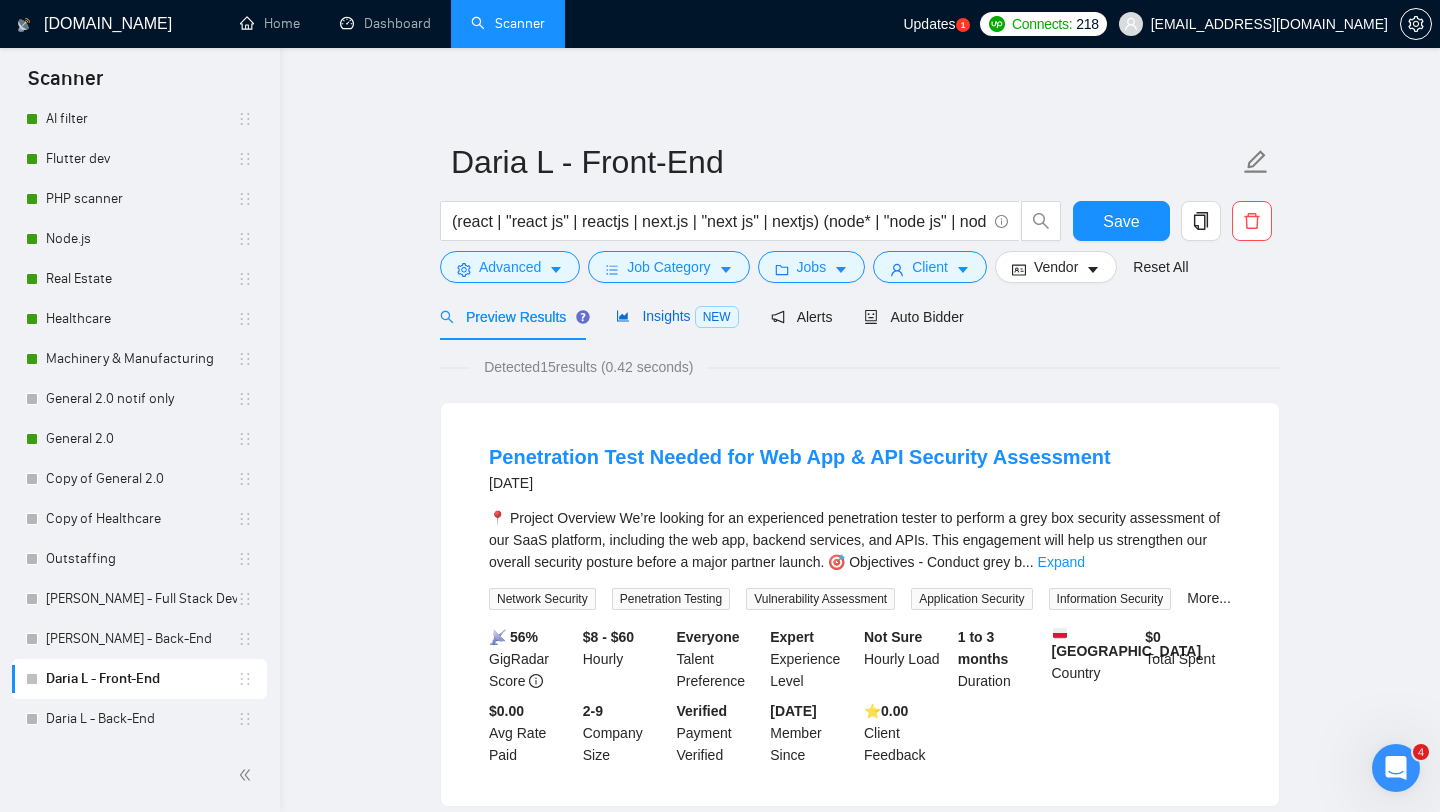 click on "Insights NEW" at bounding box center (677, 316) 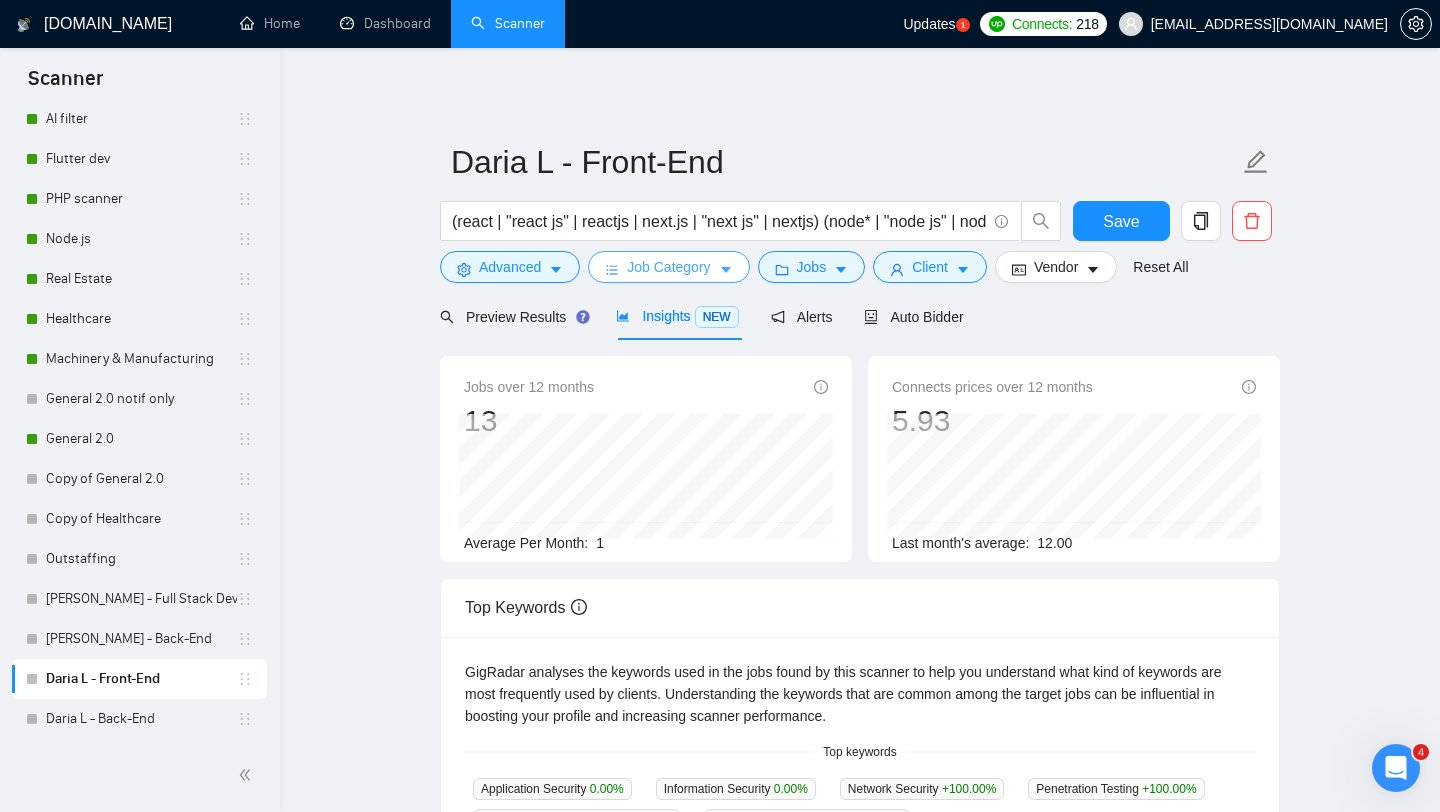 click on "Job Category" at bounding box center [668, 267] 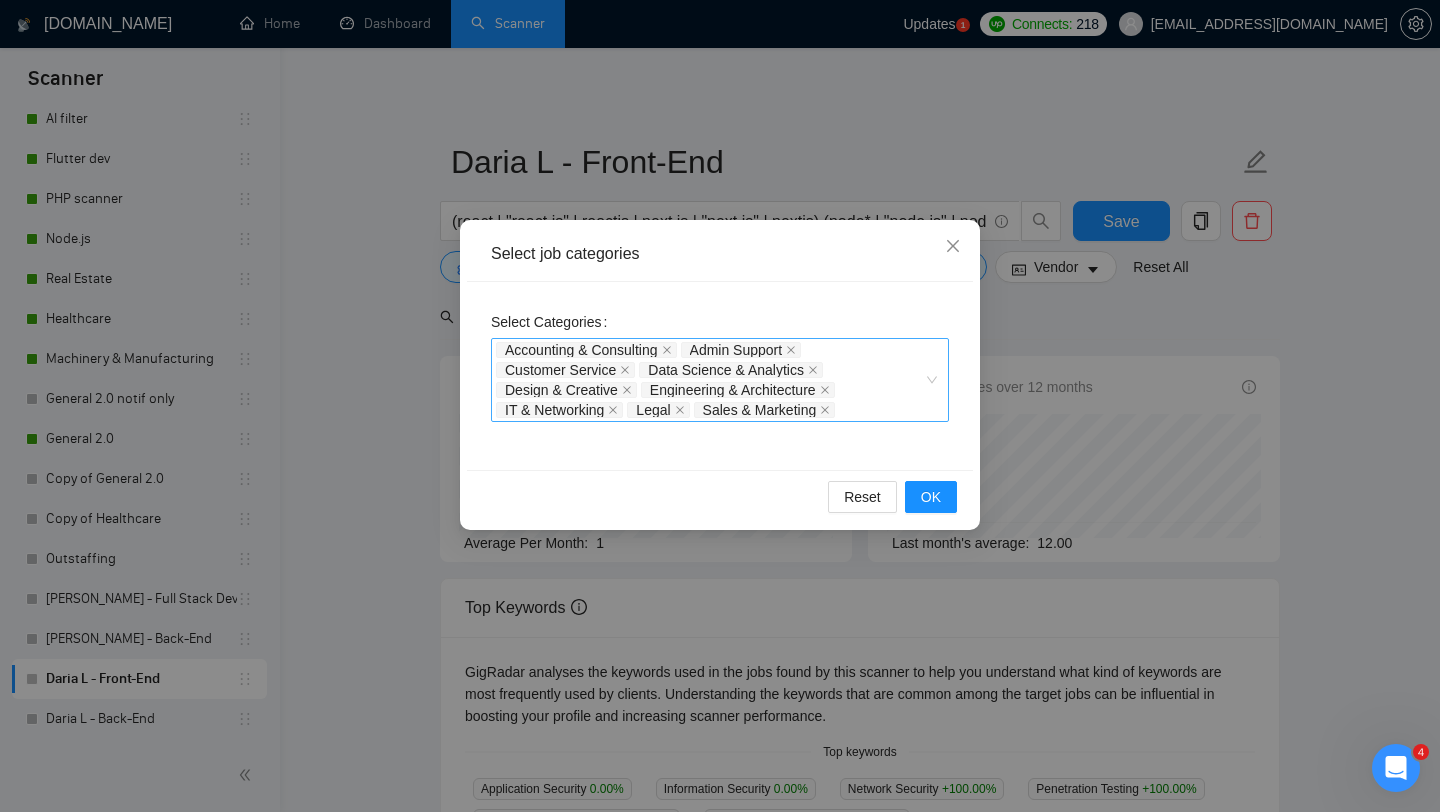 click on "Accounting & Consulting Admin Support Customer Service Data Science & Analytics Design & Creative Engineering & Architecture IT & Networking Legal Sales & Marketing" at bounding box center (720, 380) 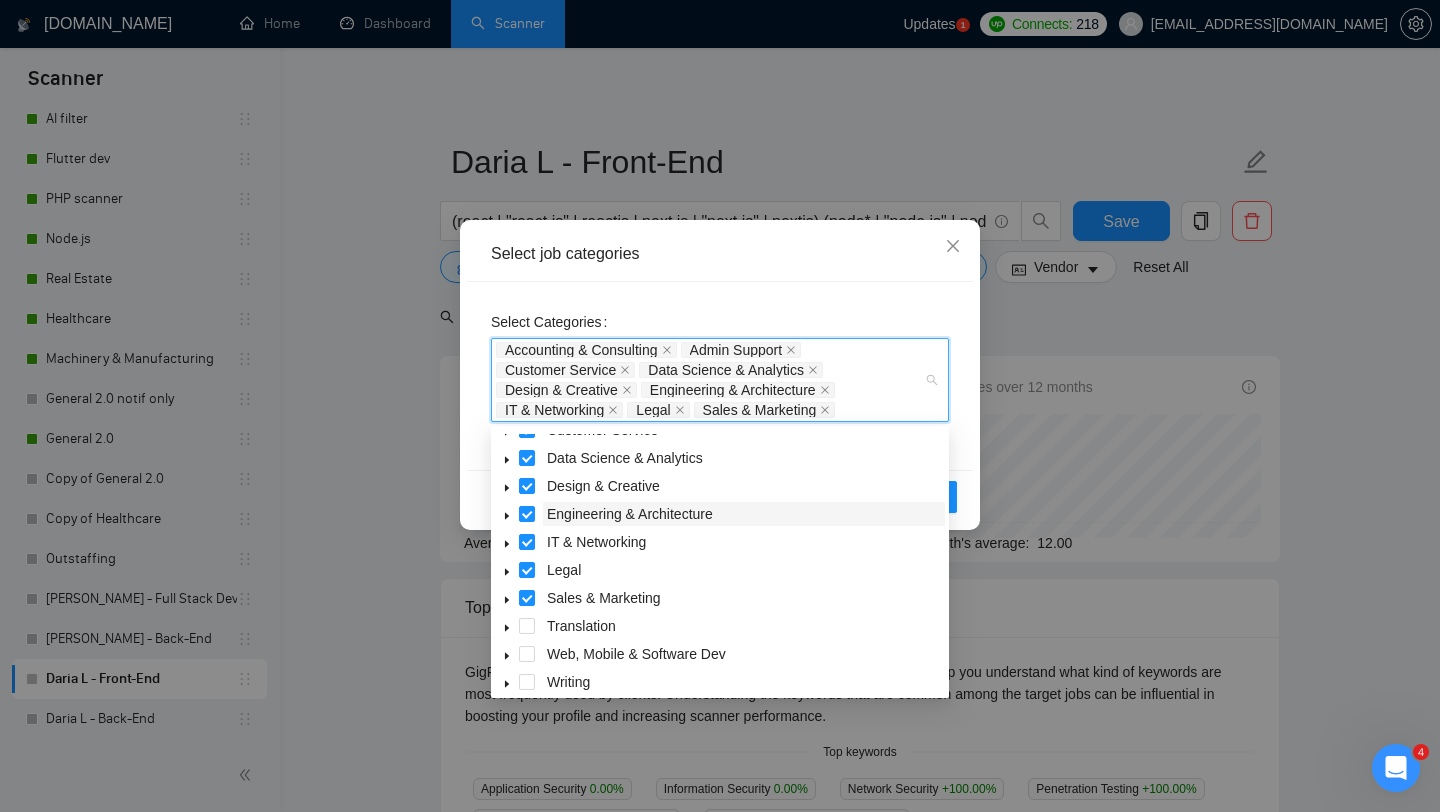 scroll, scrollTop: 80, scrollLeft: 0, axis: vertical 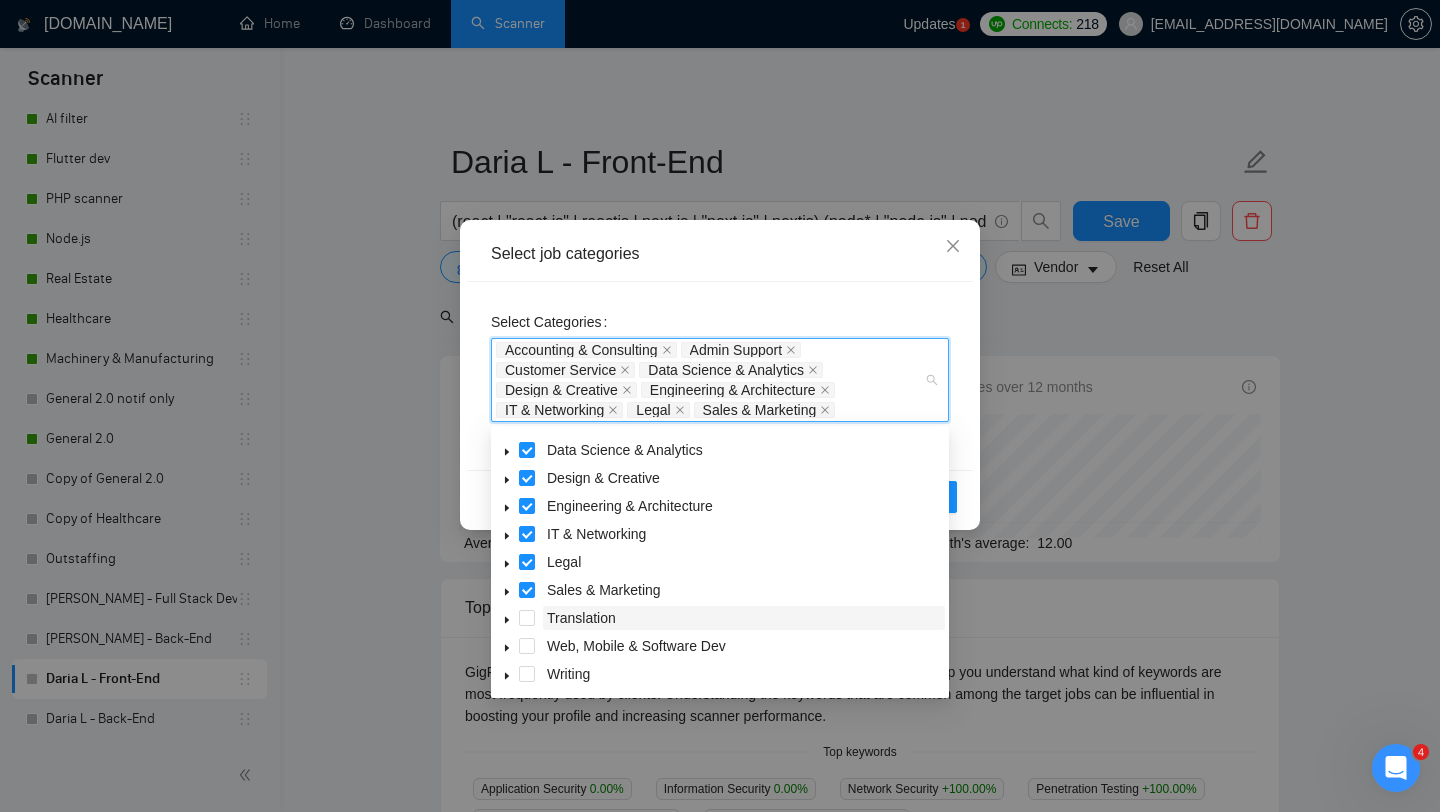 click on "Translation" at bounding box center [581, 618] 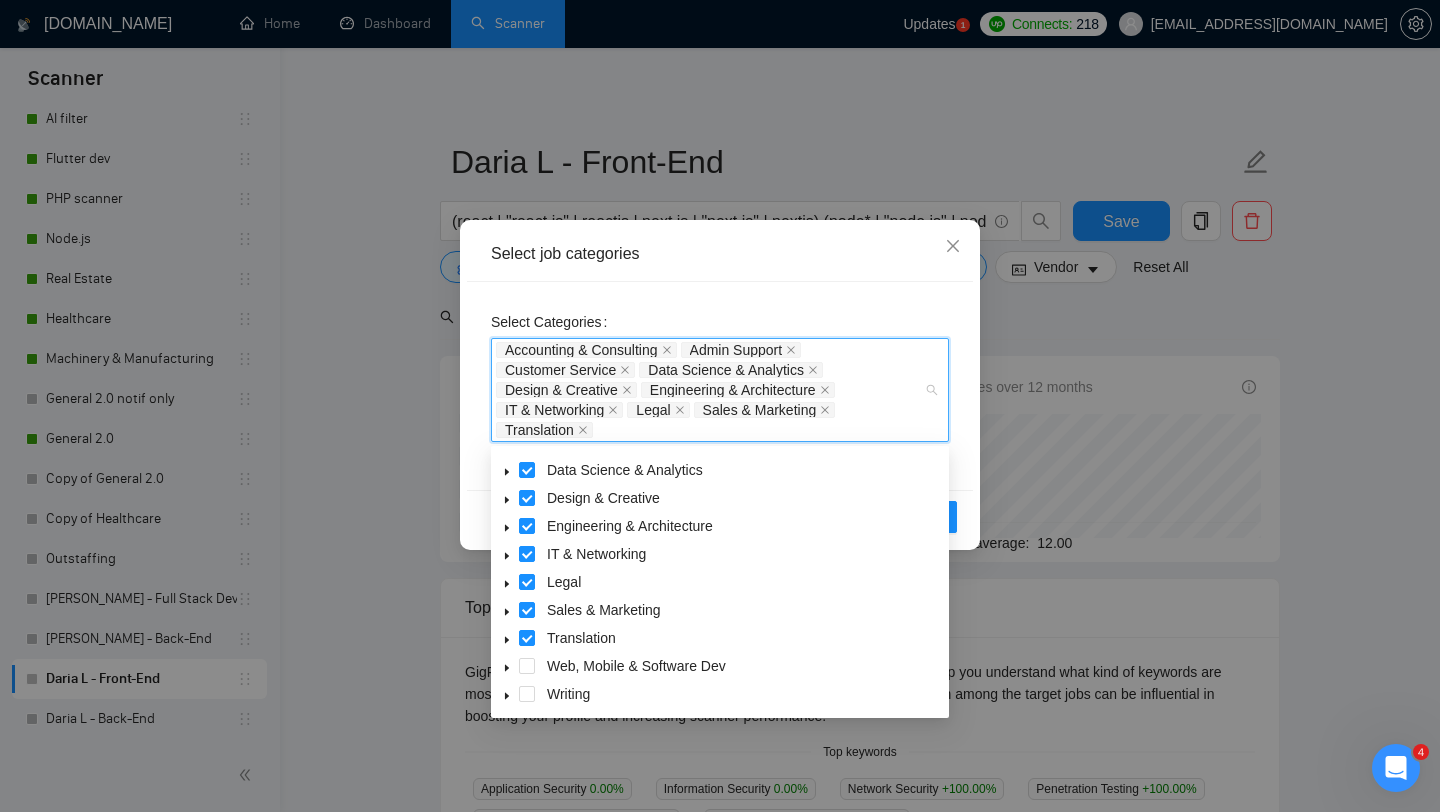 click on "Translation" at bounding box center [720, 640] 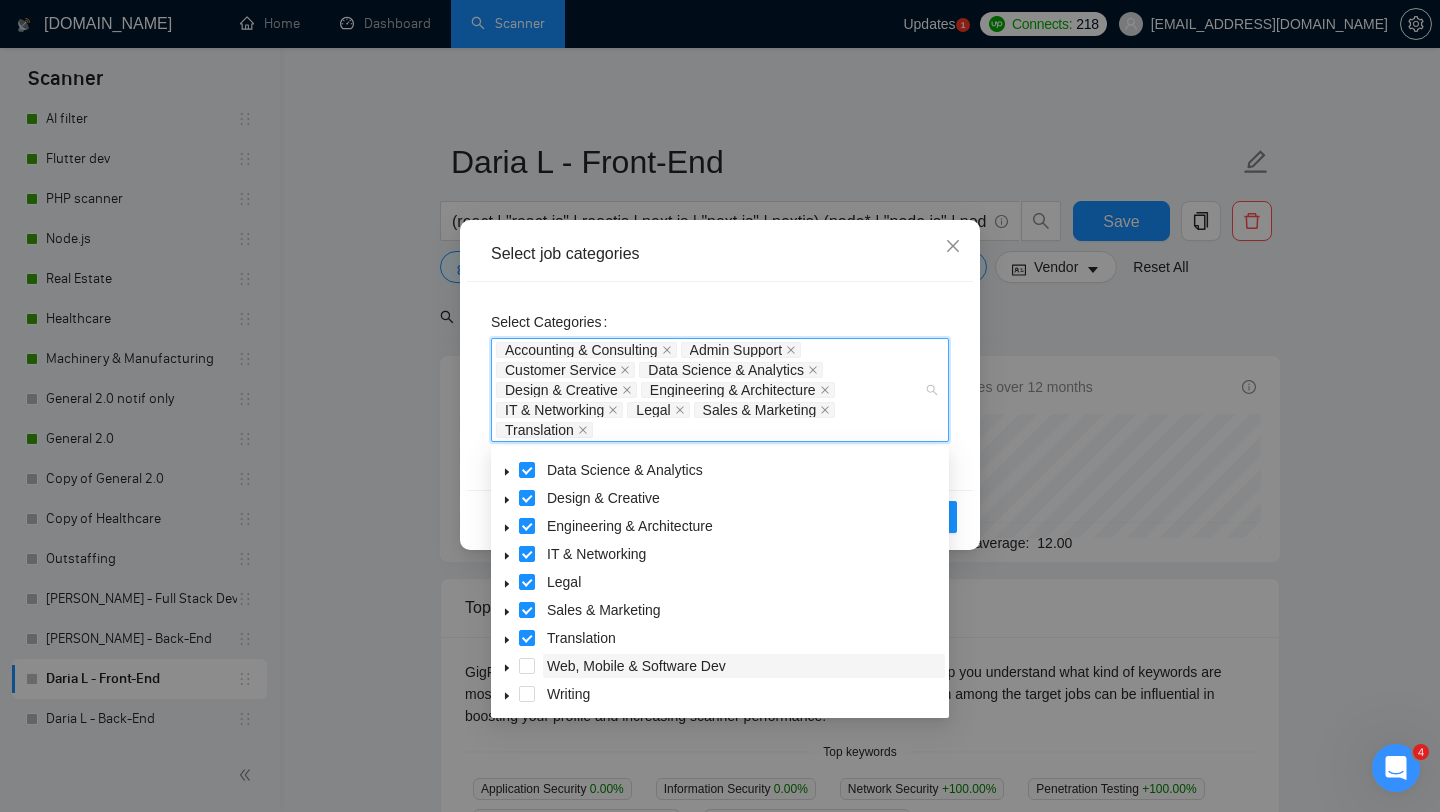 click on "Web, Mobile & Software Dev" at bounding box center (636, 666) 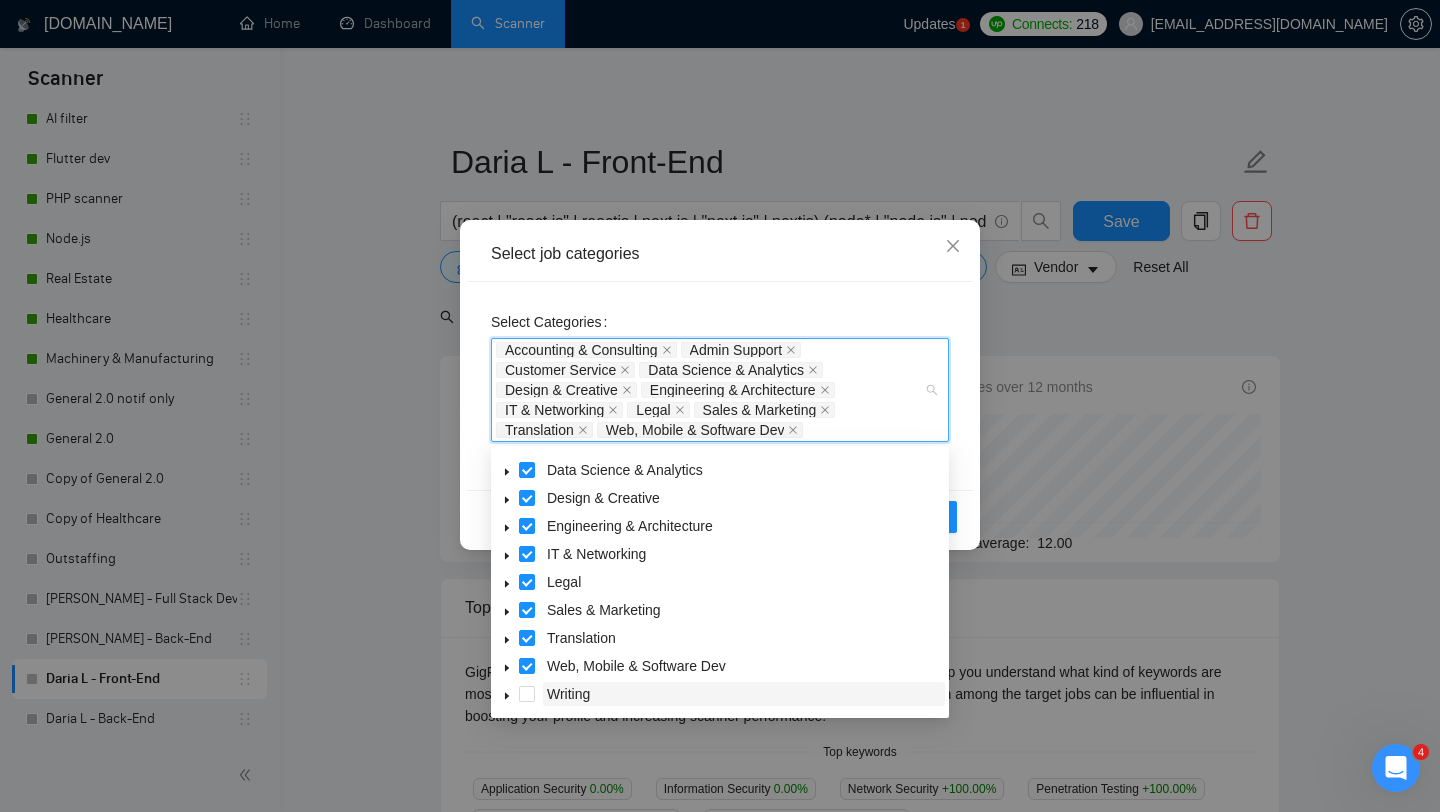 click on "Writing" at bounding box center (568, 694) 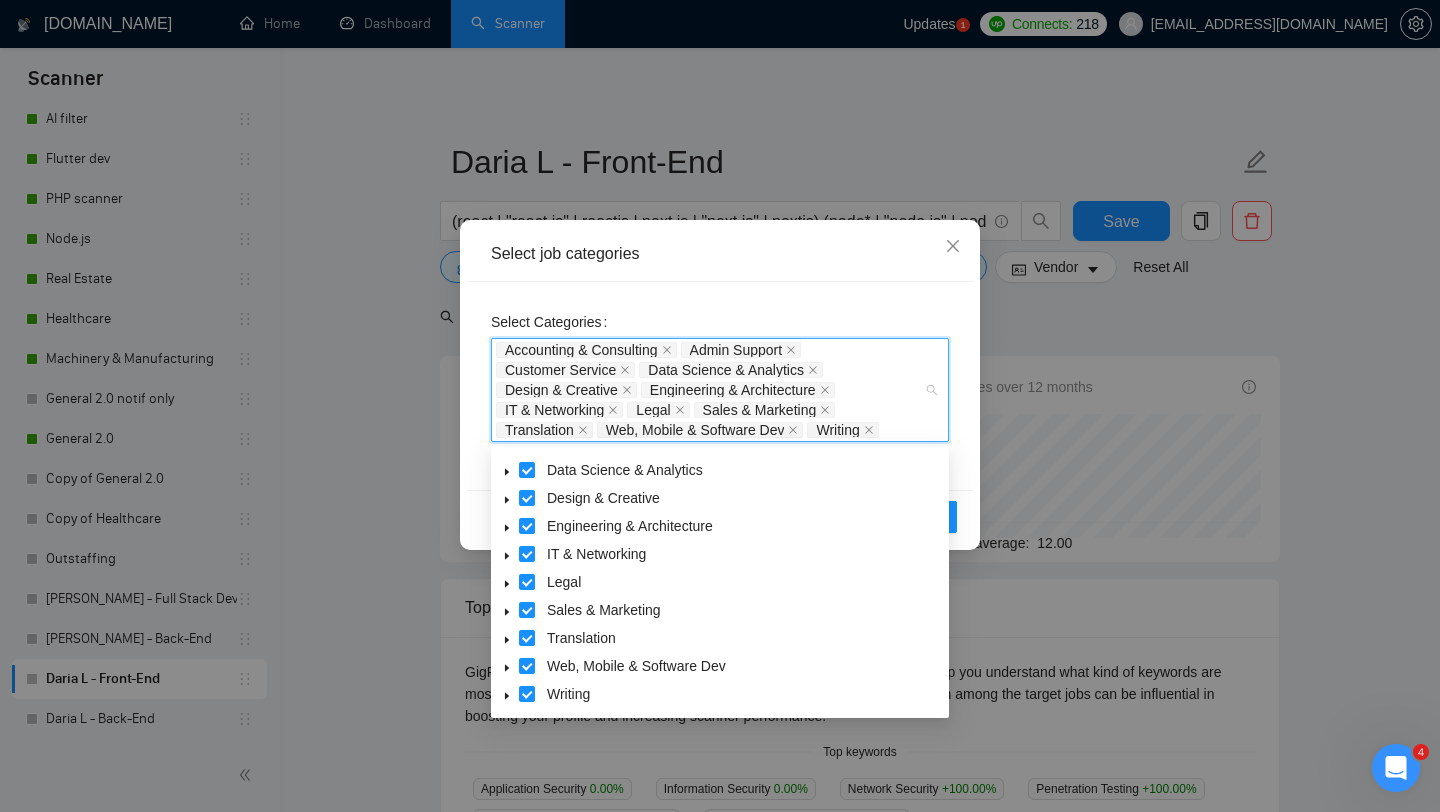 click on "Select Categories Accounting & Consulting Admin Support Customer Service Data Science & Analytics Design & Creative Engineering & Architecture IT & Networking Legal Sales & Marketing Translation Web, Mobile & Software Dev Writing" at bounding box center (720, 386) 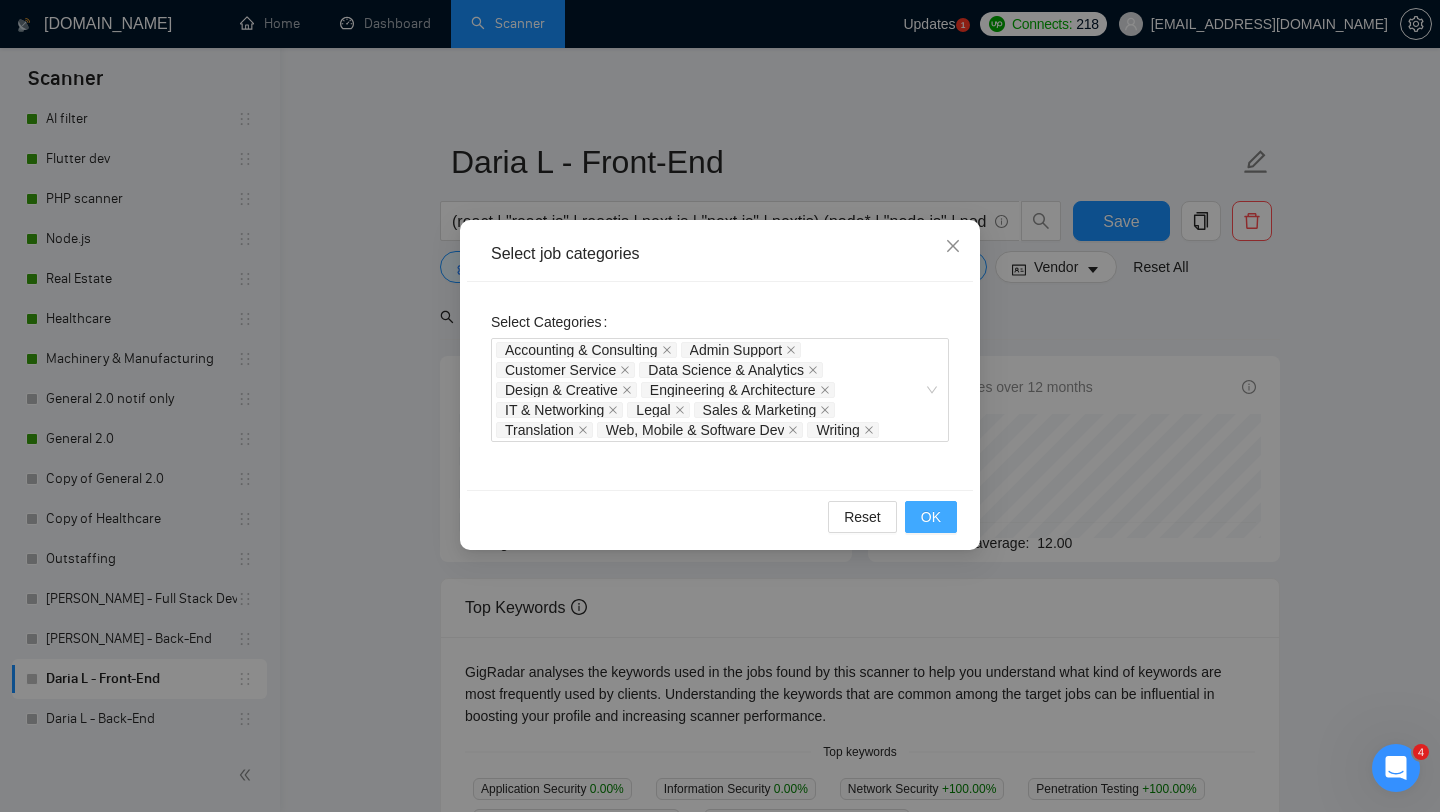 click on "OK" at bounding box center (931, 517) 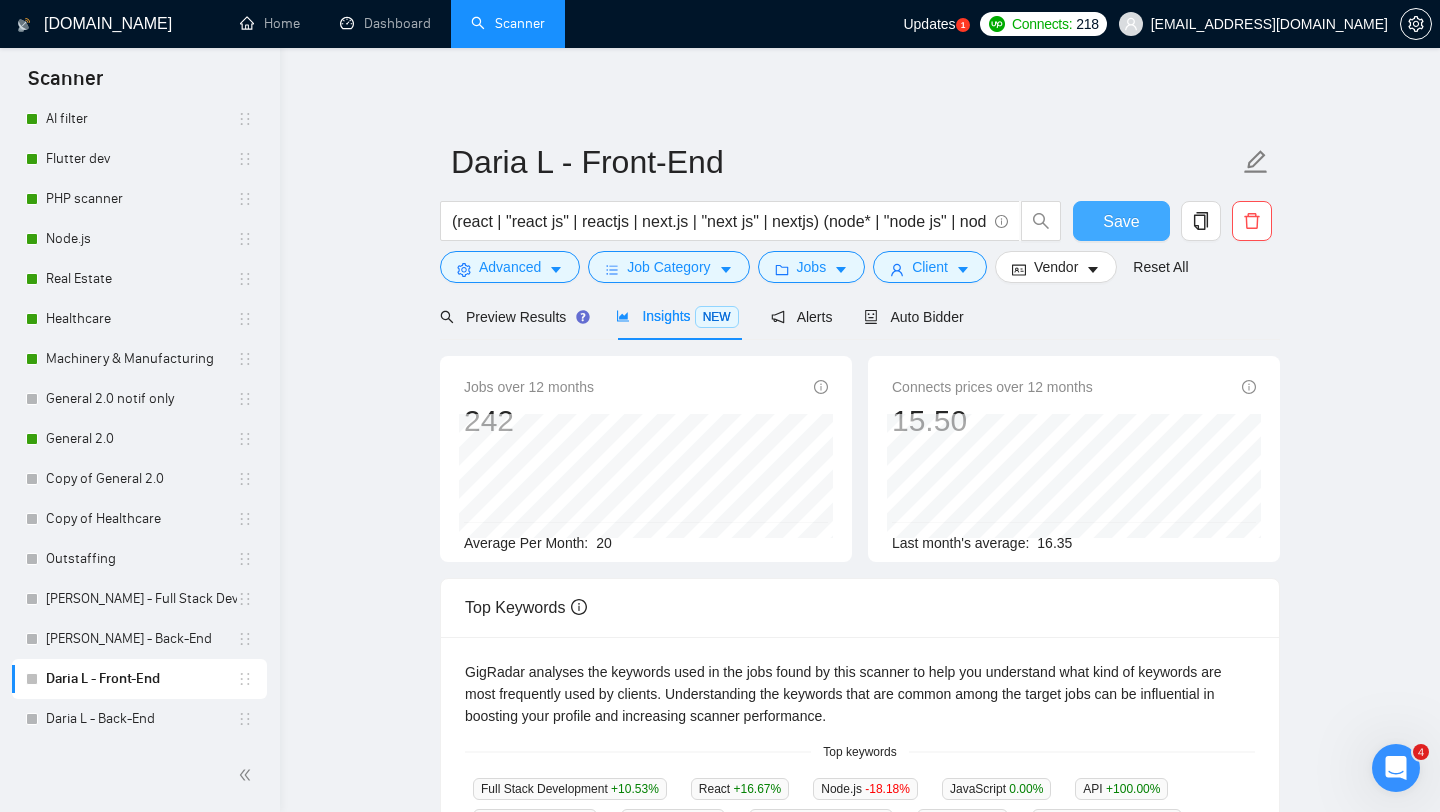 click on "Save" at bounding box center [1121, 221] 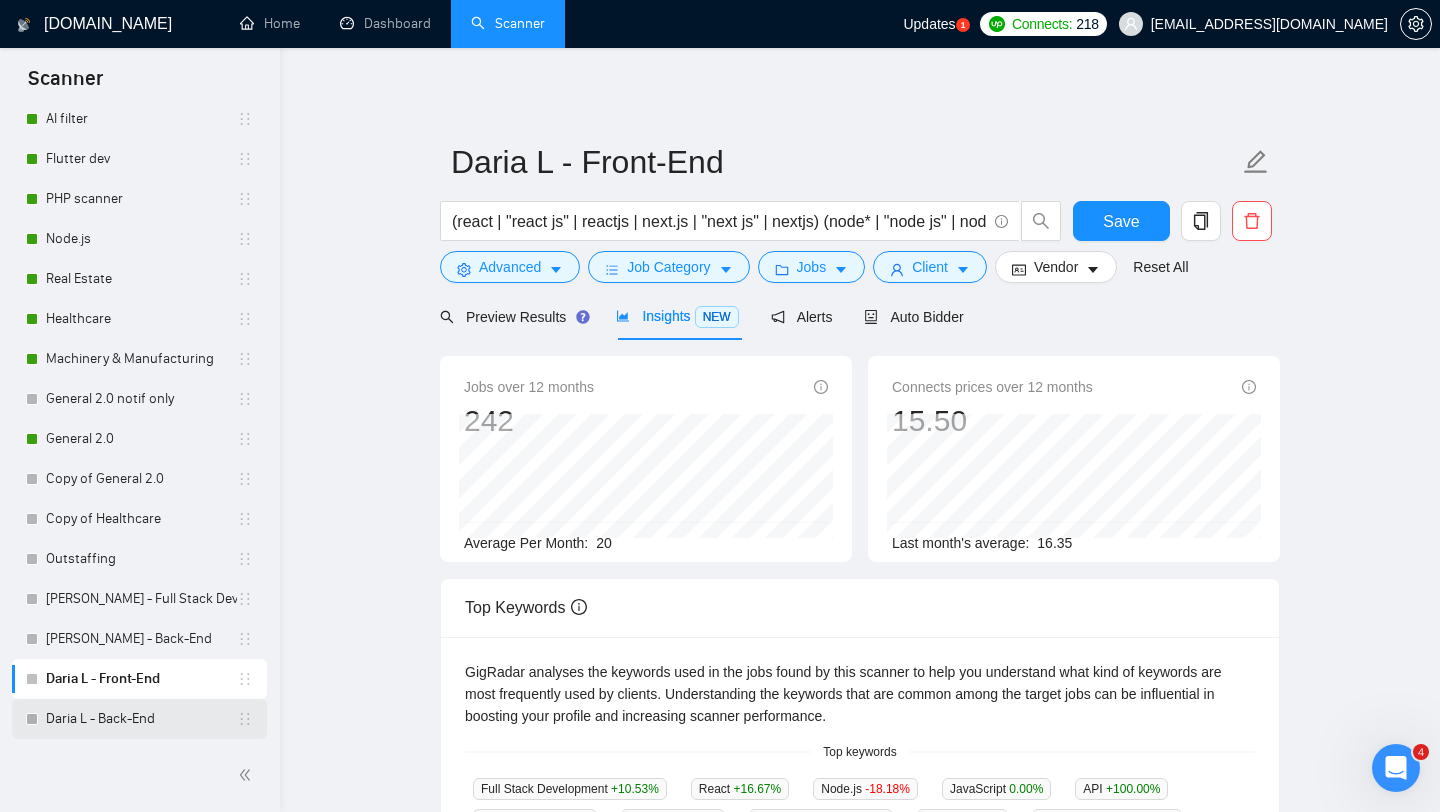 click on "Daria L - Back-End" at bounding box center [141, 719] 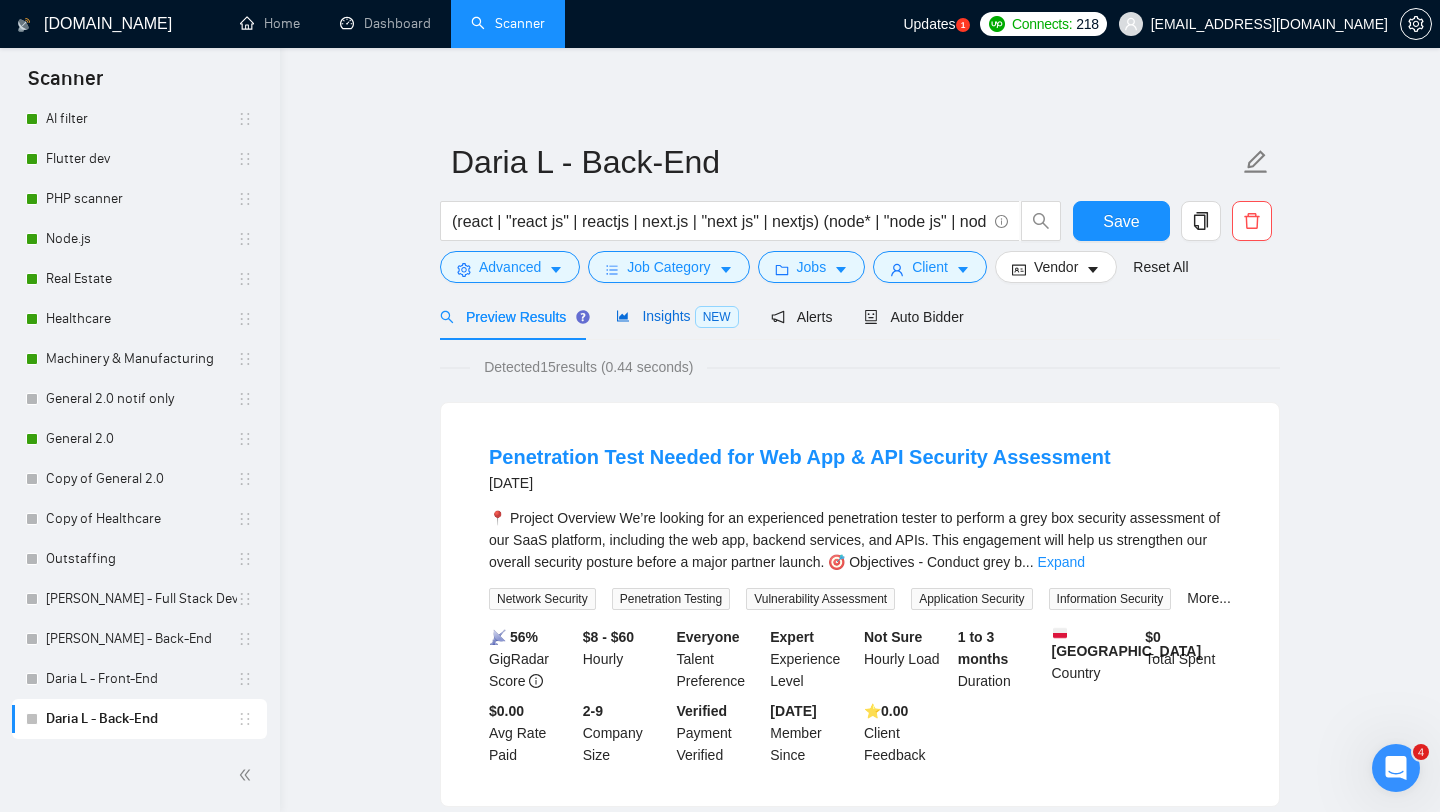 click on "Insights NEW" at bounding box center [677, 316] 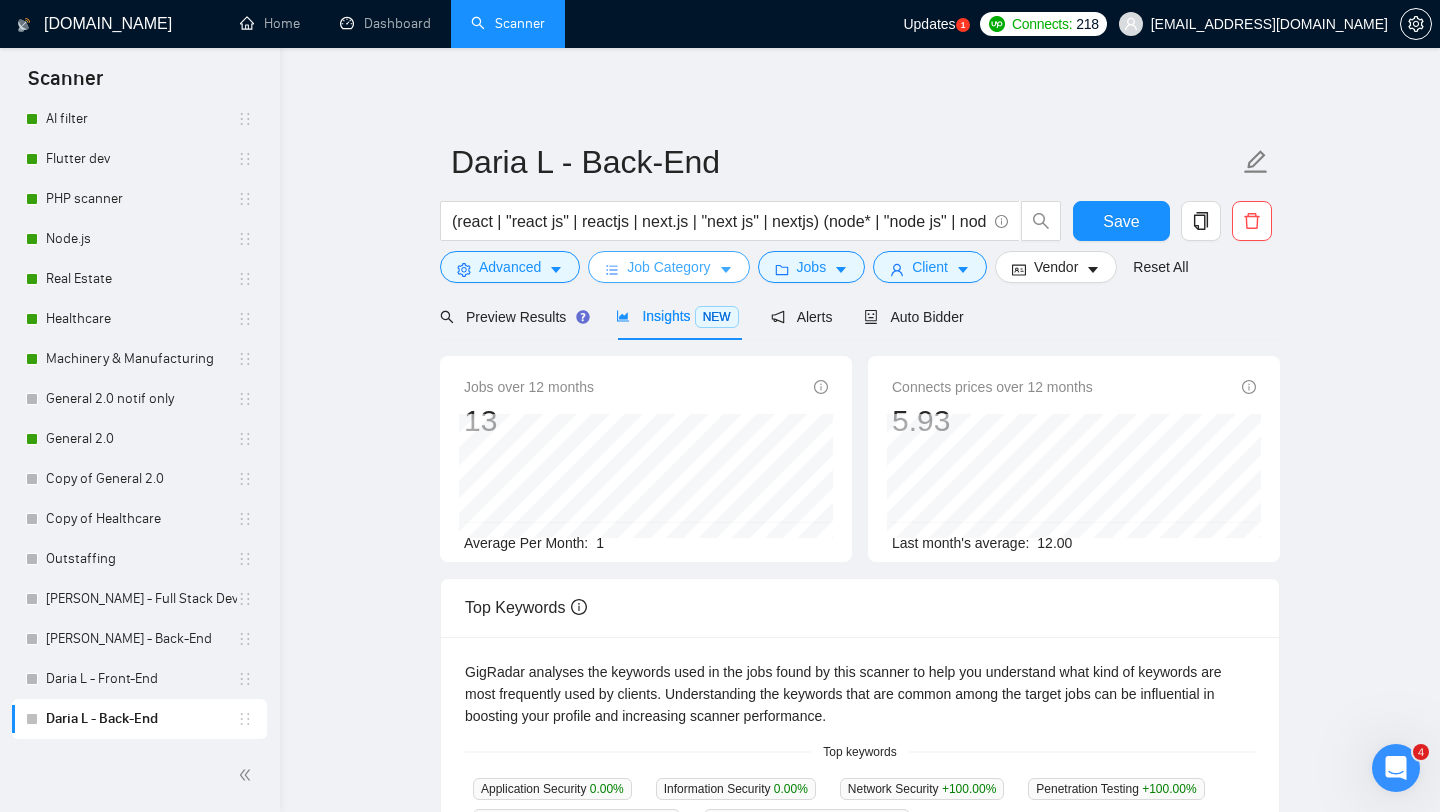 click on "Job Category" at bounding box center [668, 267] 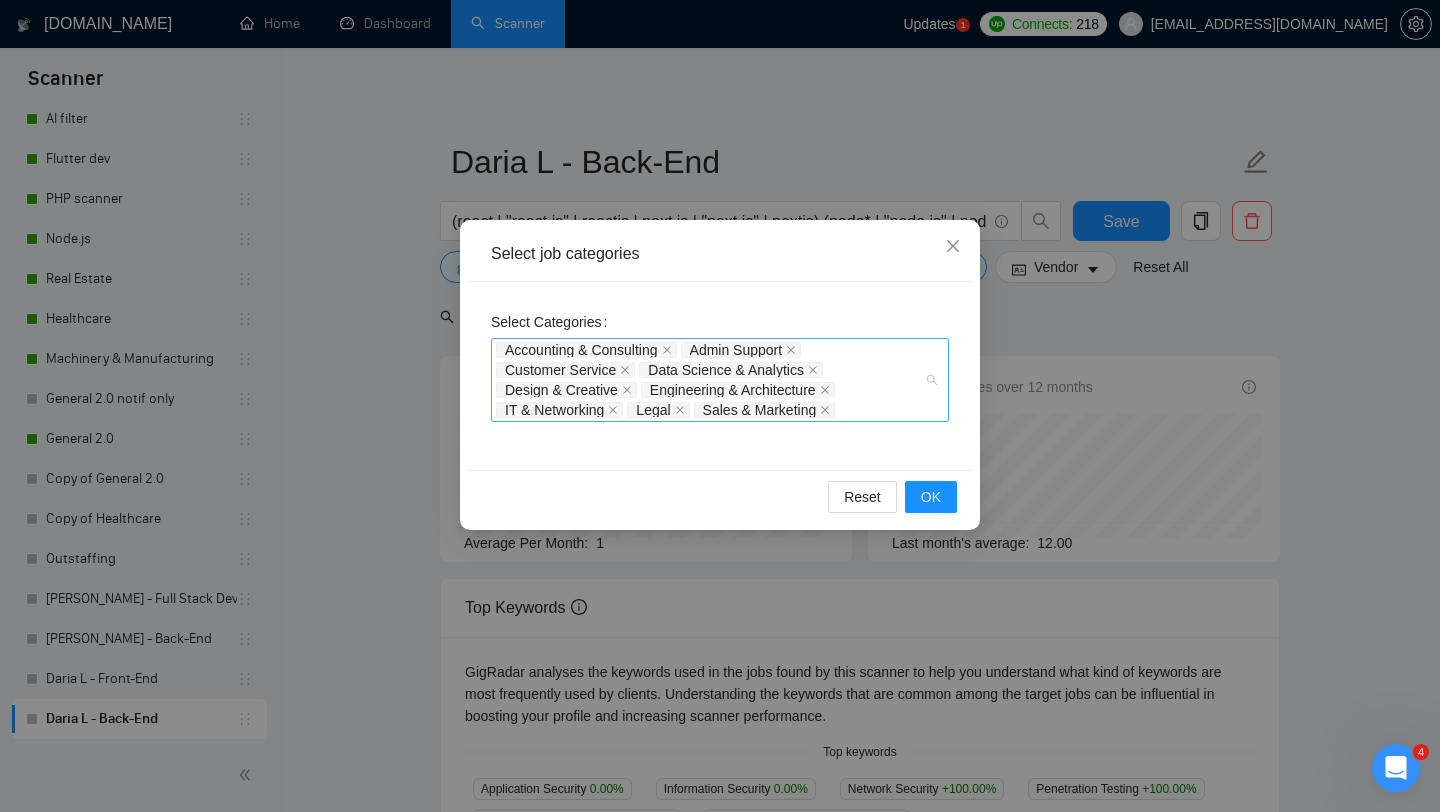 click on "Accounting & Consulting Admin Support Customer Service Data Science & Analytics Design & Creative Engineering & Architecture IT & Networking Legal Sales & Marketing" at bounding box center [720, 380] 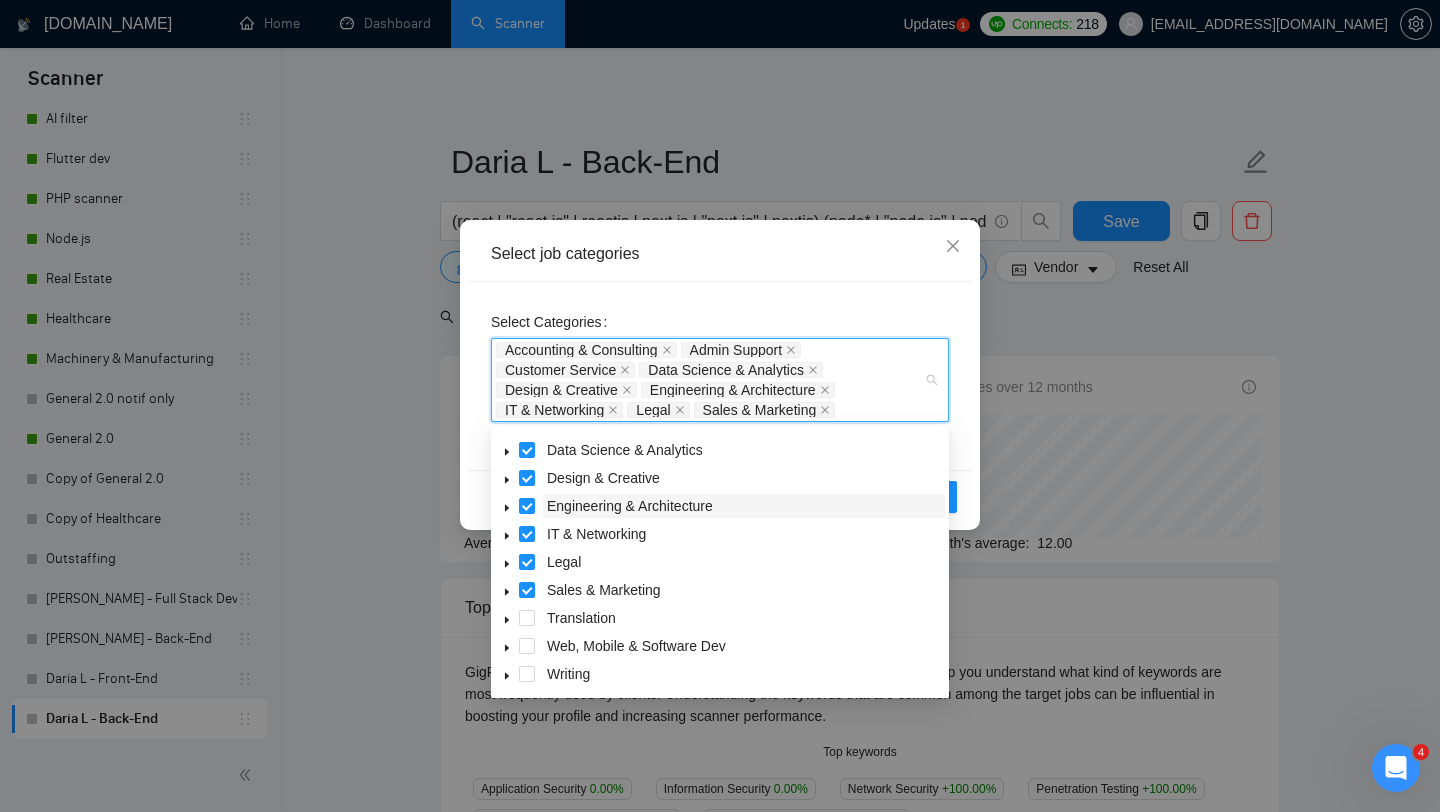 scroll, scrollTop: 80, scrollLeft: 0, axis: vertical 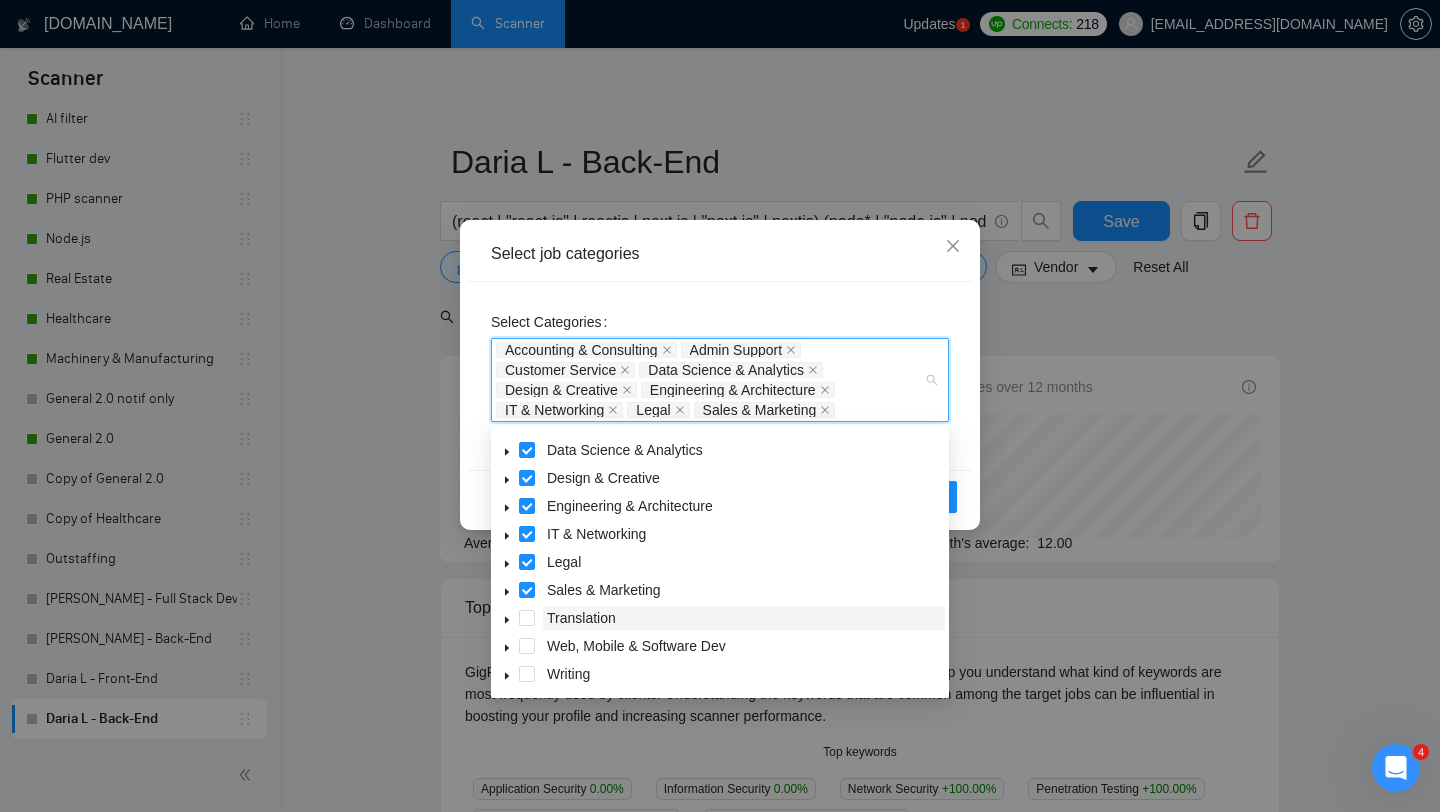 click on "Translation" at bounding box center [581, 618] 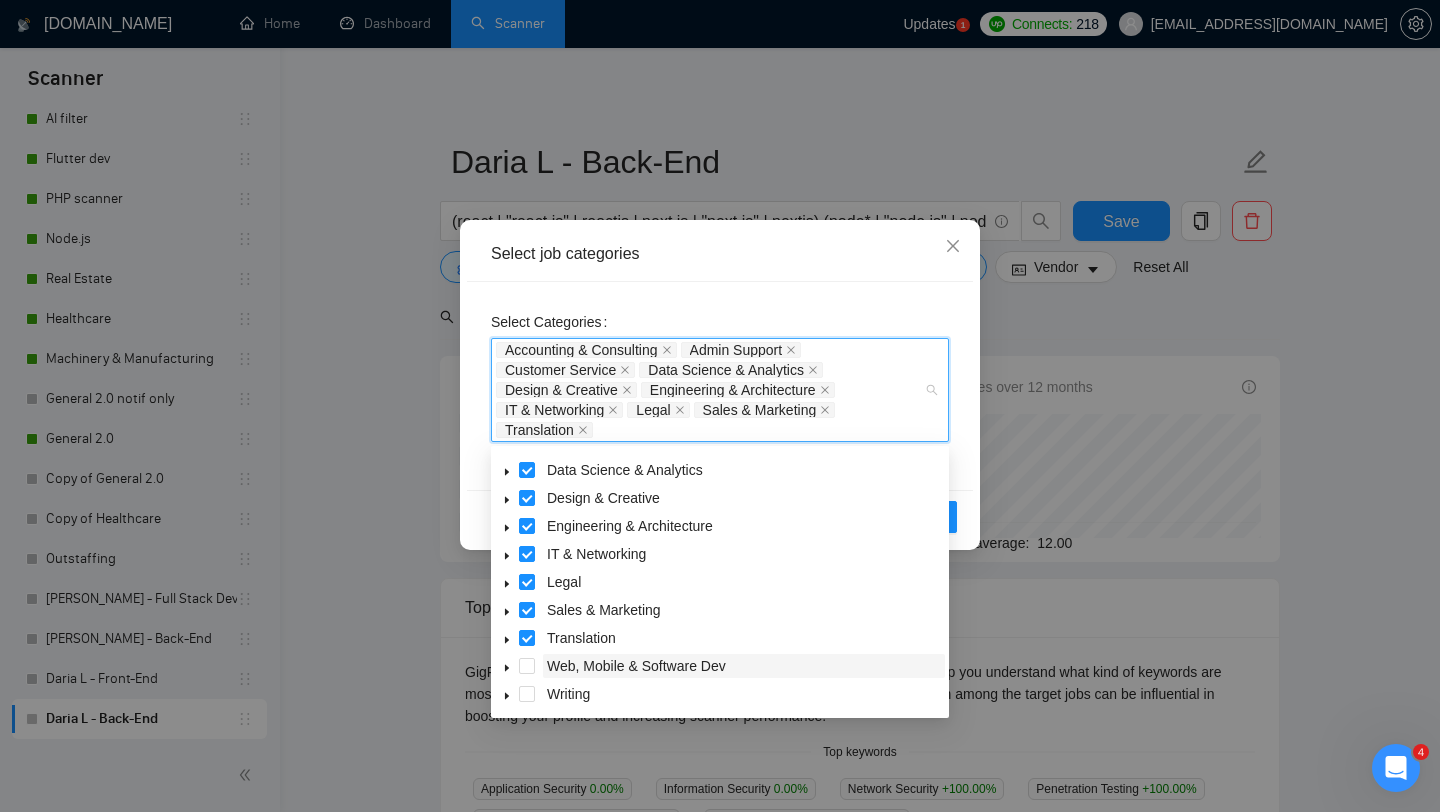 click on "Web, Mobile & Software Dev" at bounding box center (636, 666) 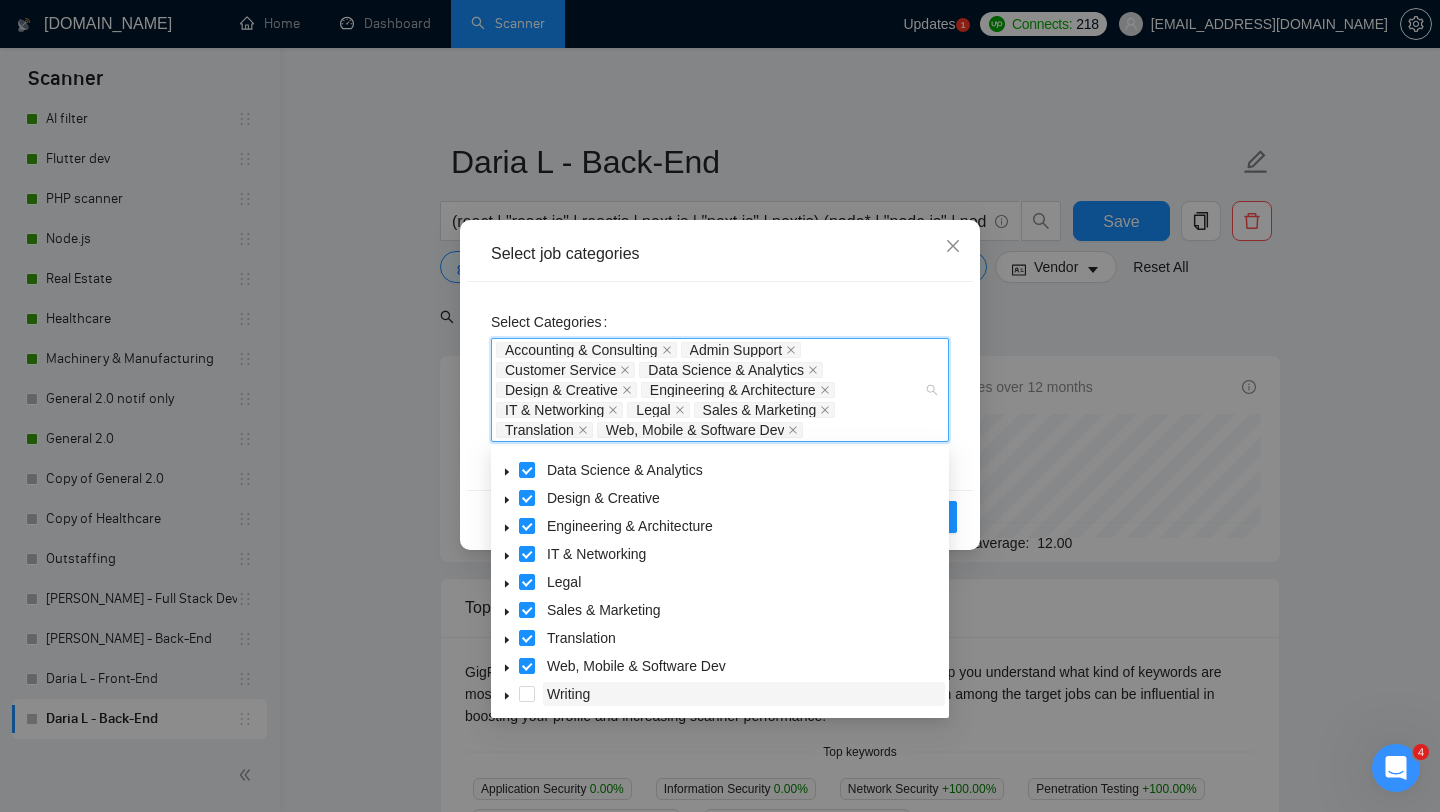 click on "Writing" at bounding box center [744, 694] 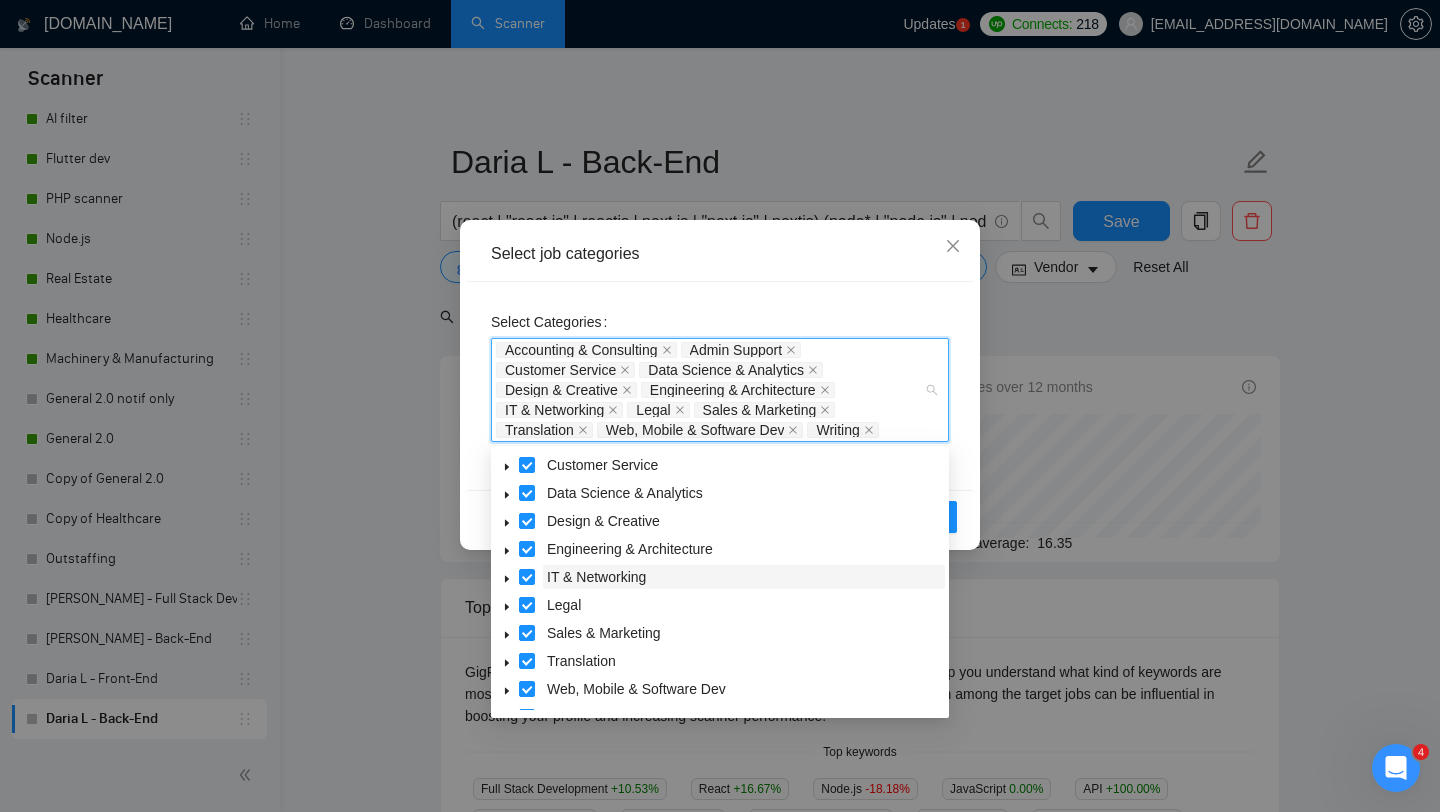 scroll, scrollTop: 0, scrollLeft: 0, axis: both 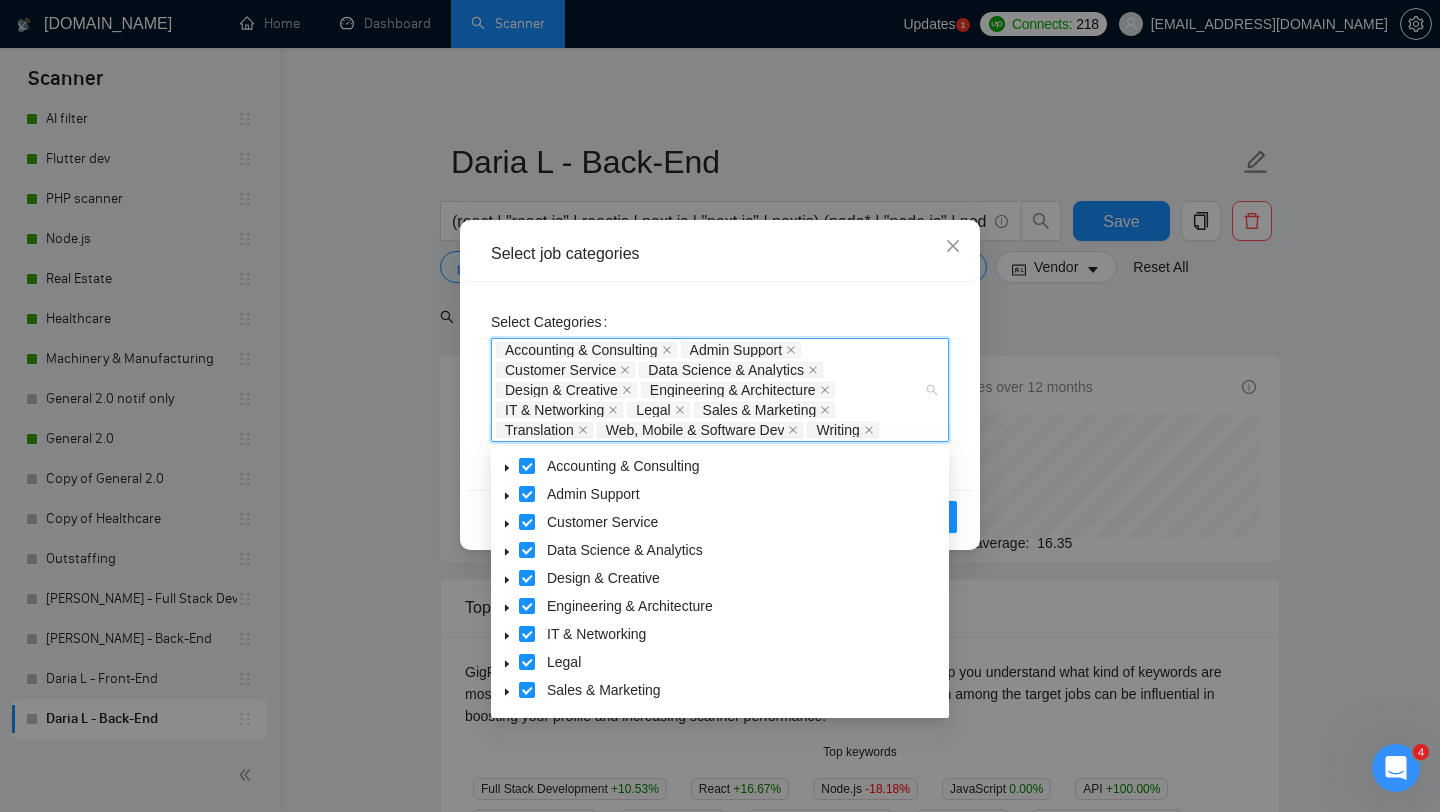 click 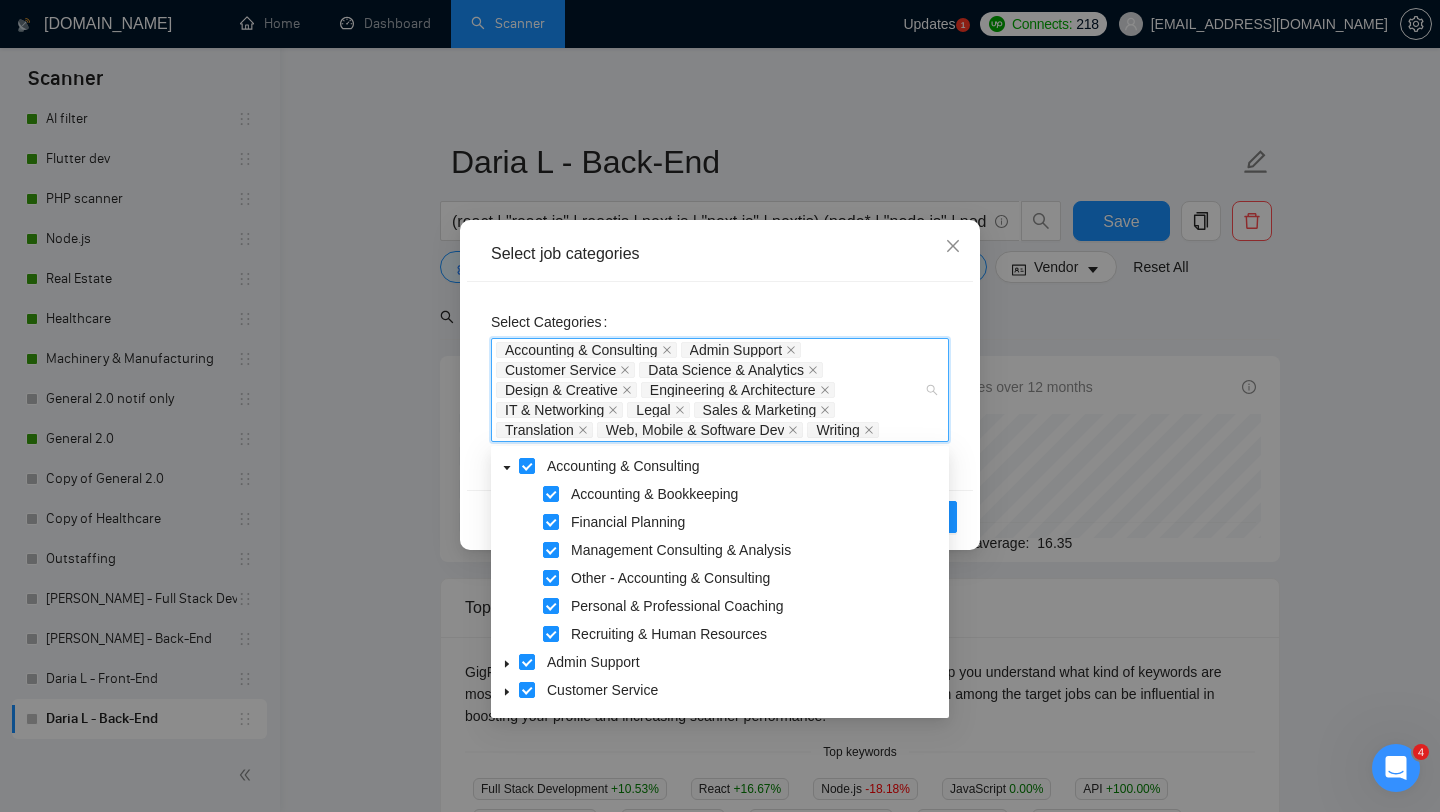 click 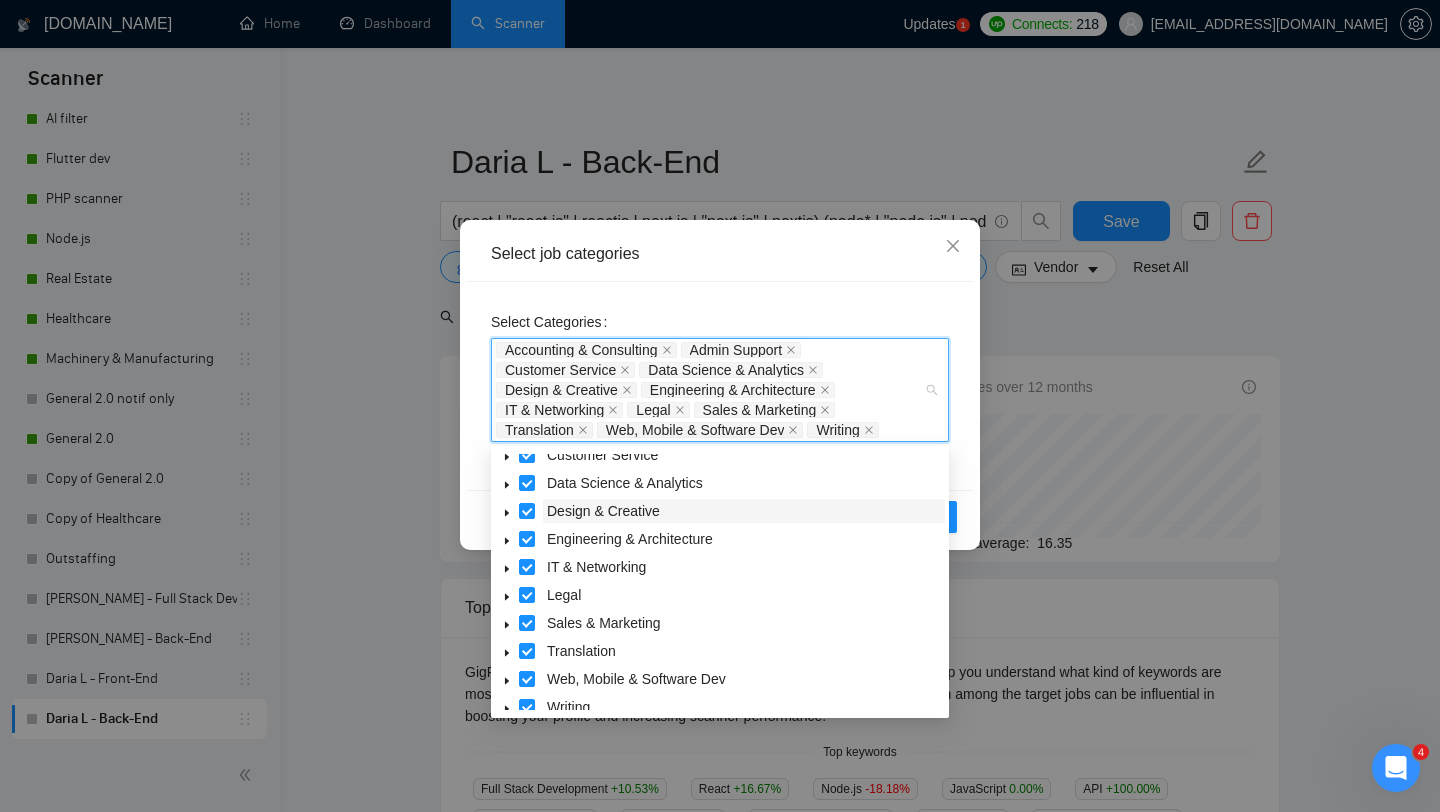 scroll, scrollTop: 80, scrollLeft: 0, axis: vertical 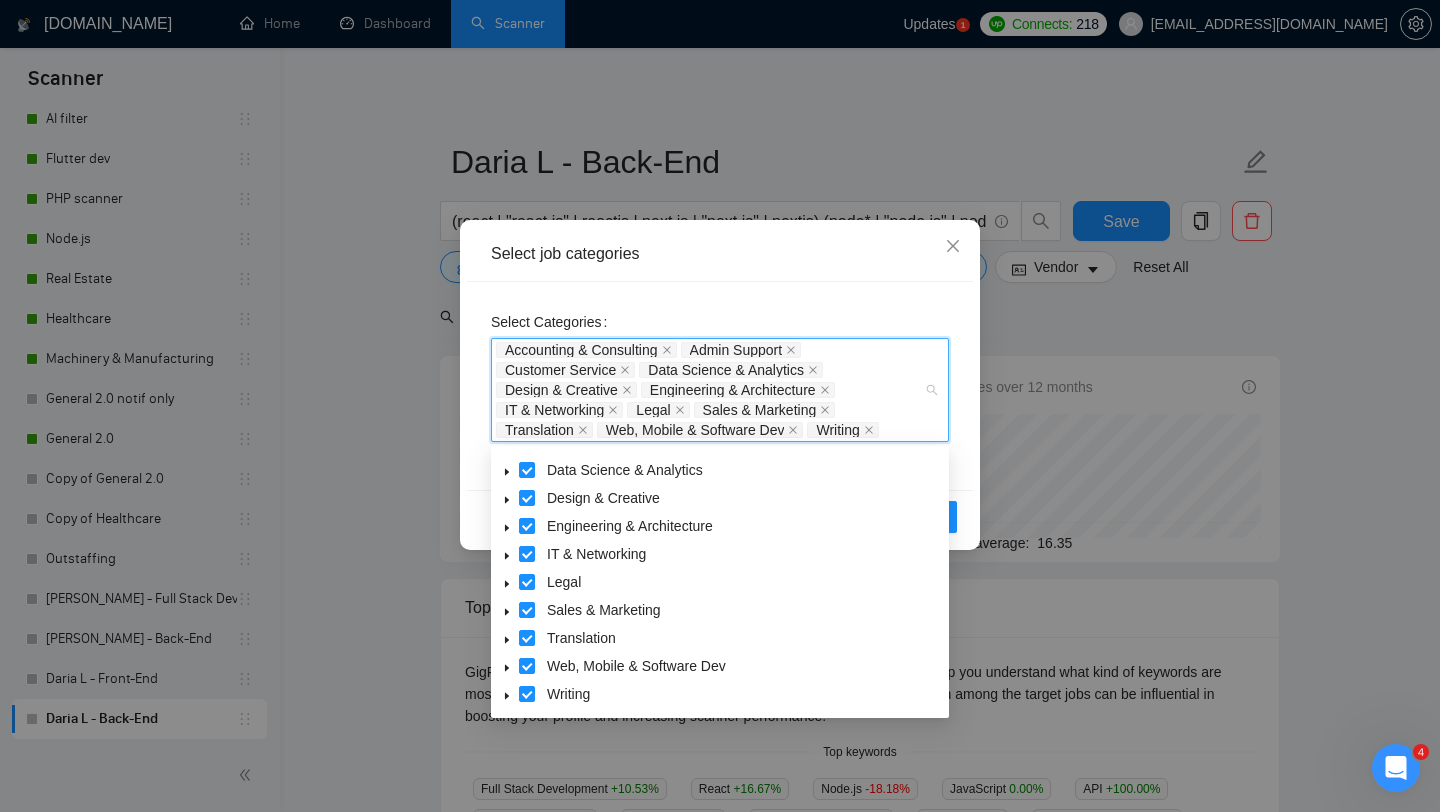 click on "Select Categories Accounting & Consulting Admin Support Customer Service Data Science & Analytics Design & Creative Engineering & Architecture IT & Networking Legal Sales & Marketing Translation Web, Mobile & Software Dev Writing" at bounding box center (720, 386) 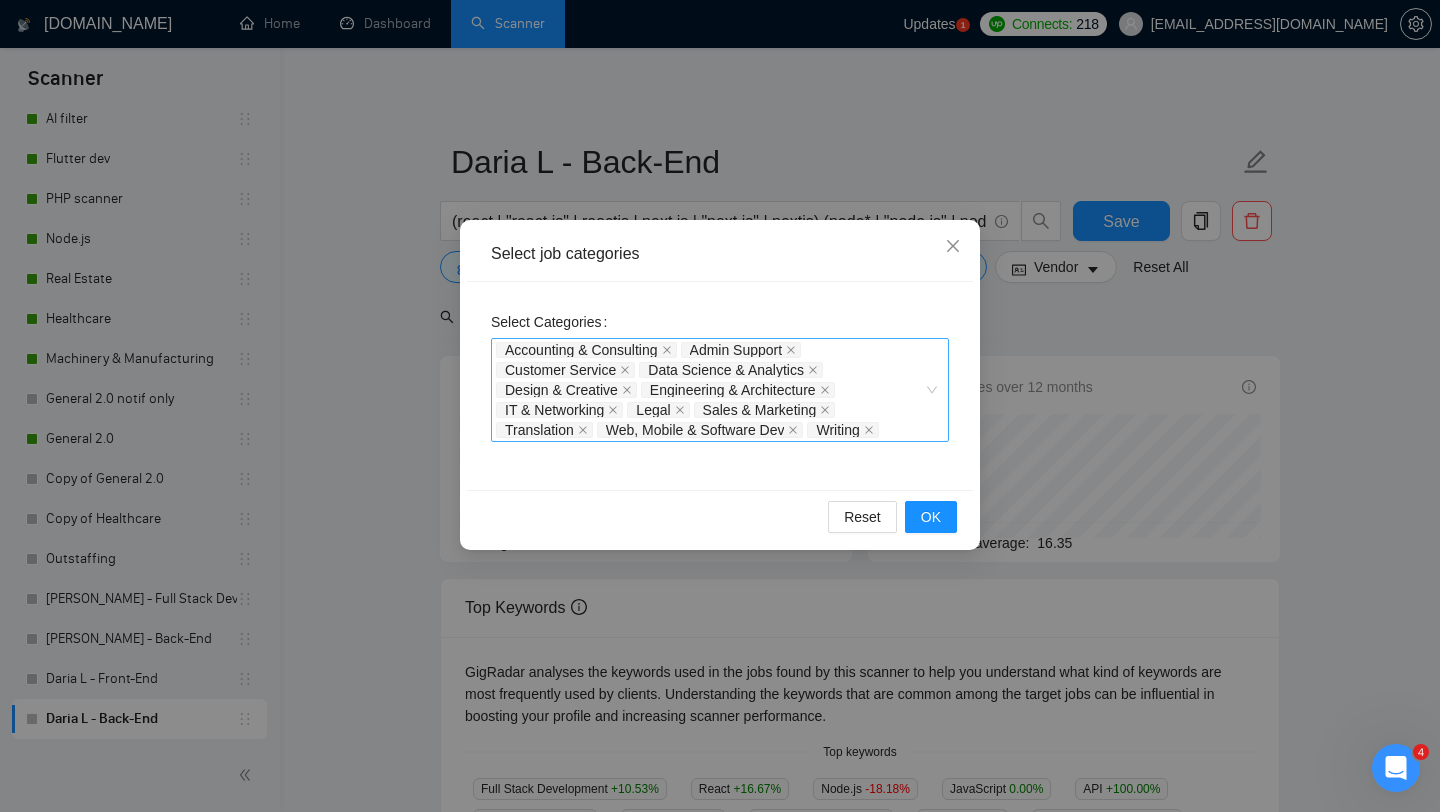 click on "Accounting & Consulting Admin Support Customer Service Data Science & Analytics Design & Creative Engineering & Architecture IT & Networking Legal Sales & Marketing Translation Web, Mobile & Software Dev Writing" at bounding box center (720, 390) 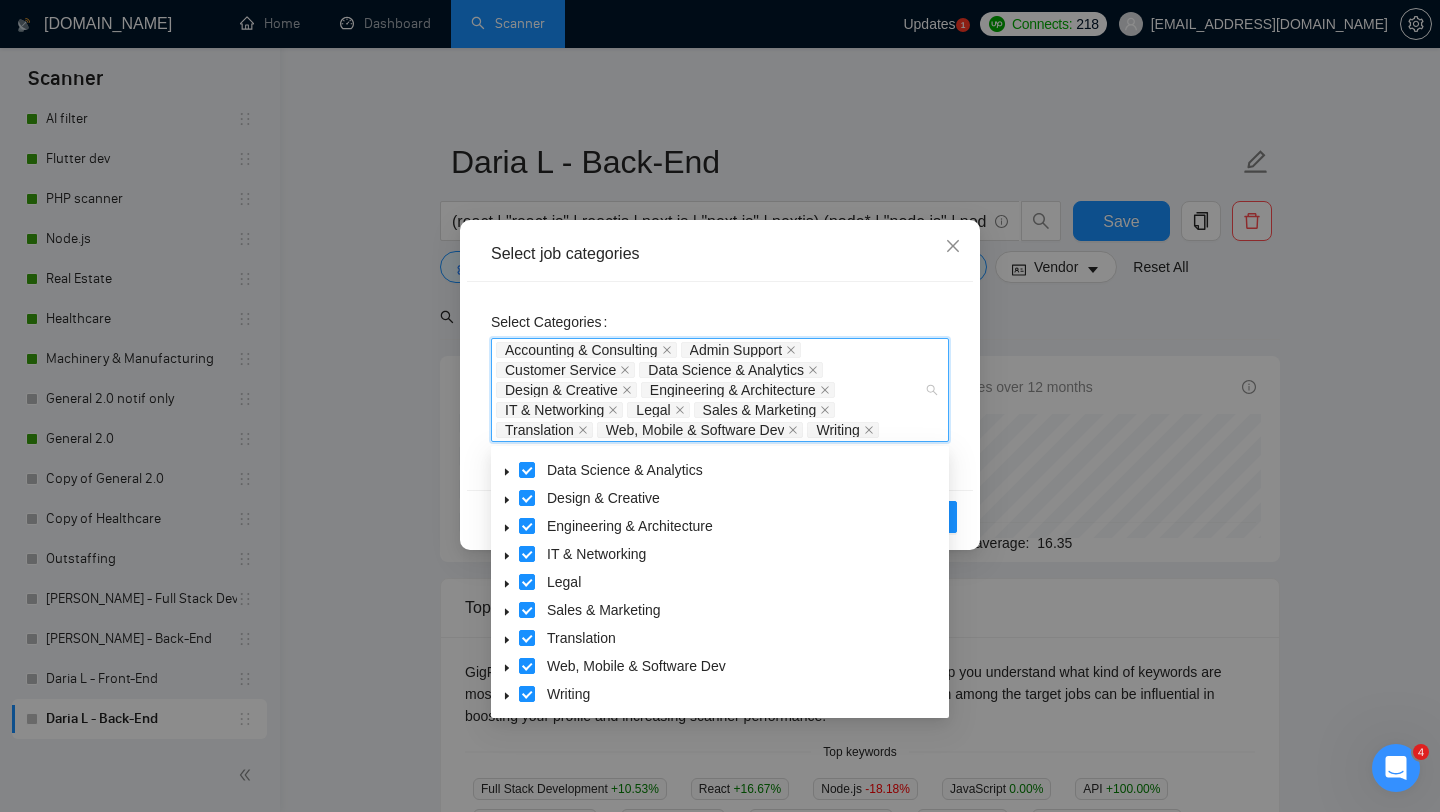 click on "Accounting & Consulting Admin Support Customer Service Data Science & Analytics Design & Creative Engineering & Architecture IT & Networking Legal Sales & Marketing Translation Web, Mobile & Software Dev Writing" at bounding box center [720, 390] 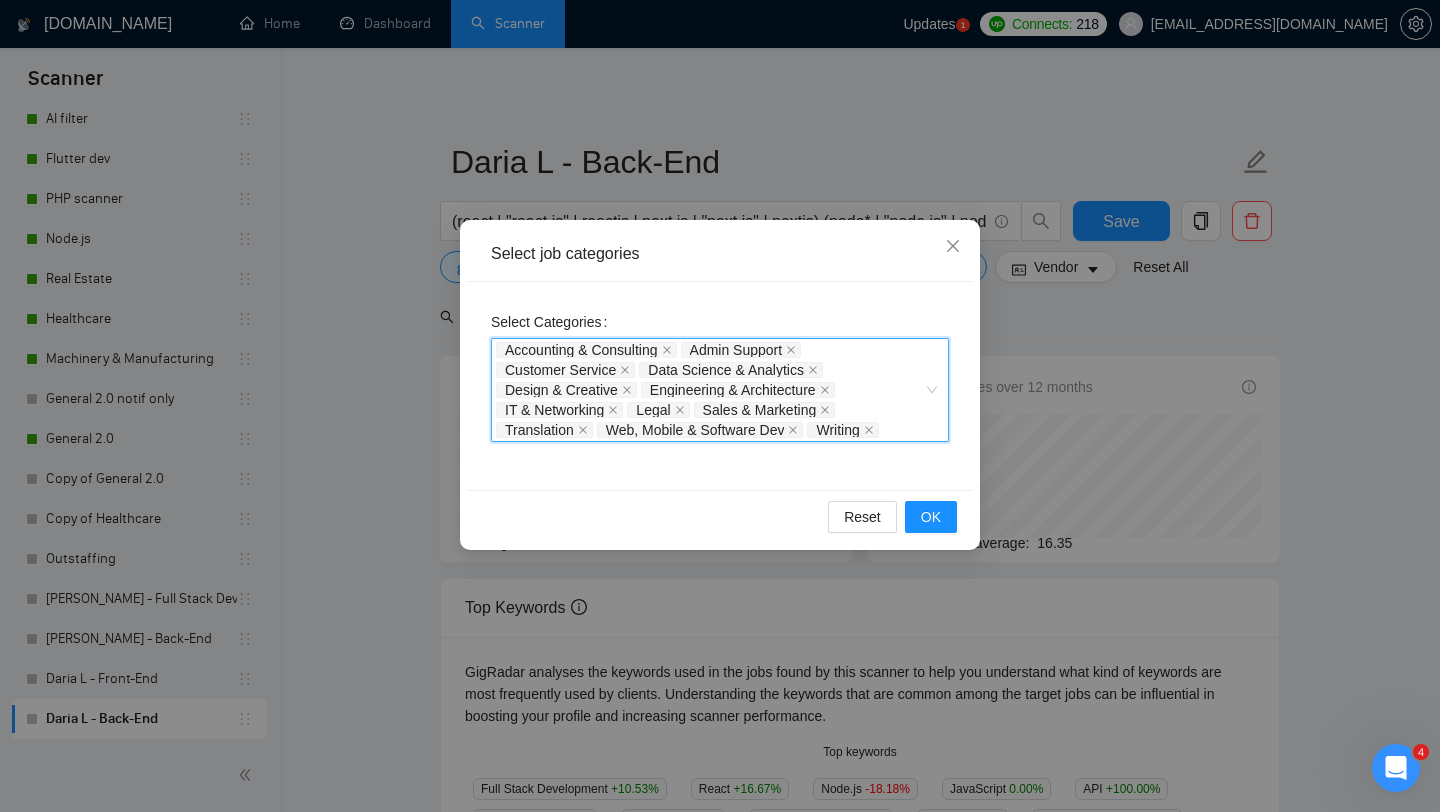 click on "Accounting & Consulting Admin Support Customer Service Data Science & Analytics Design & Creative Engineering & Architecture IT & Networking Legal Sales & Marketing Translation Web, Mobile & Software Dev Writing" at bounding box center (720, 390) 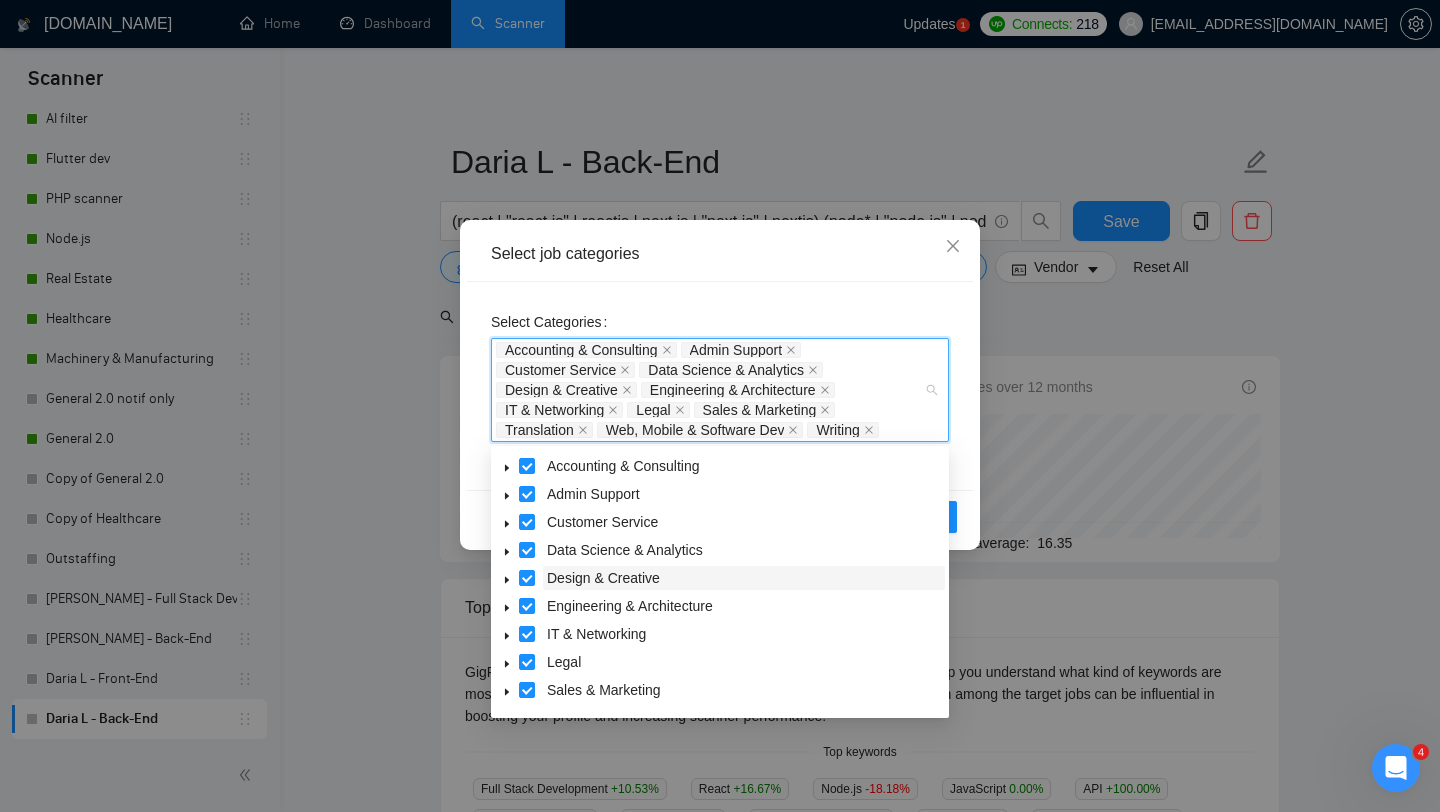 scroll, scrollTop: 59, scrollLeft: 0, axis: vertical 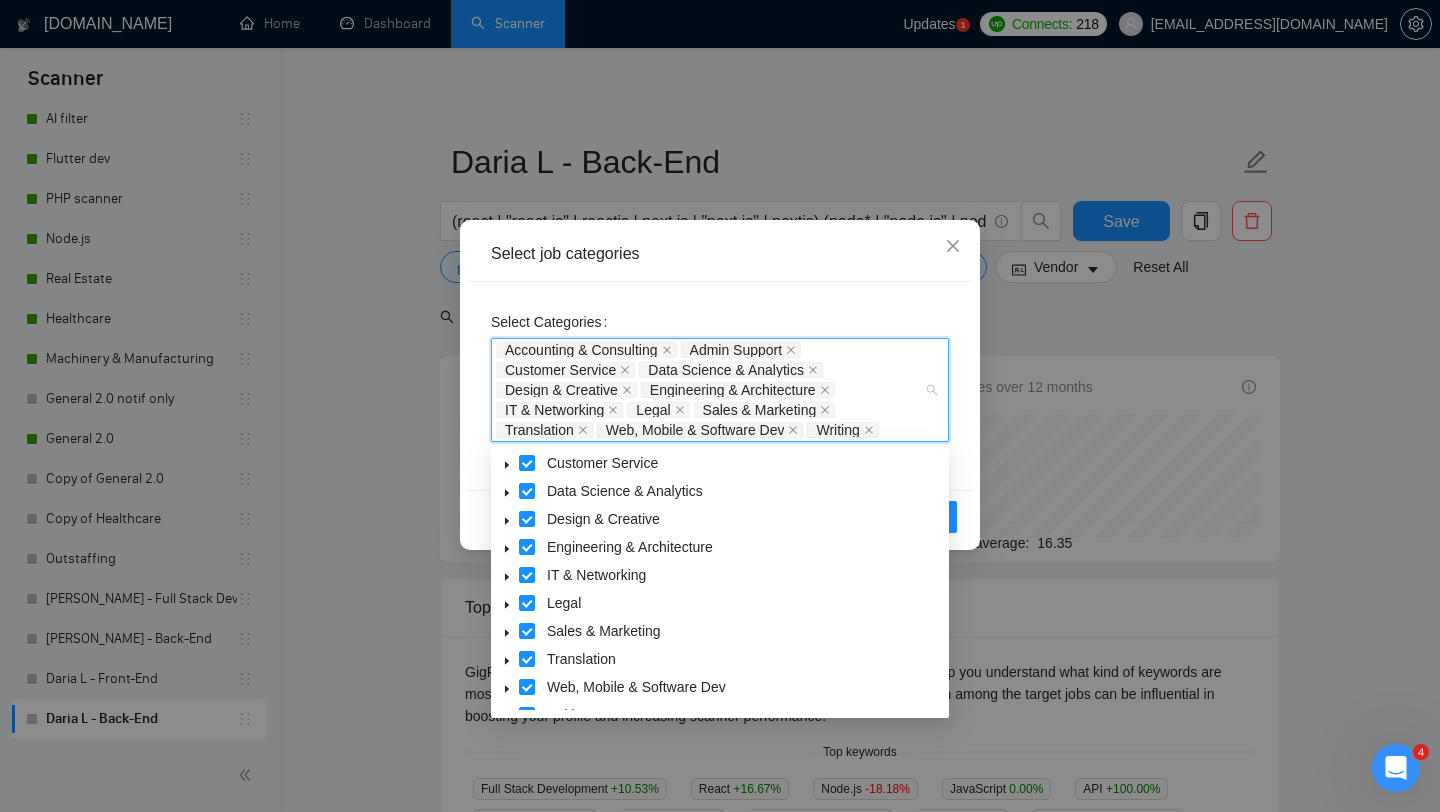 click 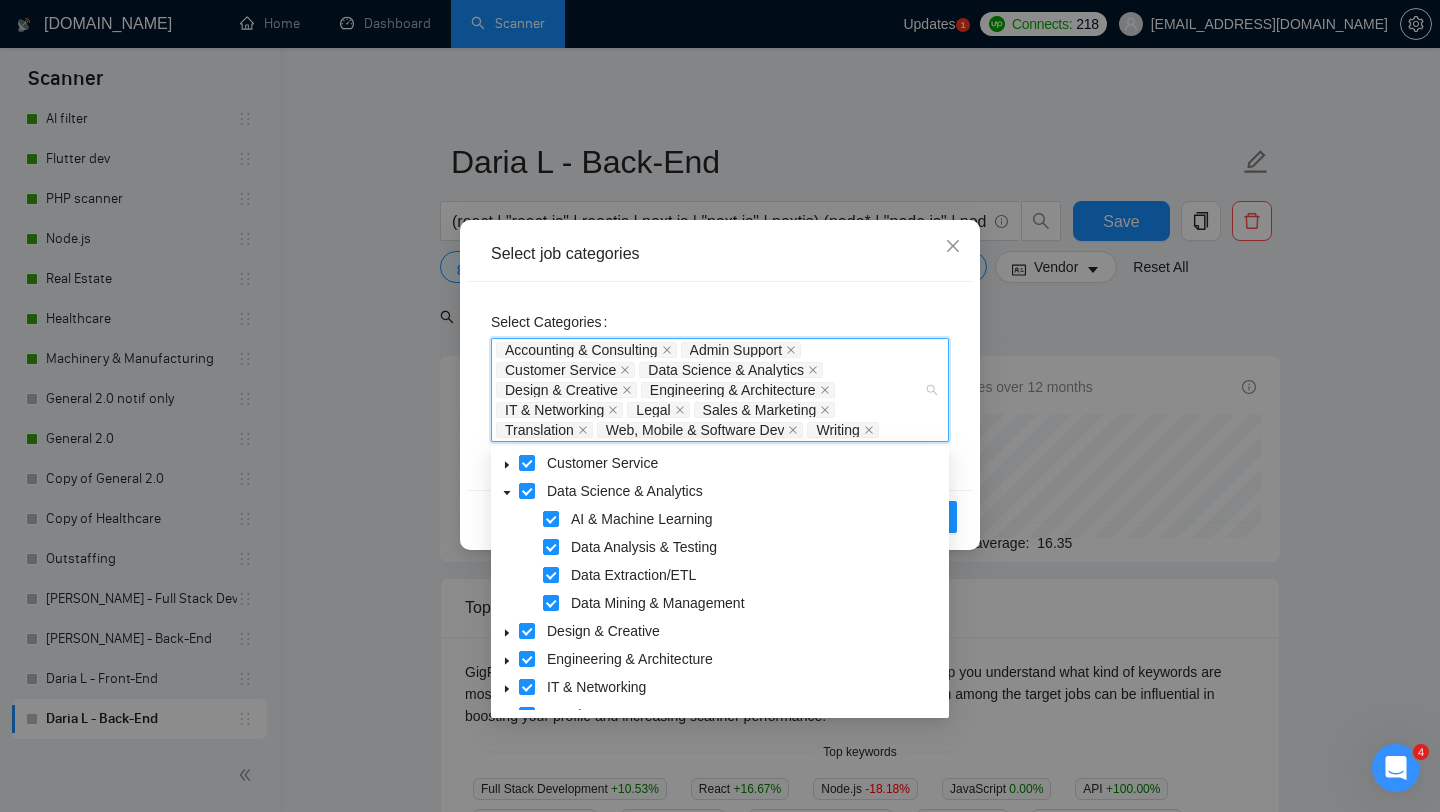 click 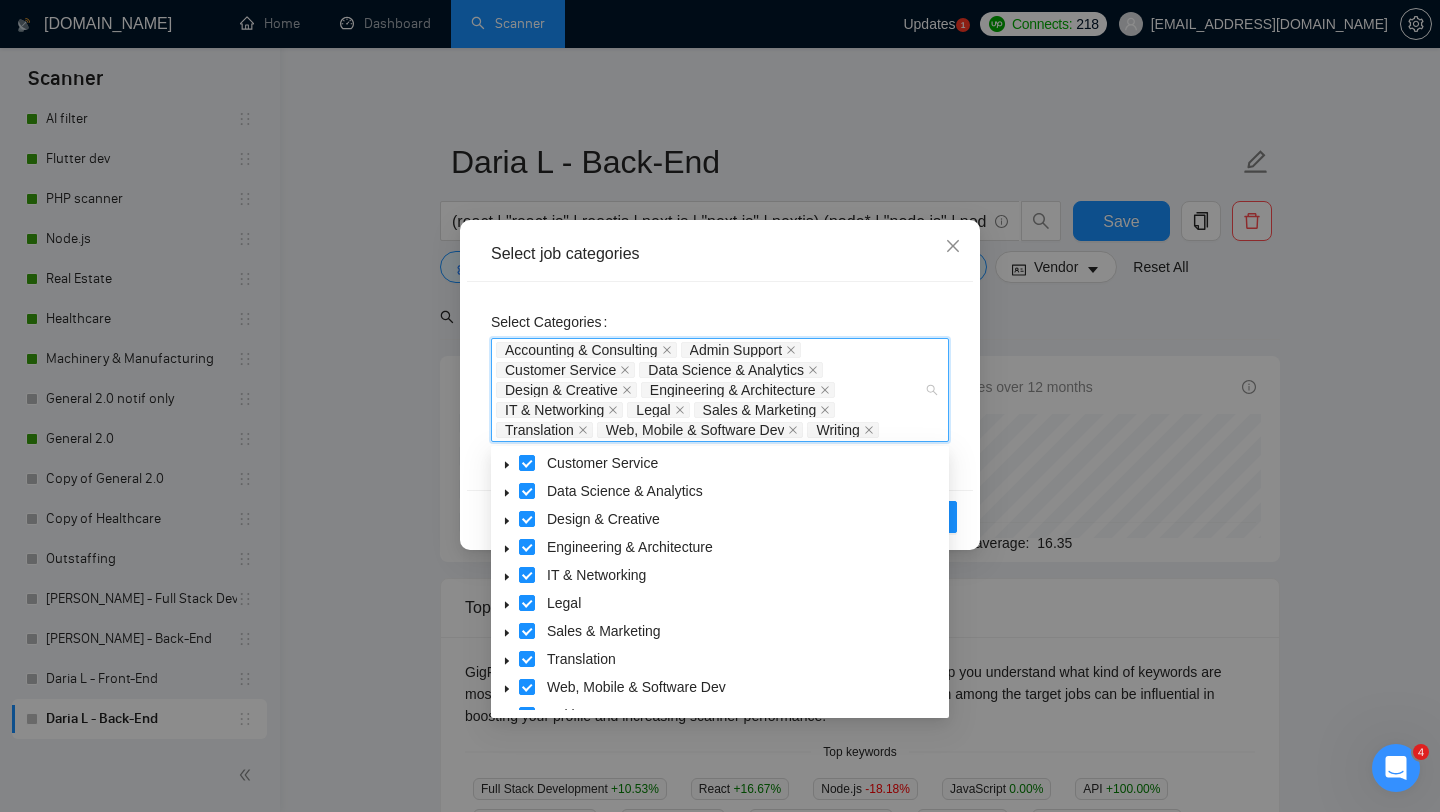 click on "Select Categories Accounting & Consulting Admin Support Customer Service Data Science & Analytics Design & Creative Engineering & Architecture IT & Networking Legal Sales & Marketing Translation Web, Mobile & Software Dev Writing" at bounding box center (720, 386) 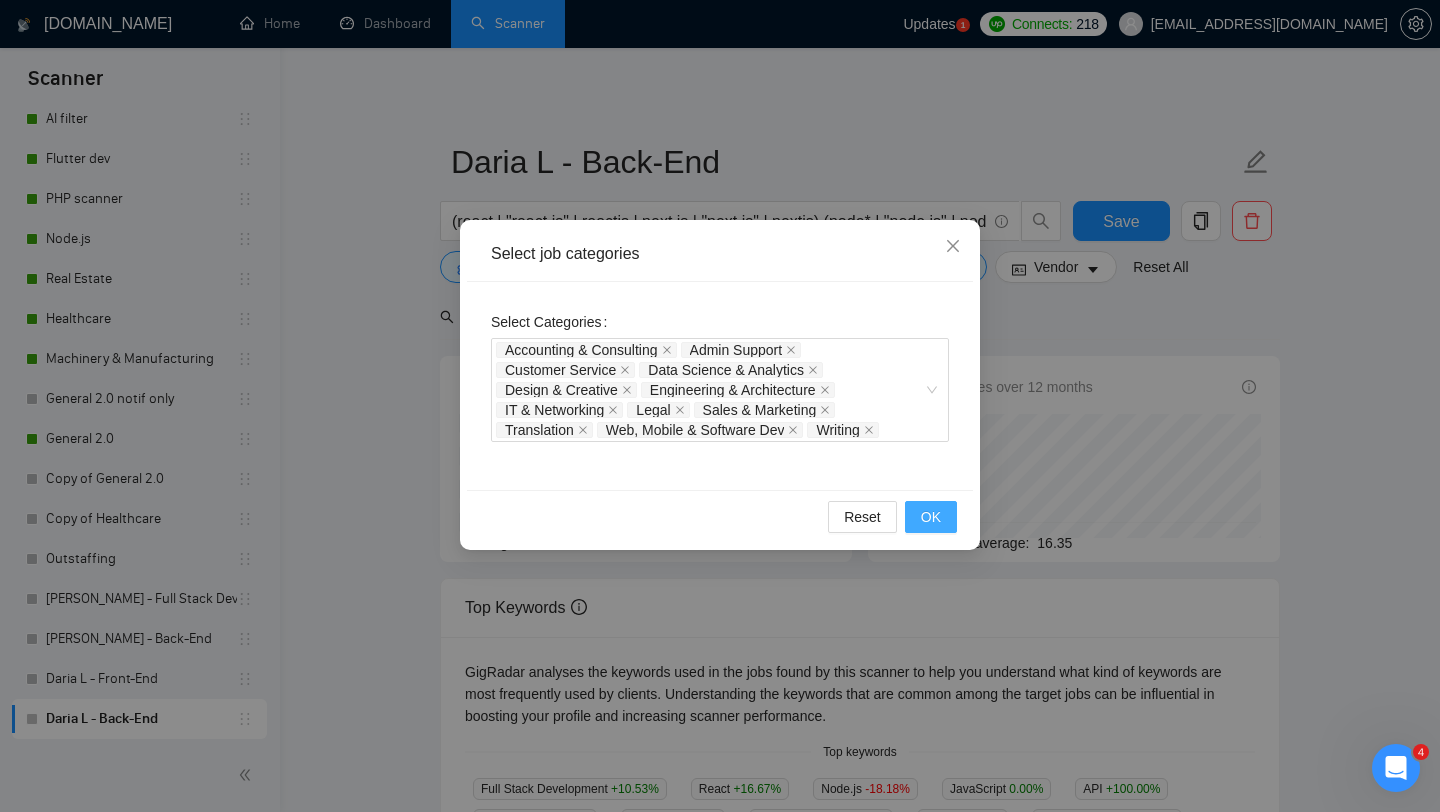 click on "OK" at bounding box center (931, 517) 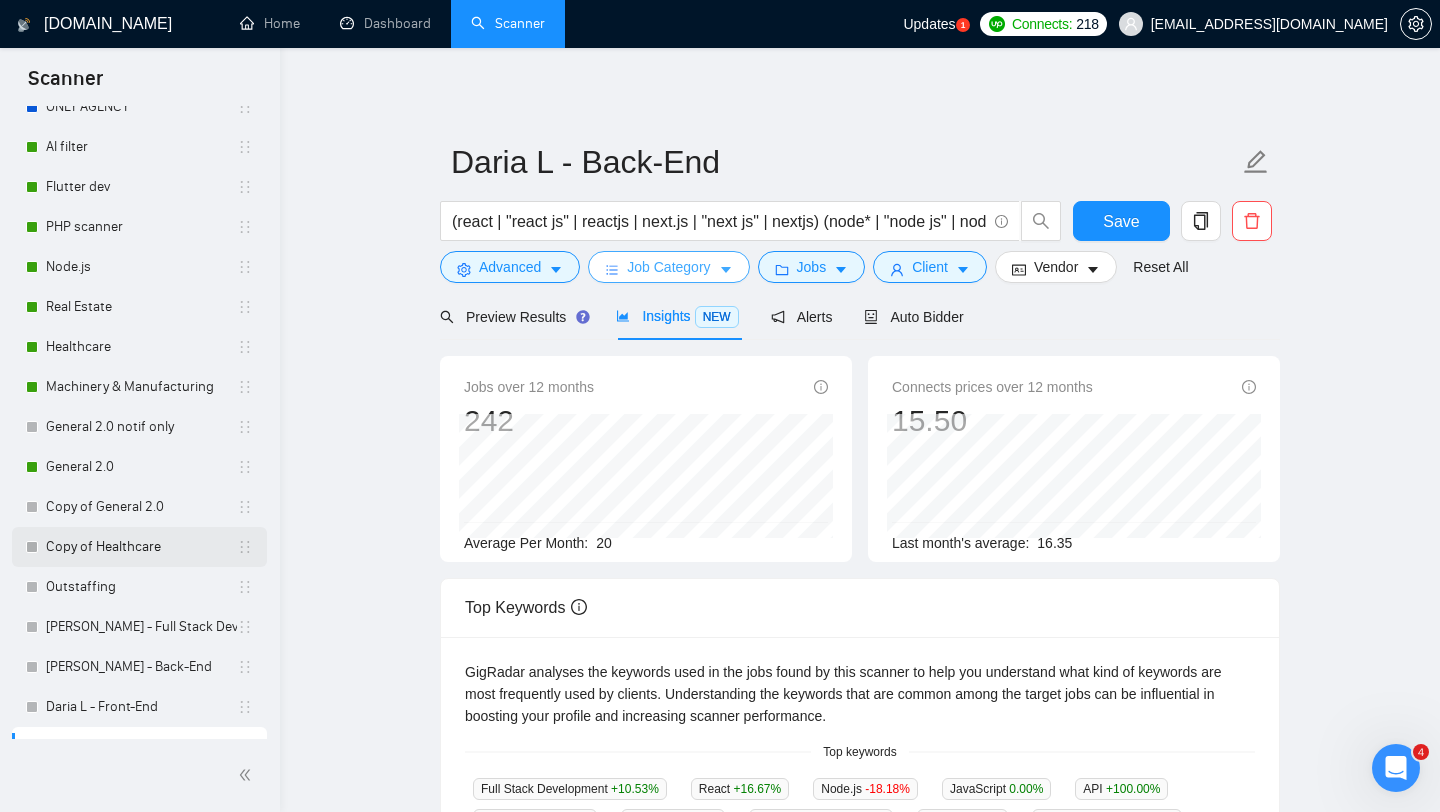 scroll, scrollTop: 108, scrollLeft: 0, axis: vertical 